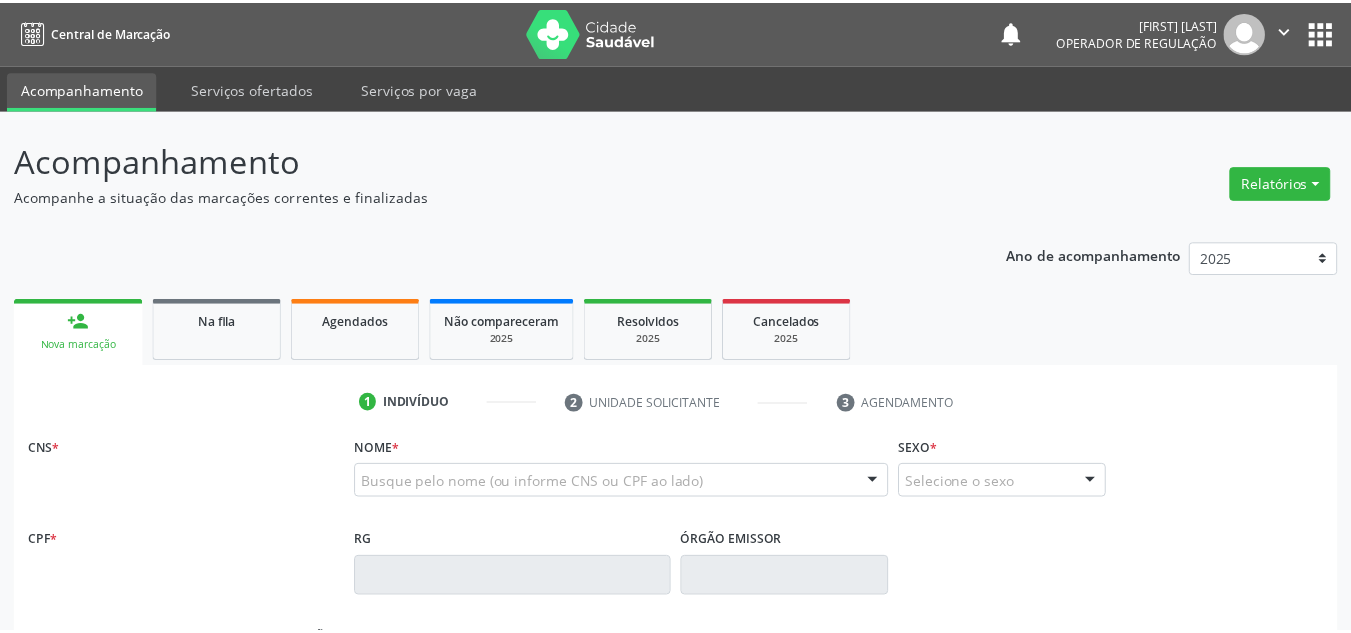 scroll, scrollTop: 0, scrollLeft: 0, axis: both 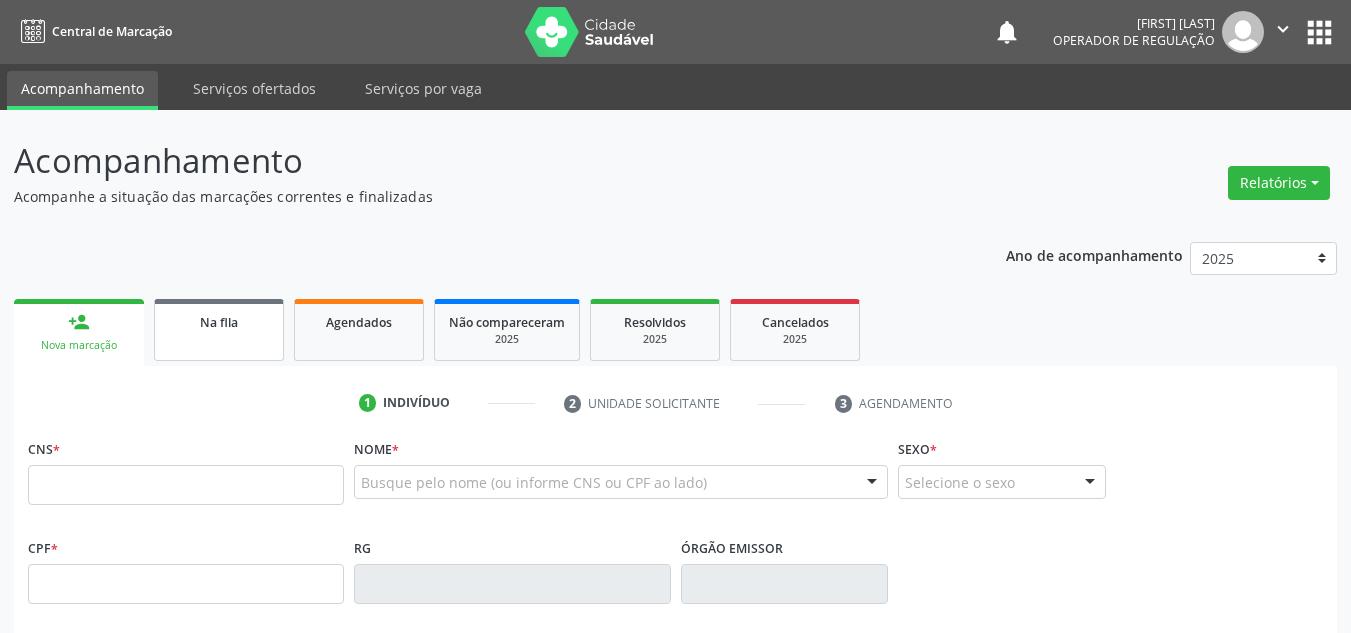 click on "Na fila" at bounding box center (219, 330) 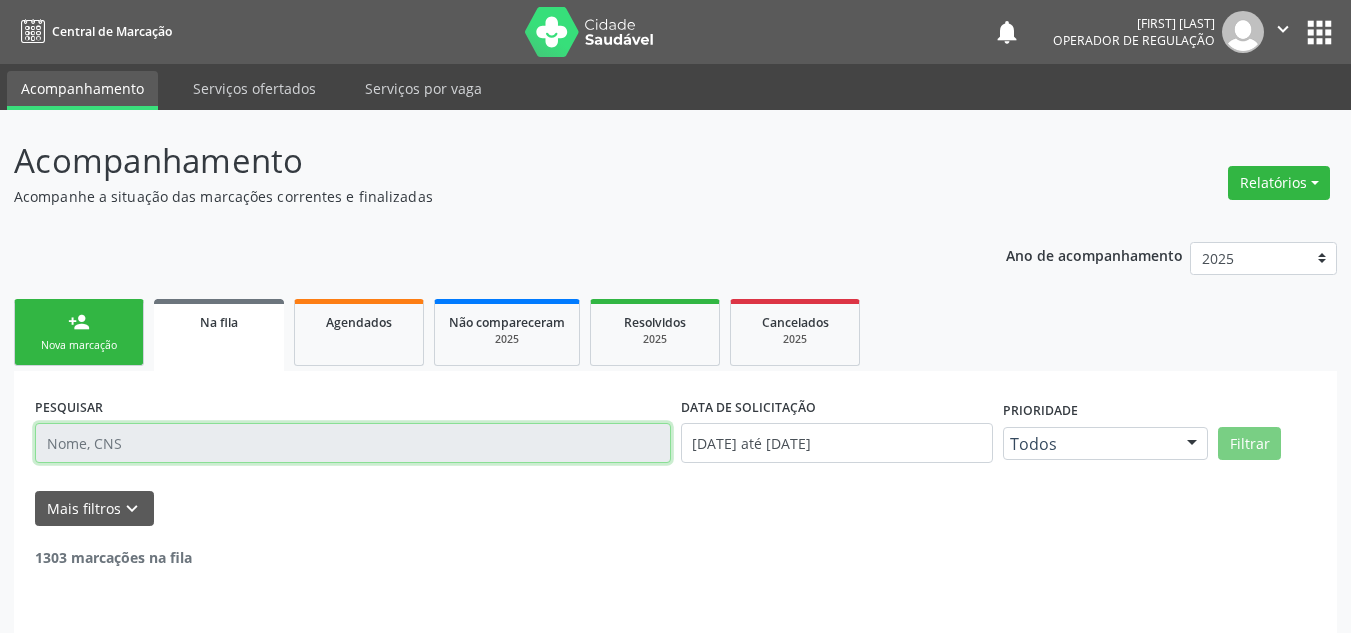 click at bounding box center [353, 443] 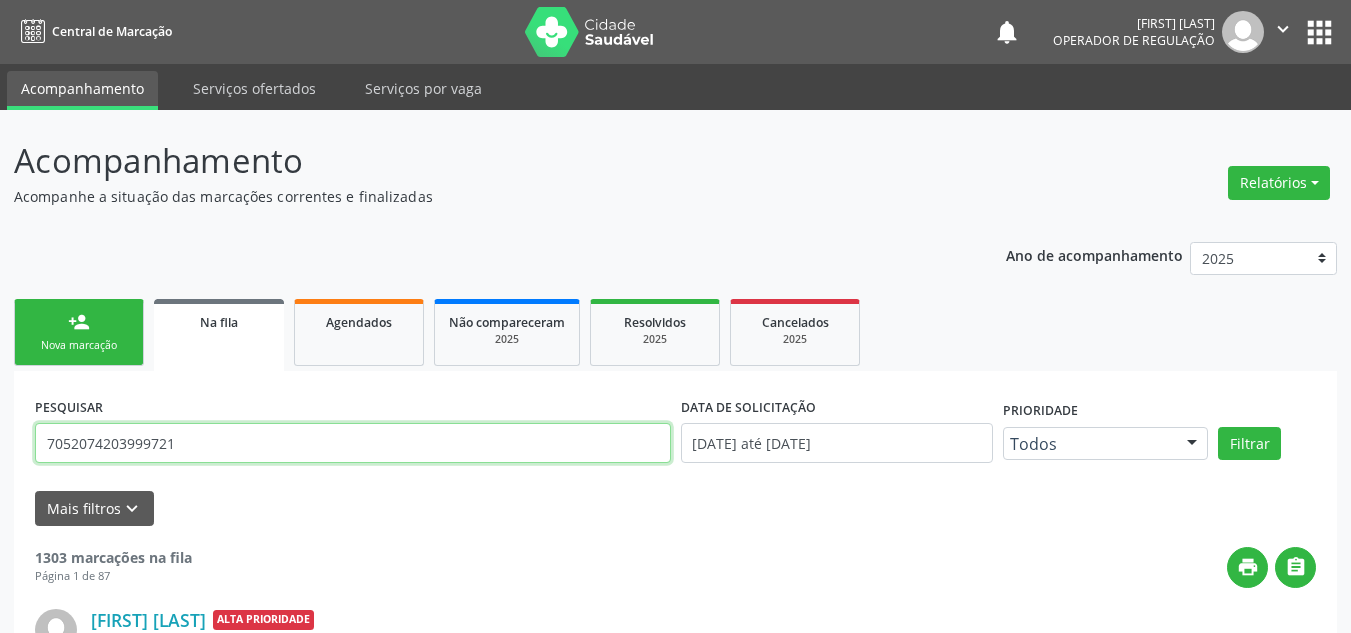 type on "7052074203999721" 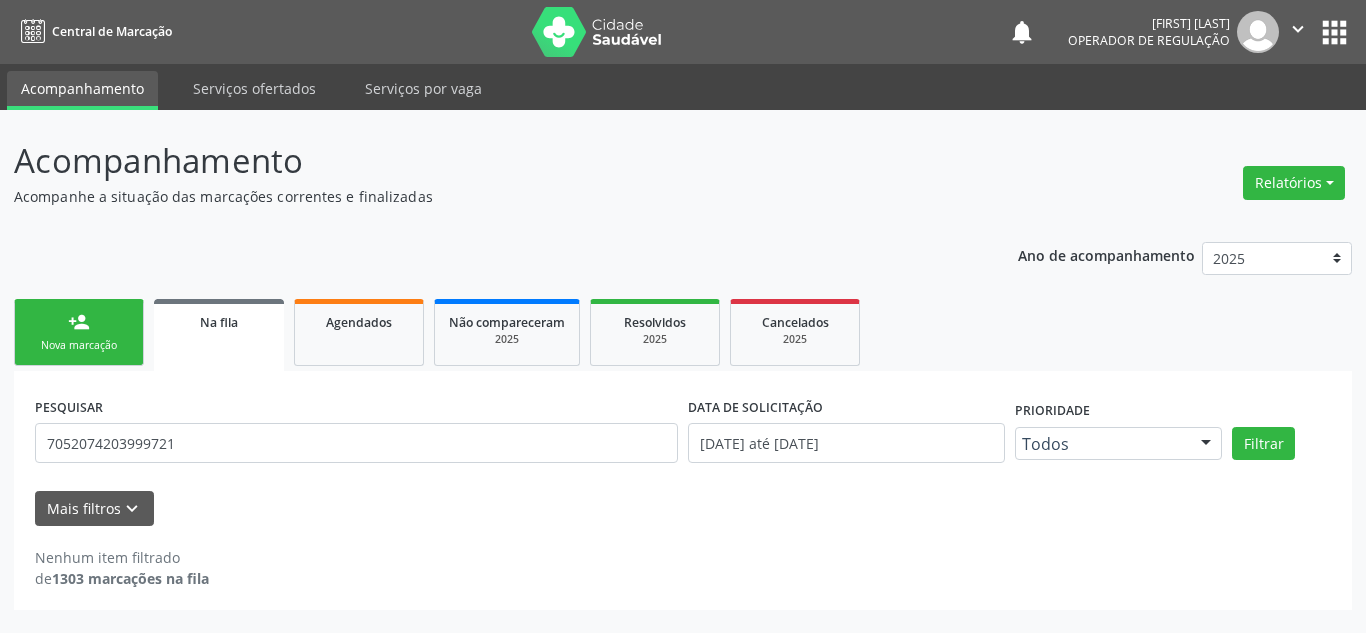click on "person_add
Nova marcação" at bounding box center [79, 332] 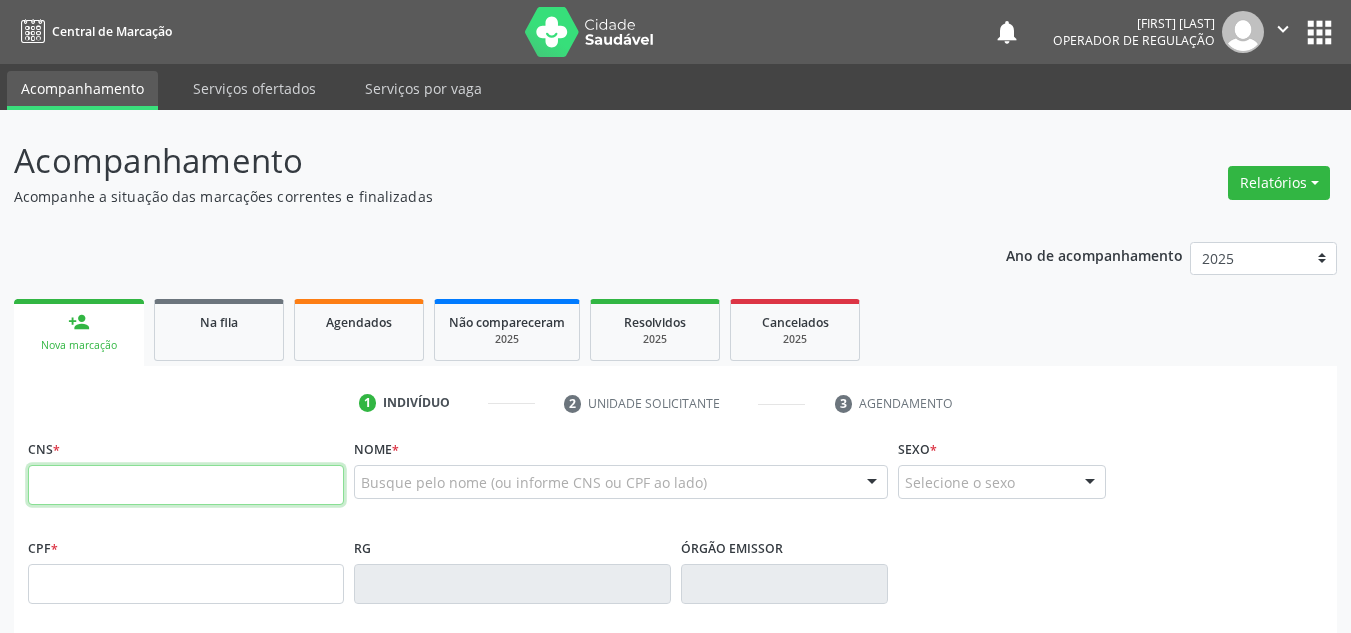 click at bounding box center (186, 485) 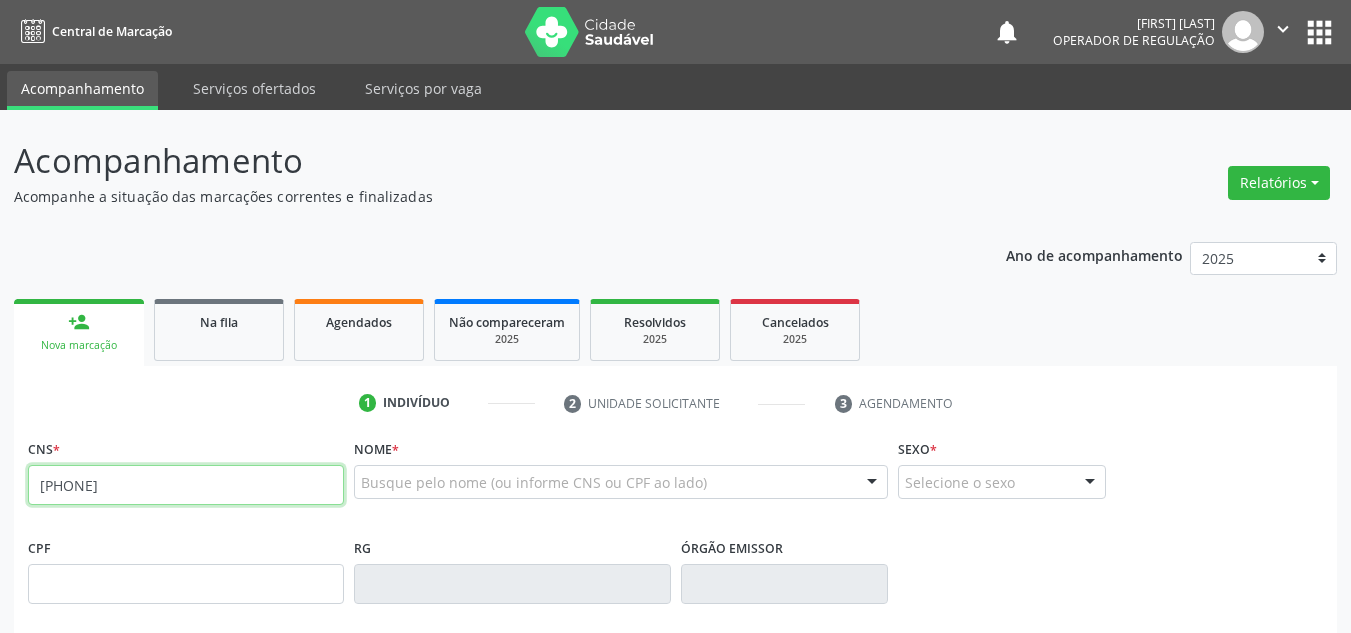 type on "[PHONE]" 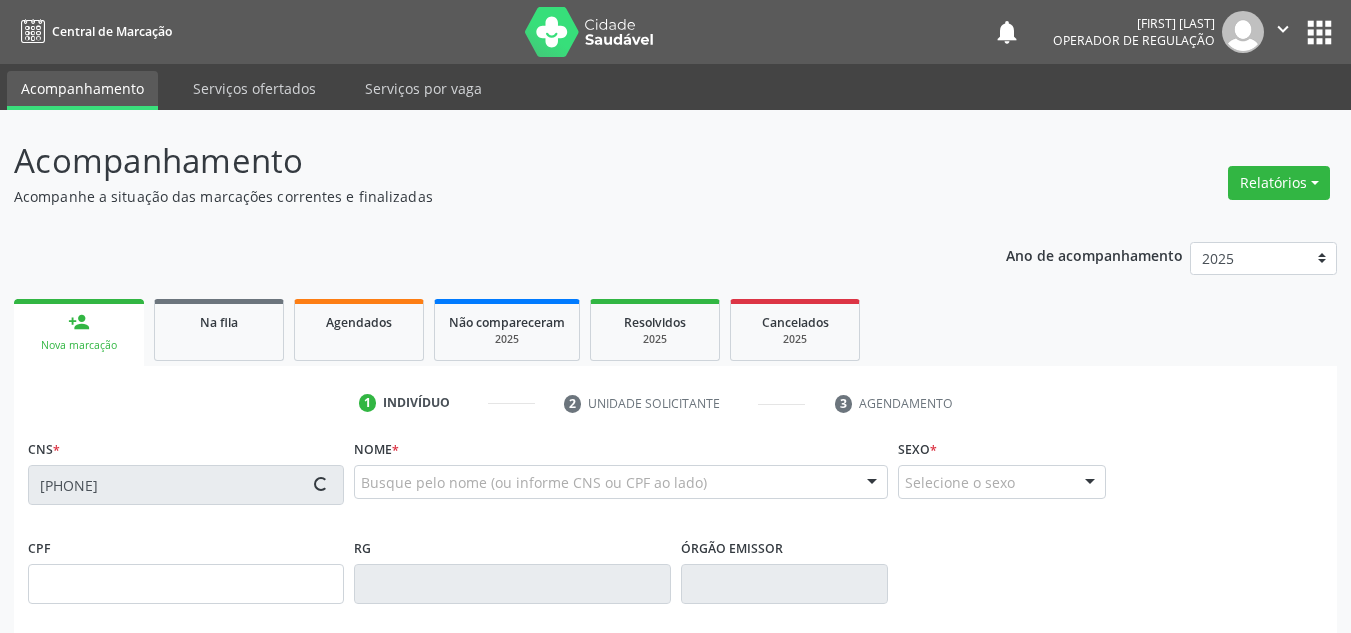 type on "[DATE]" 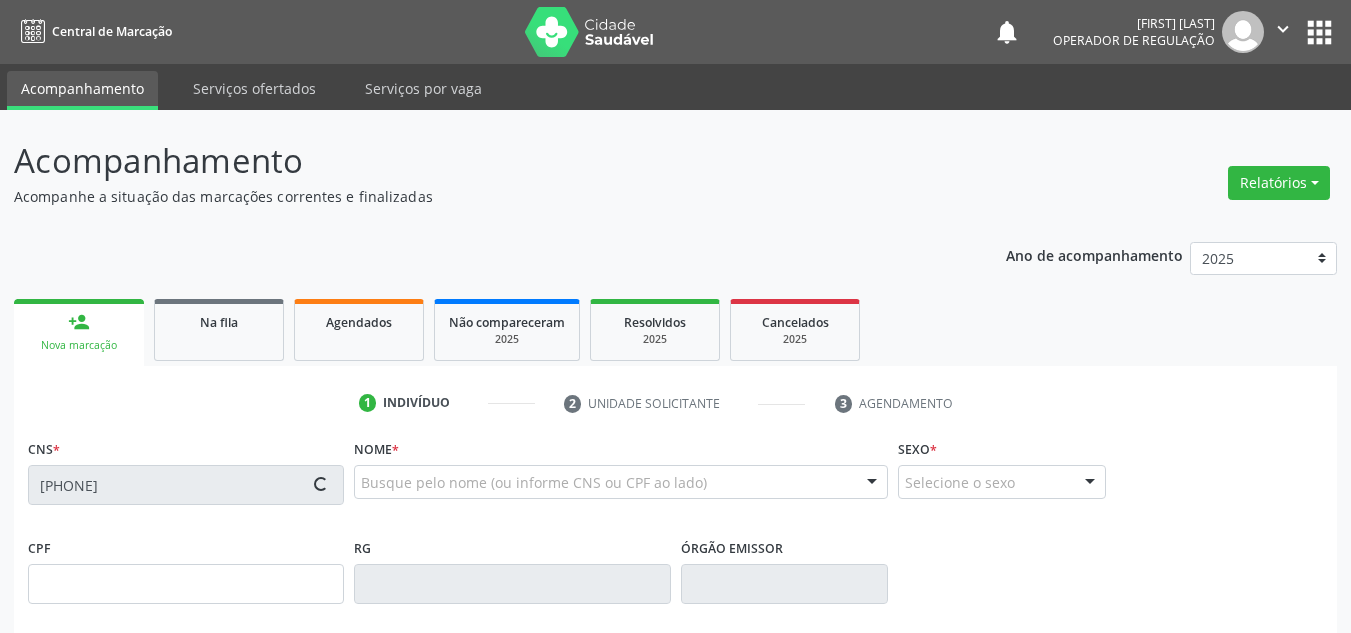 type on "[FIRST] [LAST] [LAST]" 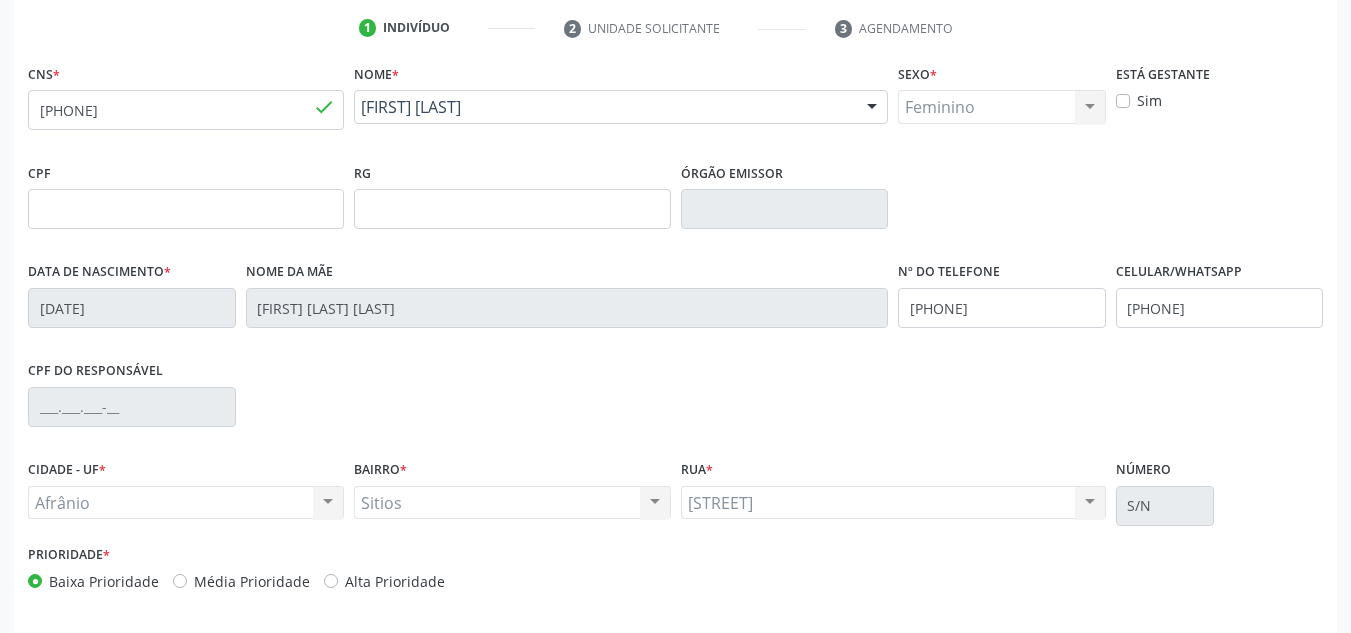 scroll, scrollTop: 451, scrollLeft: 0, axis: vertical 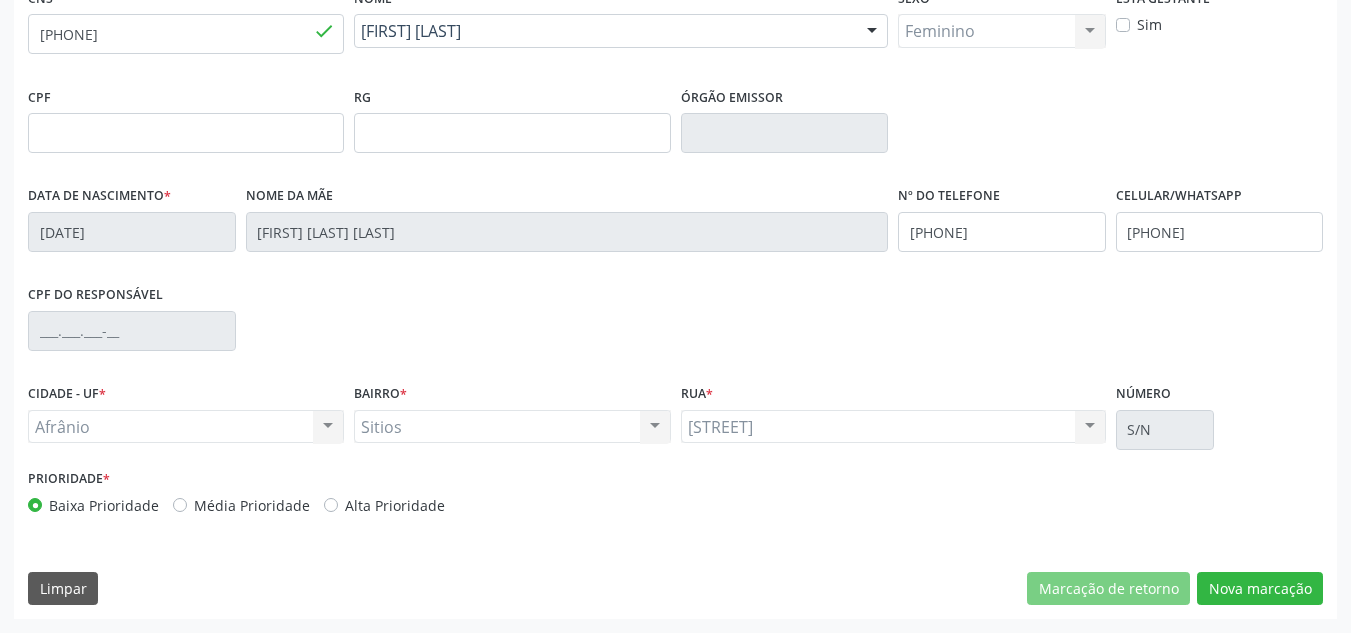 click on "Média Prioridade" at bounding box center (252, 505) 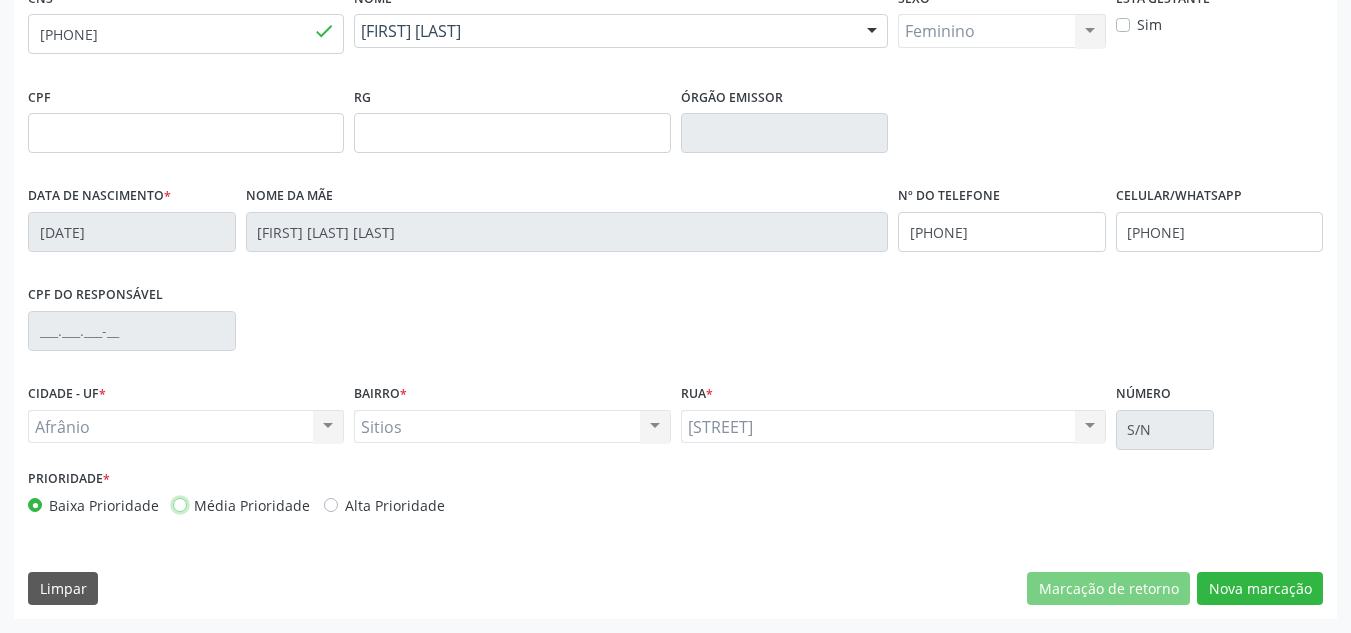 click on "Média Prioridade" at bounding box center [180, 504] 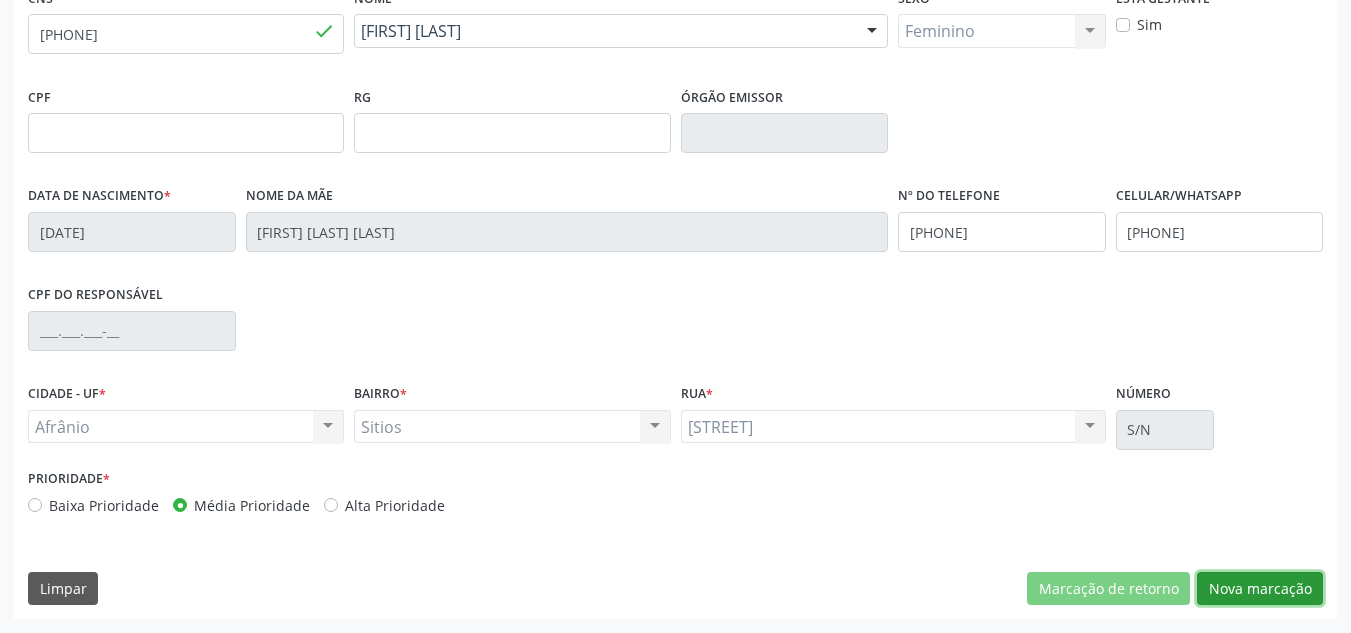 click on "Nova marcação" at bounding box center [1260, 589] 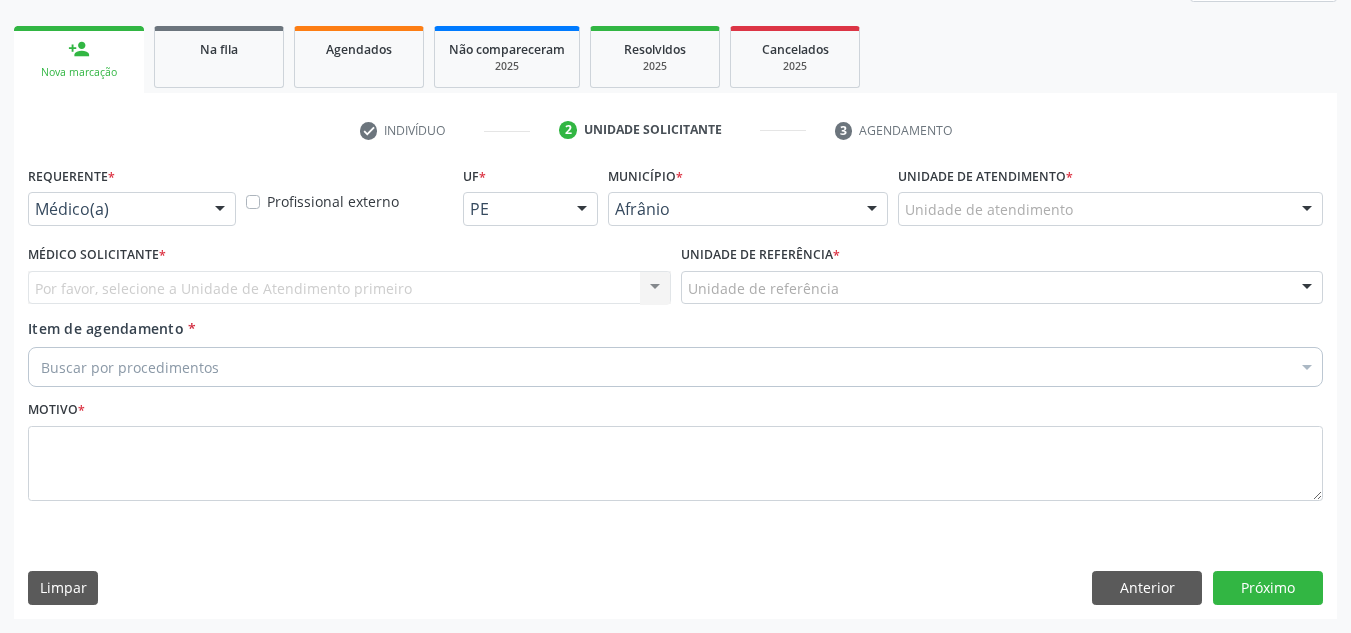 scroll, scrollTop: 273, scrollLeft: 0, axis: vertical 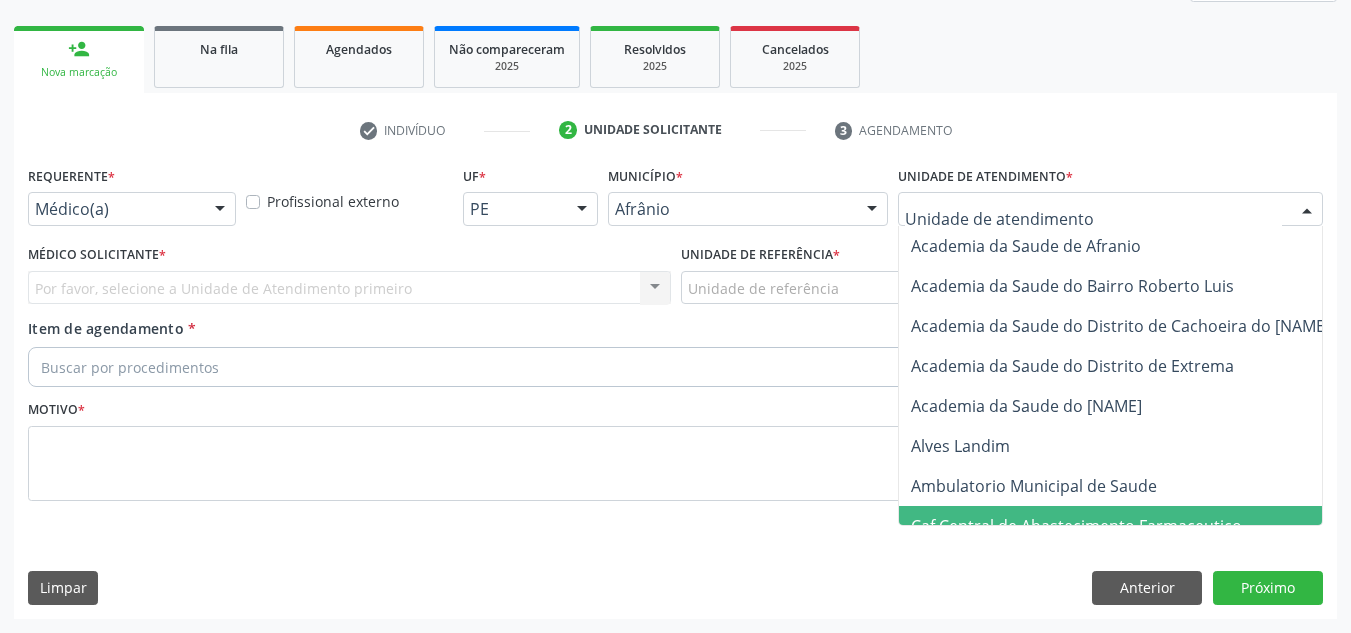 drag, startPoint x: 1008, startPoint y: 509, endPoint x: 1033, endPoint y: 491, distance: 30.805843 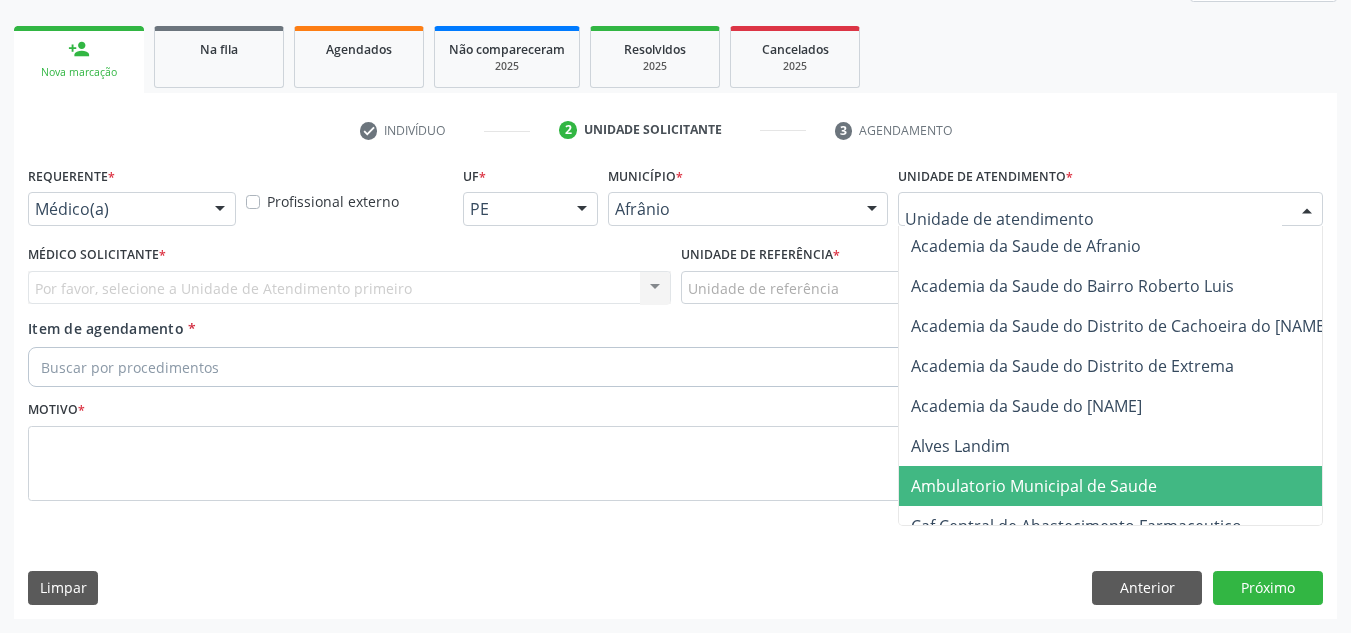 drag, startPoint x: 1033, startPoint y: 491, endPoint x: 1017, endPoint y: 490, distance: 16.03122 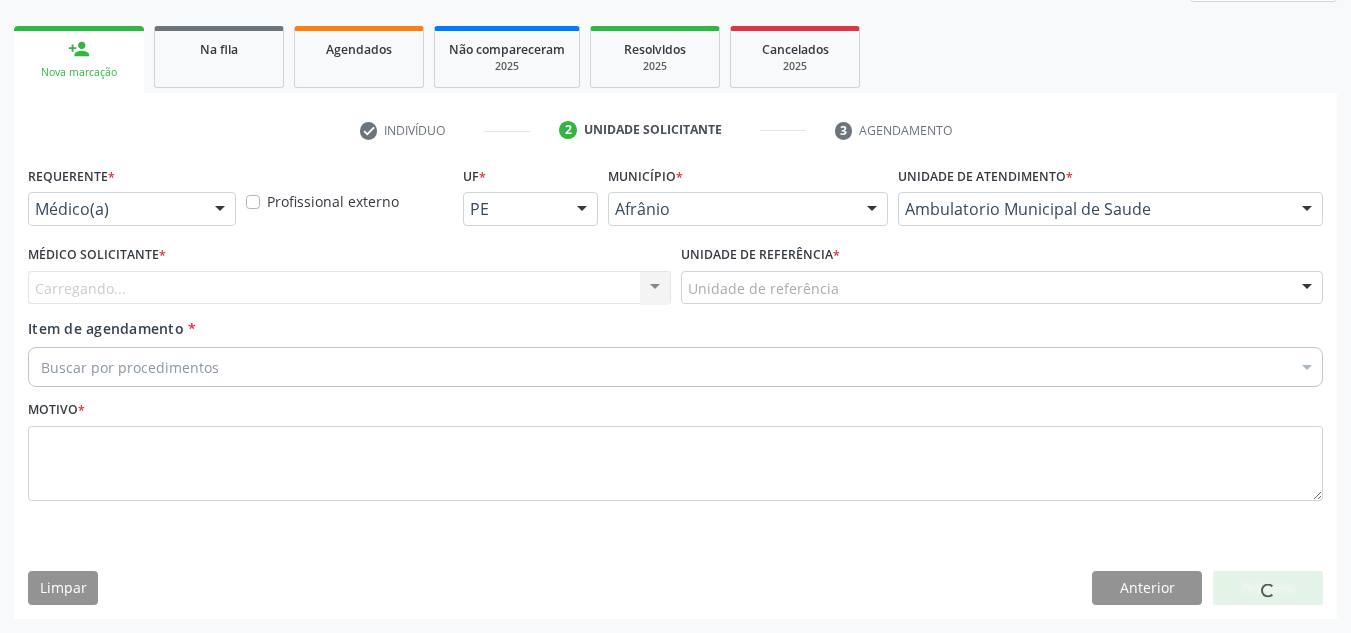 click on "Carregando...
Nenhum resultado encontrado para: "   "
Não há nenhuma opção para ser exibida." at bounding box center (349, 288) 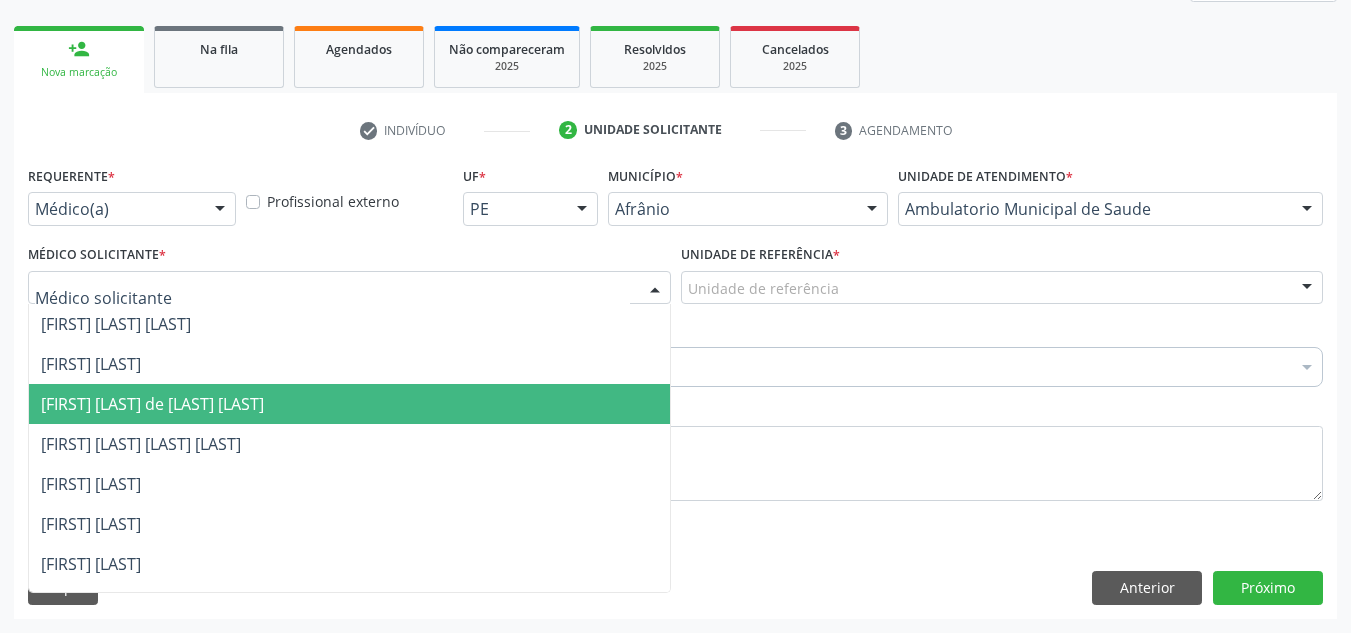 click on "[FIRST] [LAST]" at bounding box center (349, 564) 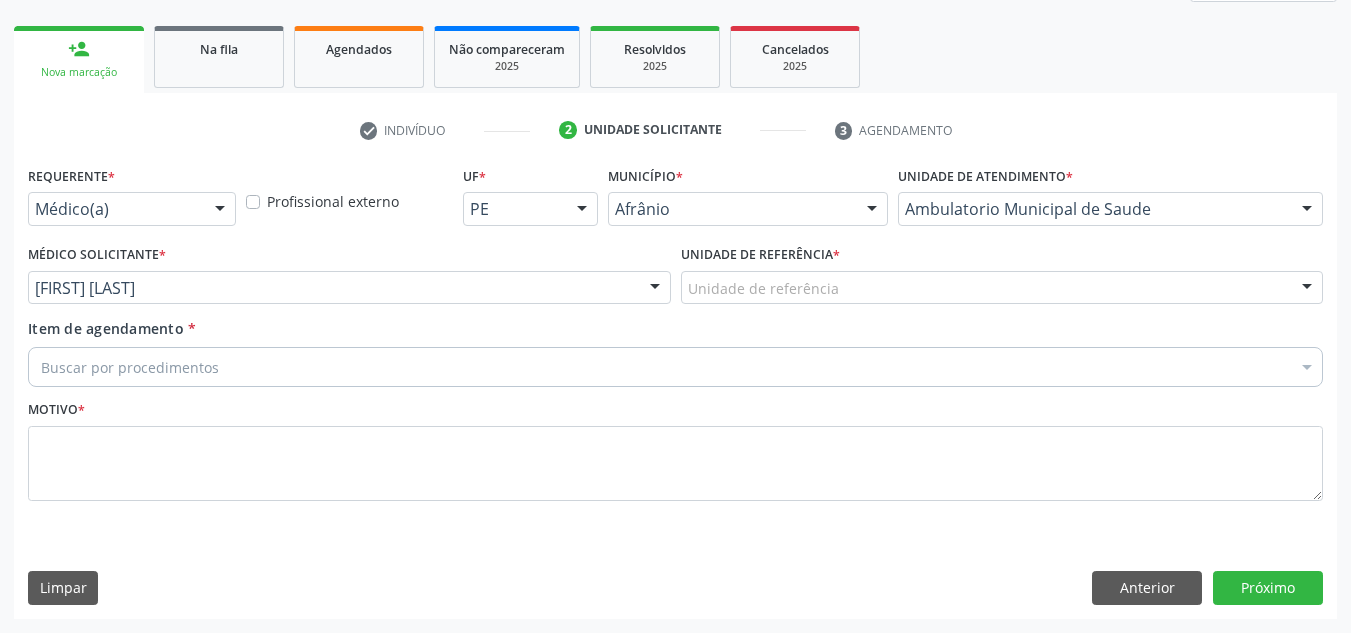 click on "Unidade de referência
*
Unidade de referência
ESF de Extrema   ESF de Barra das Melancias   ESF Jose e Maria Rodrigues de Macedo   ESF Maria da Silva Pereira   ESF Isabel Gomes   ESF Jose Ramos   ESF Custodia Maria da Conceicao   ESF Rosalia Cavalcanti Gomes   ESF Maria Dilurdes da Silva   ESF Ana Coelho Nonato
Nenhum resultado encontrado para: "   "
Não há nenhuma opção para ser exibida." at bounding box center [1002, 279] 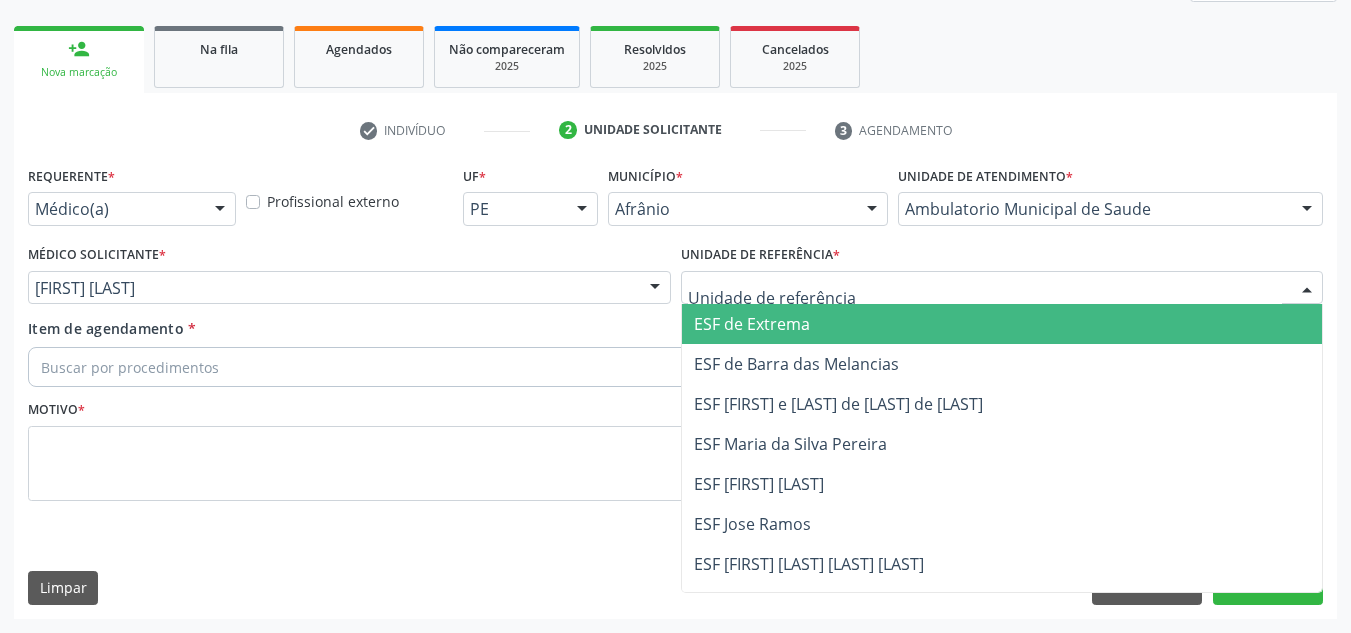 click at bounding box center (1002, 288) 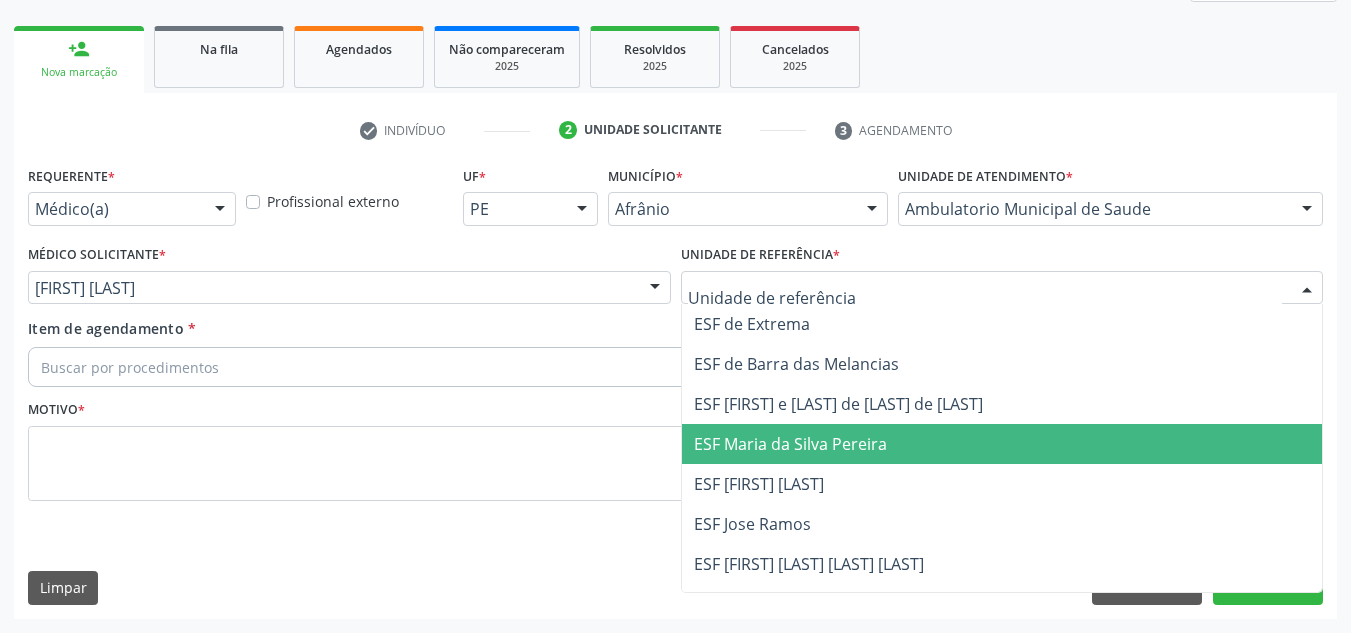 click on "ESF Maria da Silva Pereira" at bounding box center [790, 444] 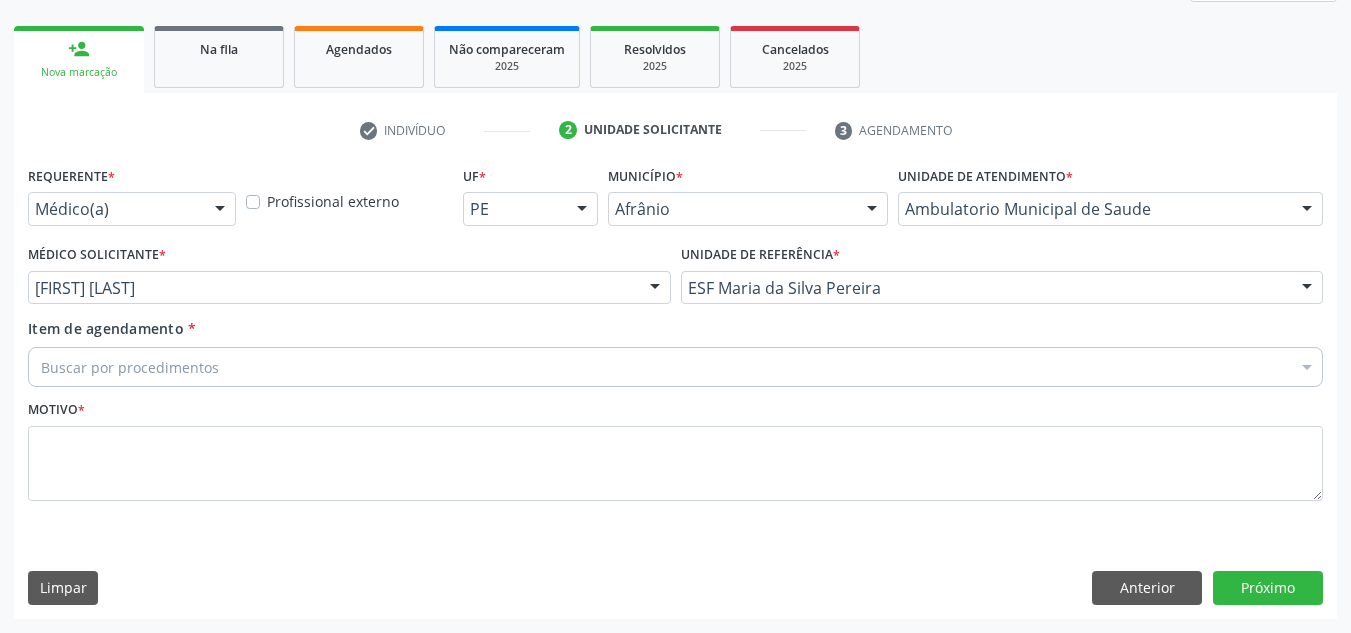 click on "Buscar por procedimentos" at bounding box center (675, 367) 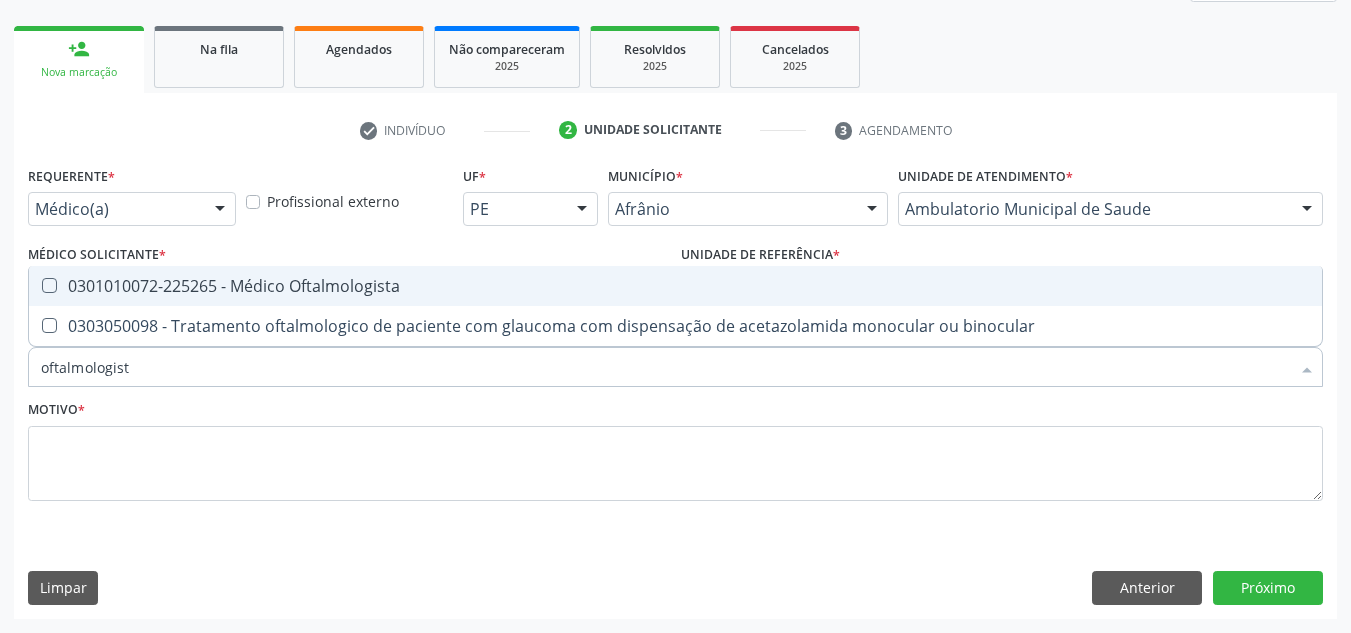 type on "oftalmologista" 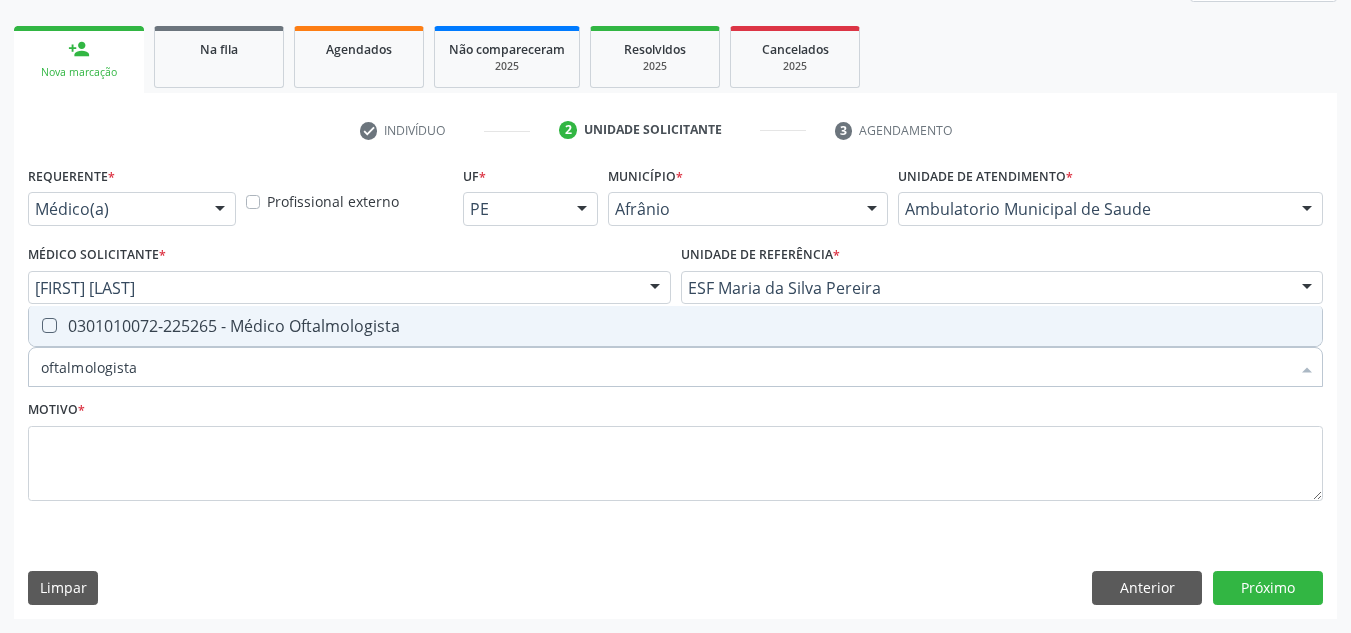 click on "oftalmologista" at bounding box center [665, 367] 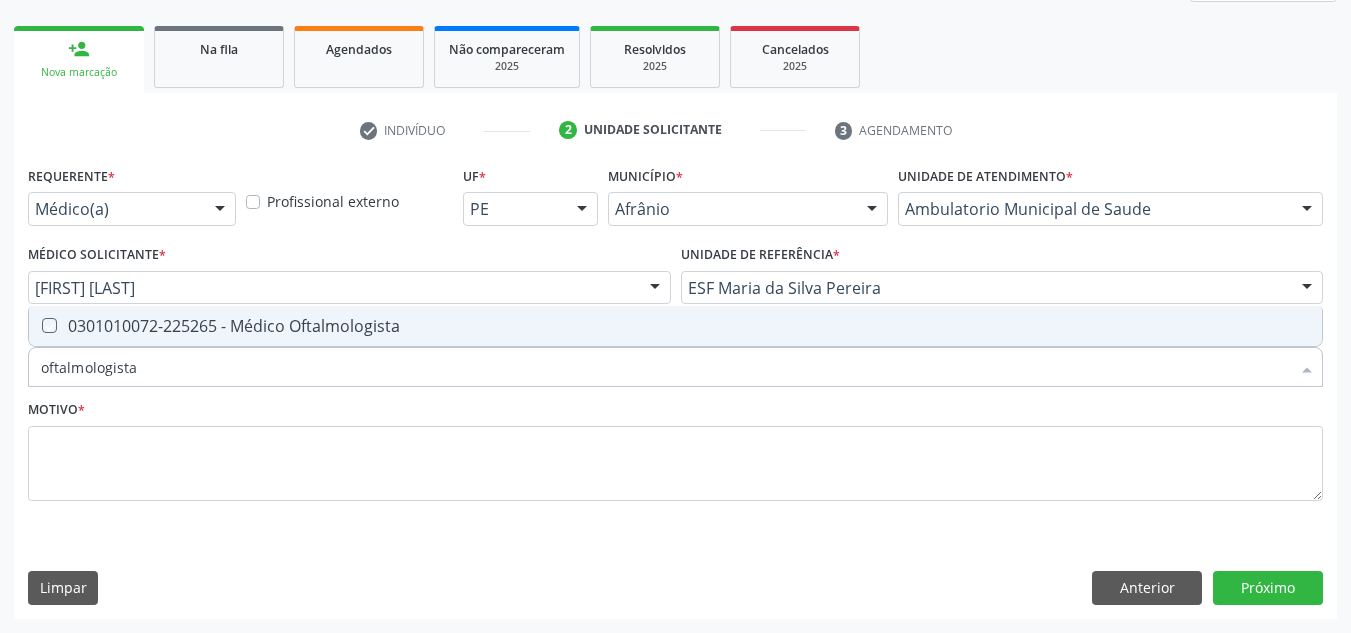 checkbox on "true" 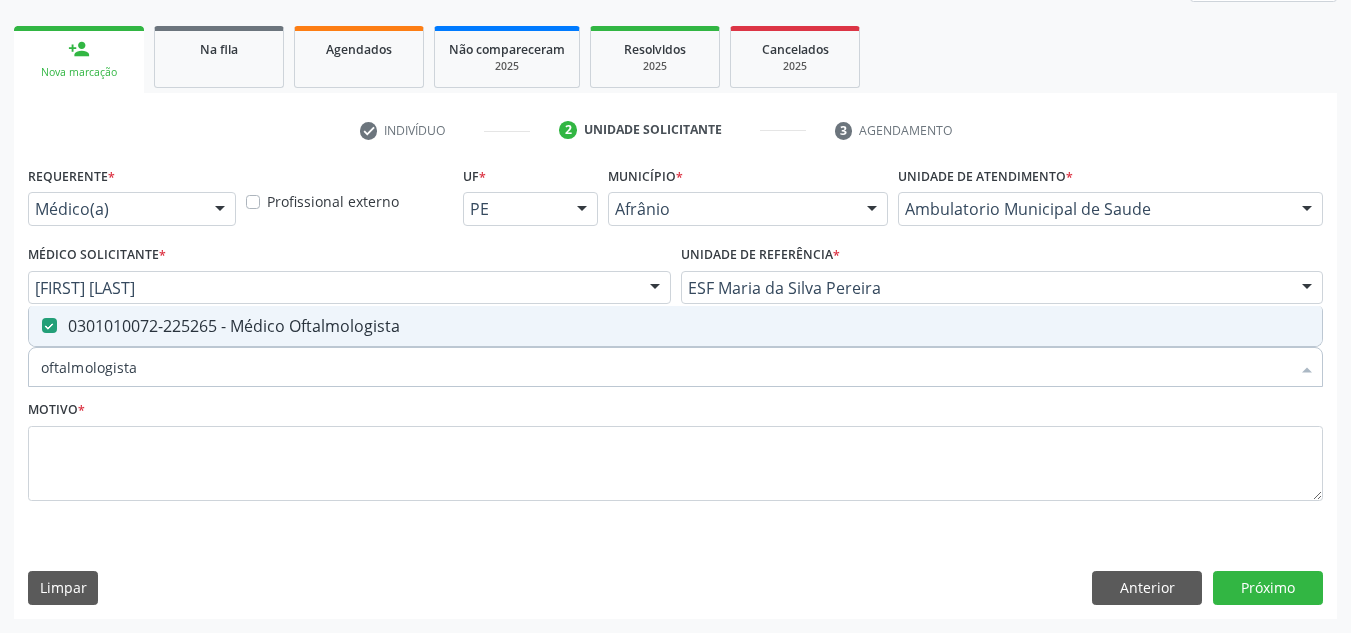 click on "Motivo
*" at bounding box center [675, 462] 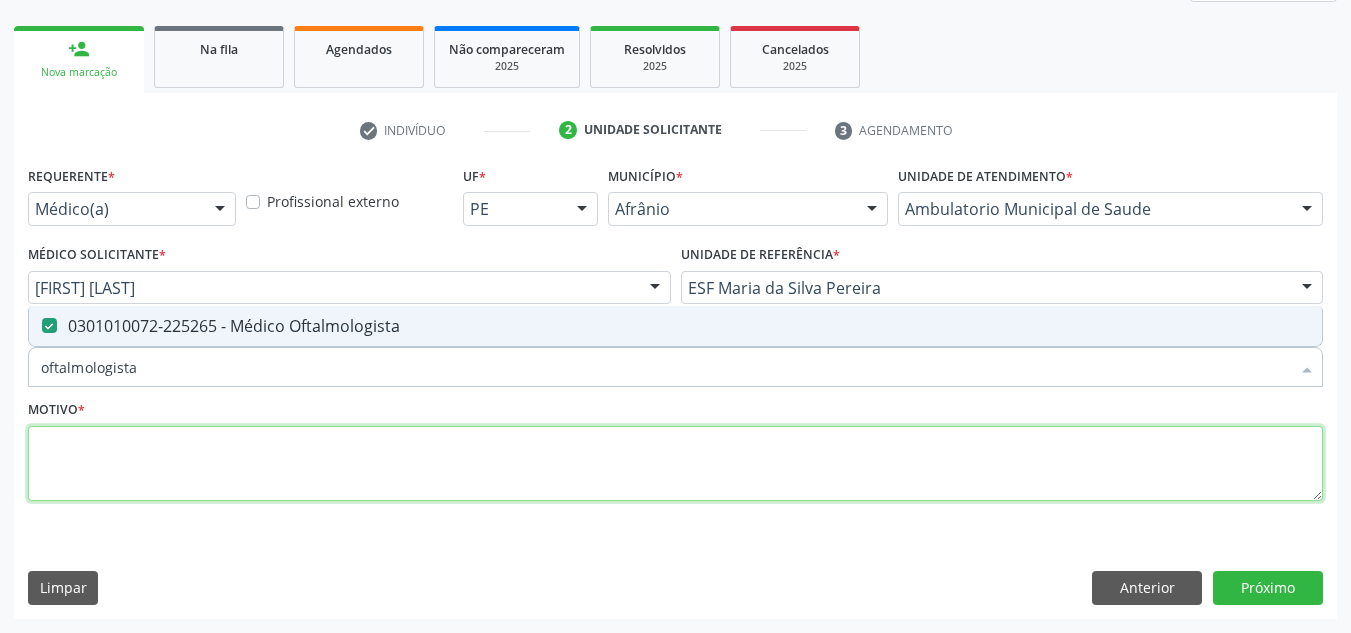click at bounding box center (675, 464) 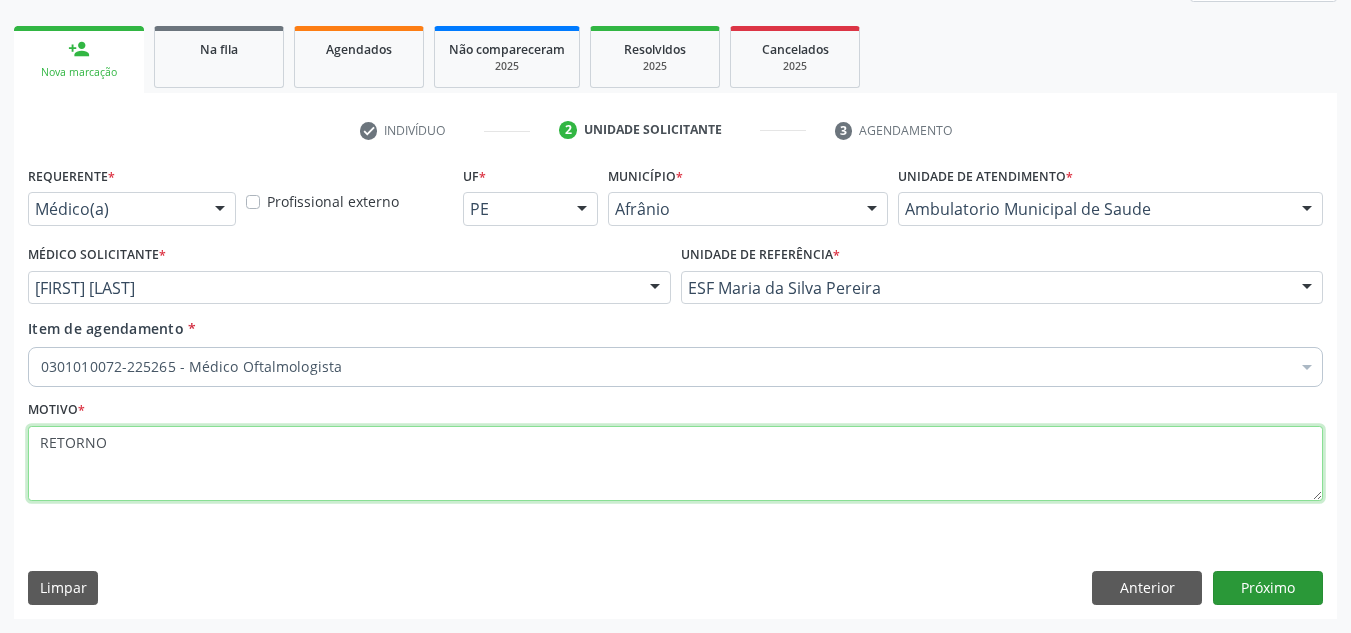 type on "RETORNO" 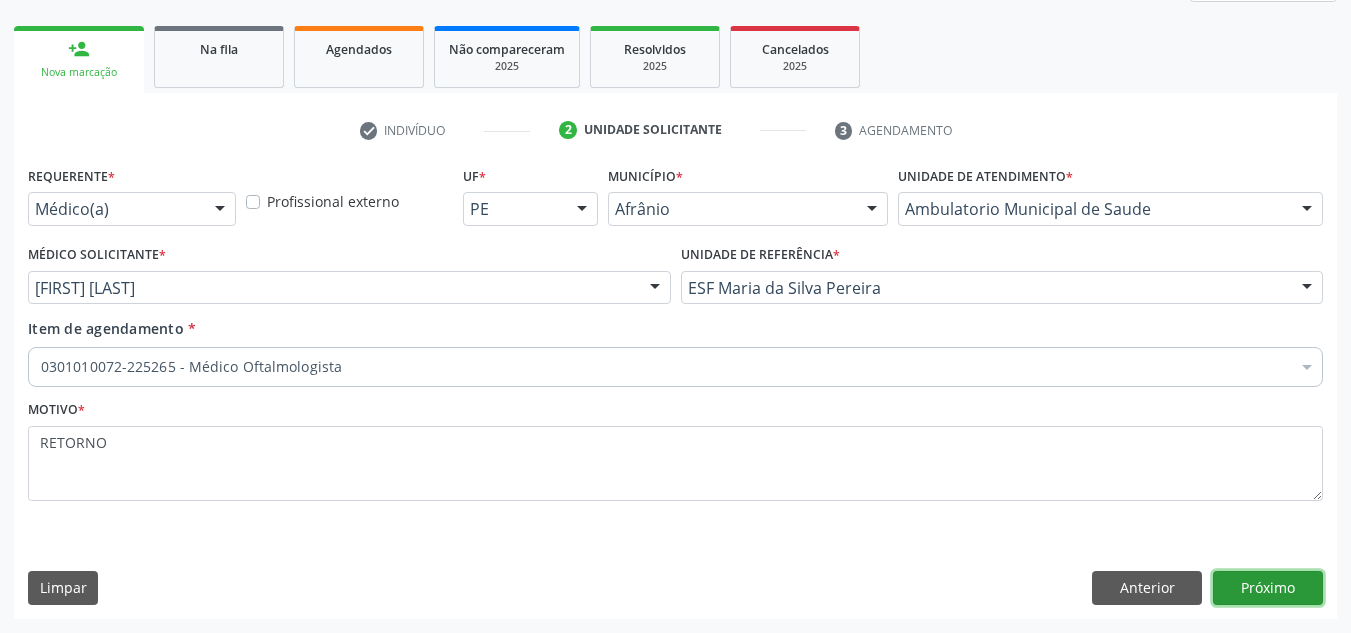 click on "Próximo" at bounding box center [1268, 588] 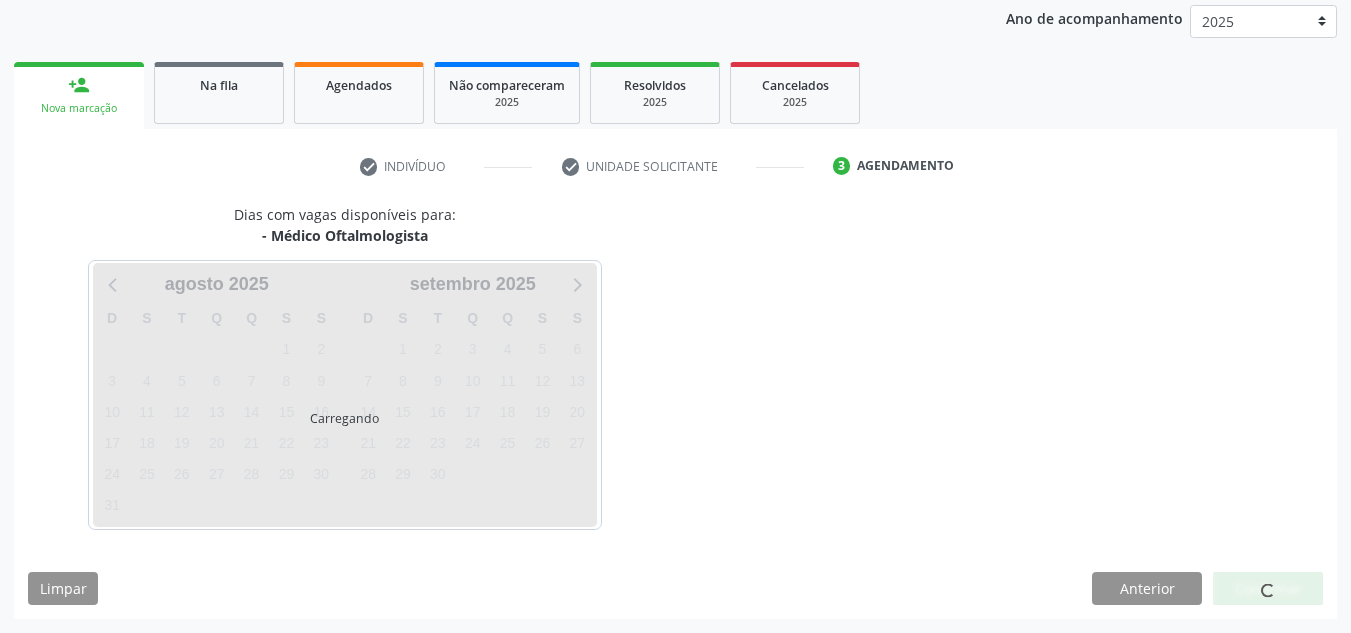 scroll, scrollTop: 237, scrollLeft: 0, axis: vertical 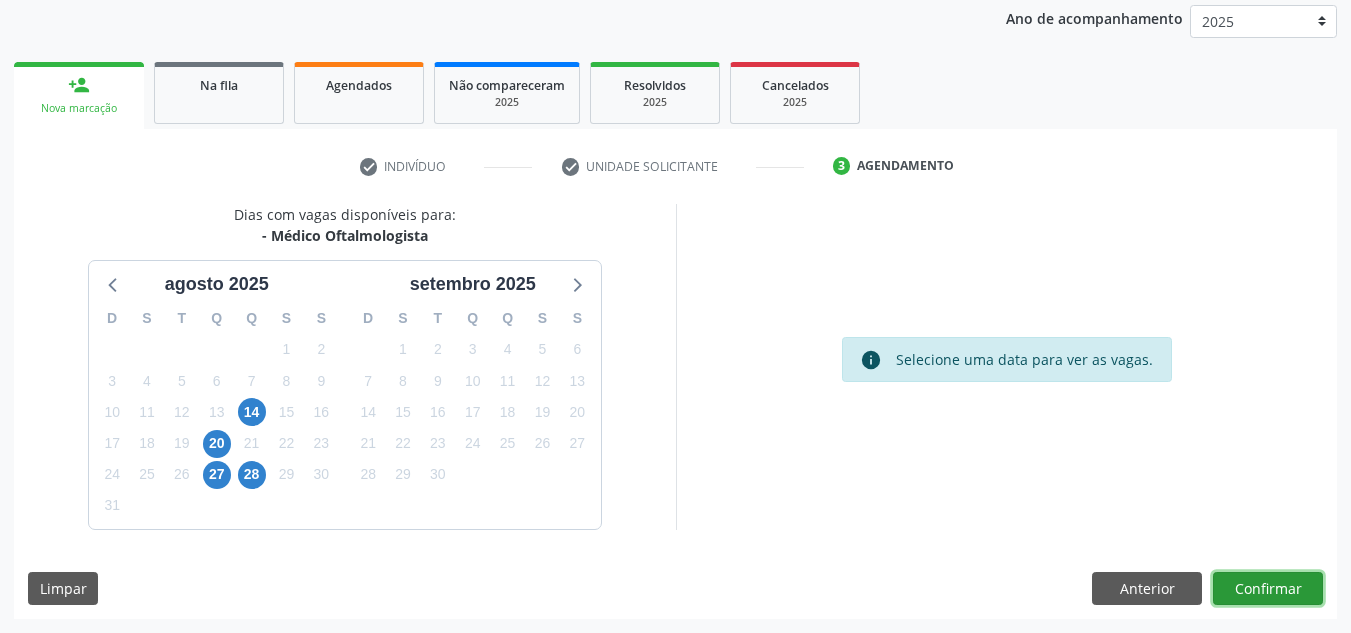click on "Confirmar" at bounding box center (1268, 589) 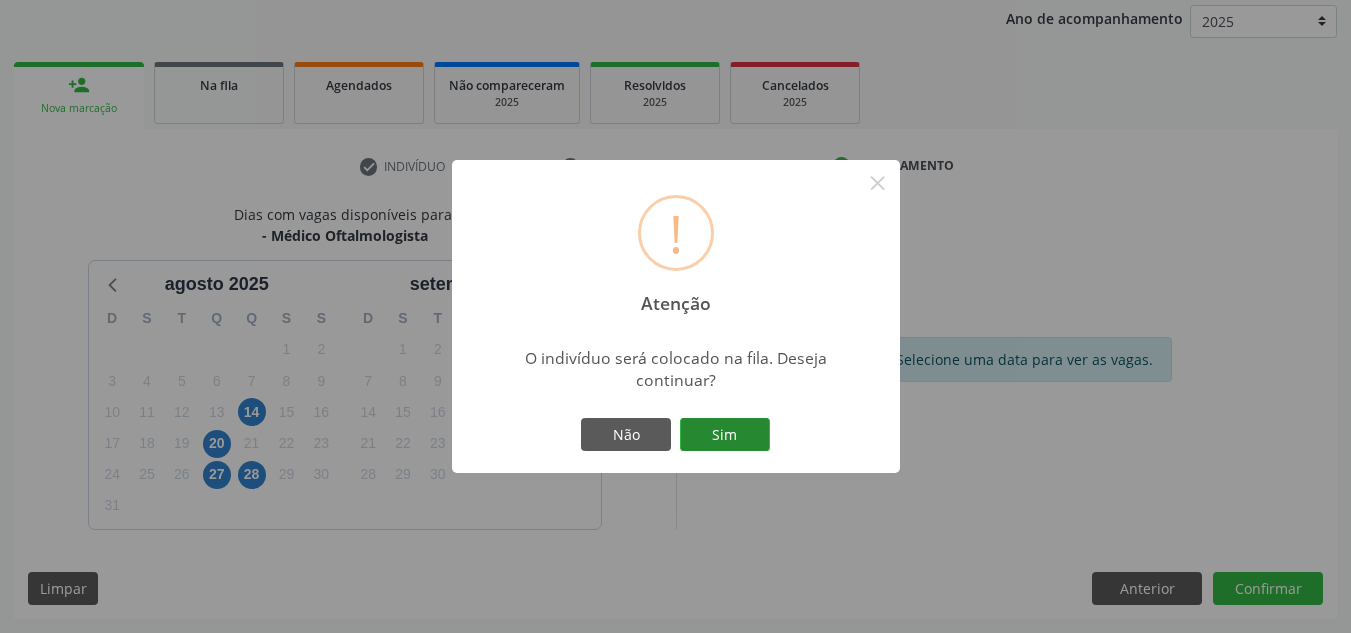 click on "Sim" at bounding box center [725, 435] 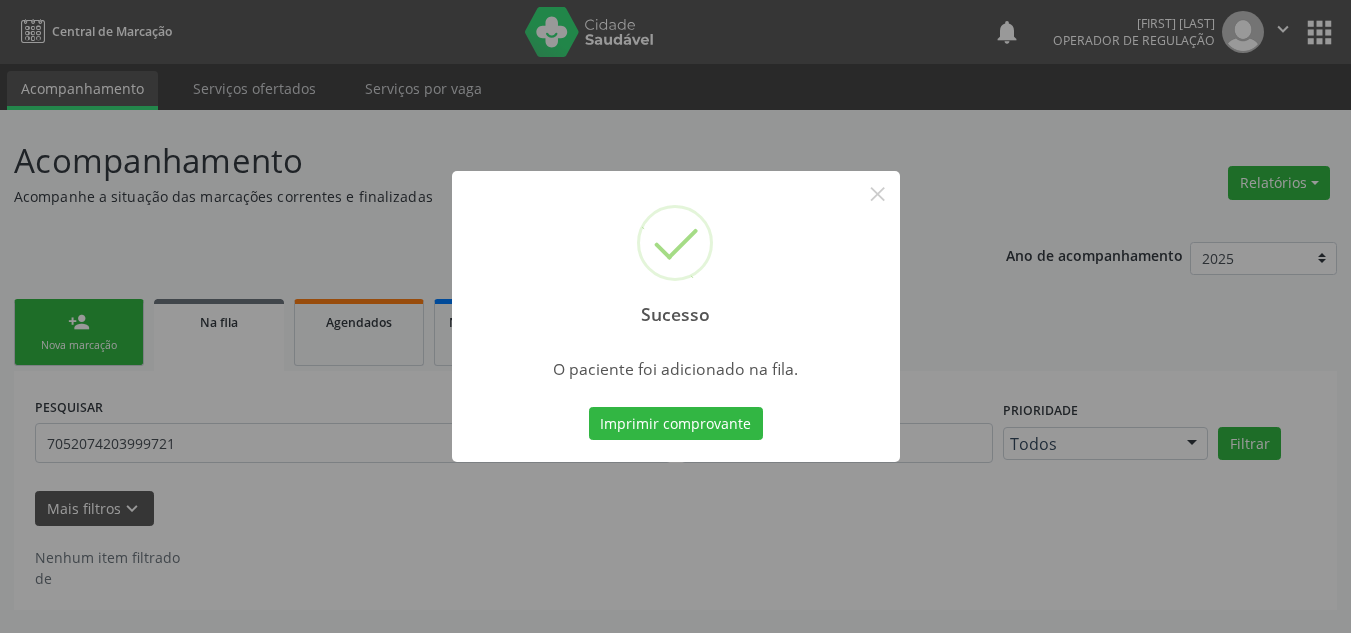 scroll, scrollTop: 0, scrollLeft: 0, axis: both 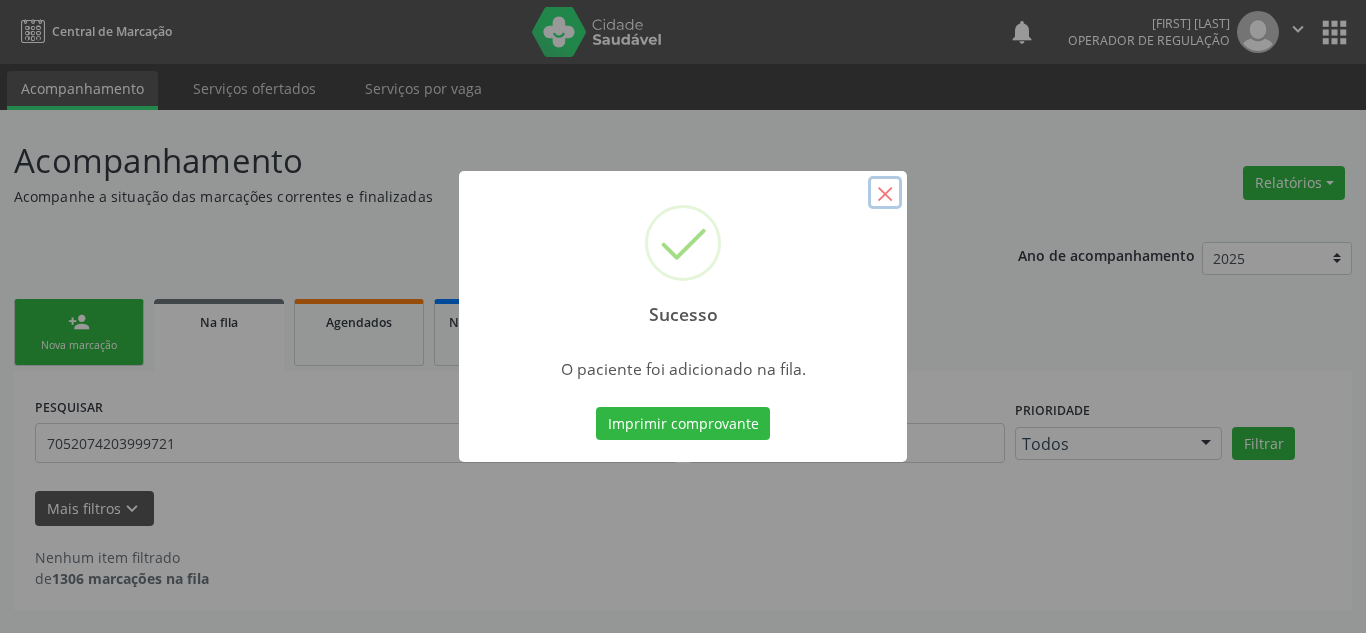 click on "×" at bounding box center [885, 193] 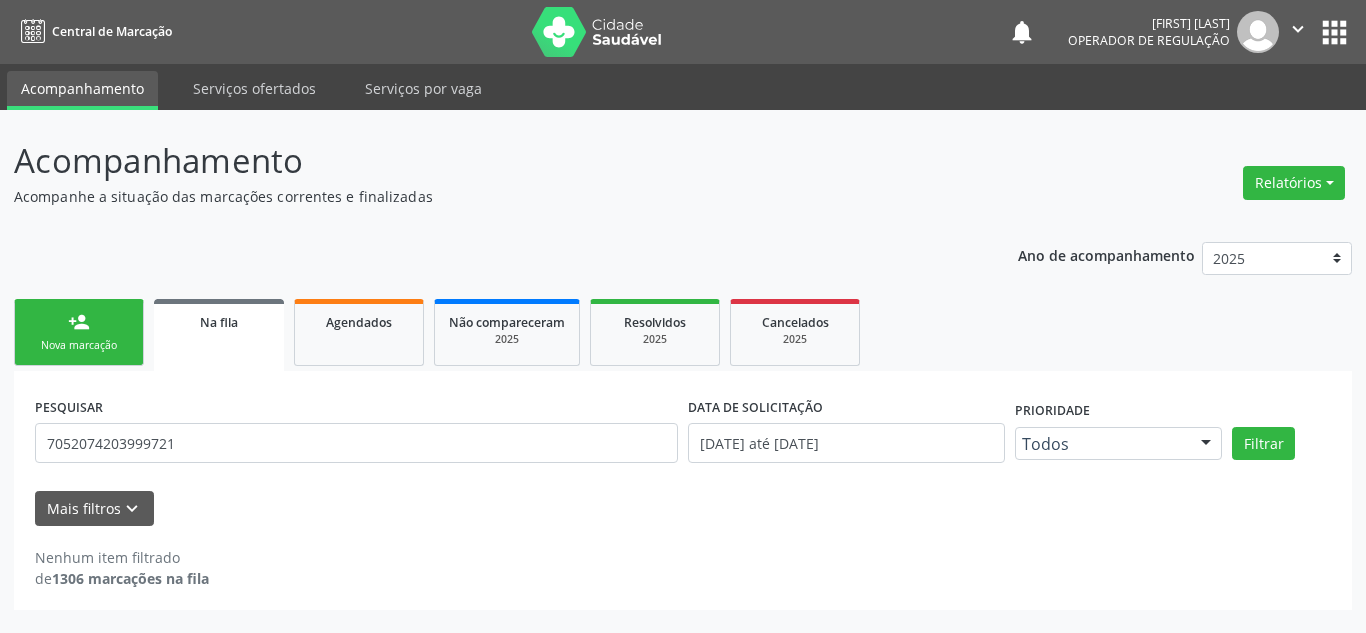 click on "Nova marcação" at bounding box center (79, 345) 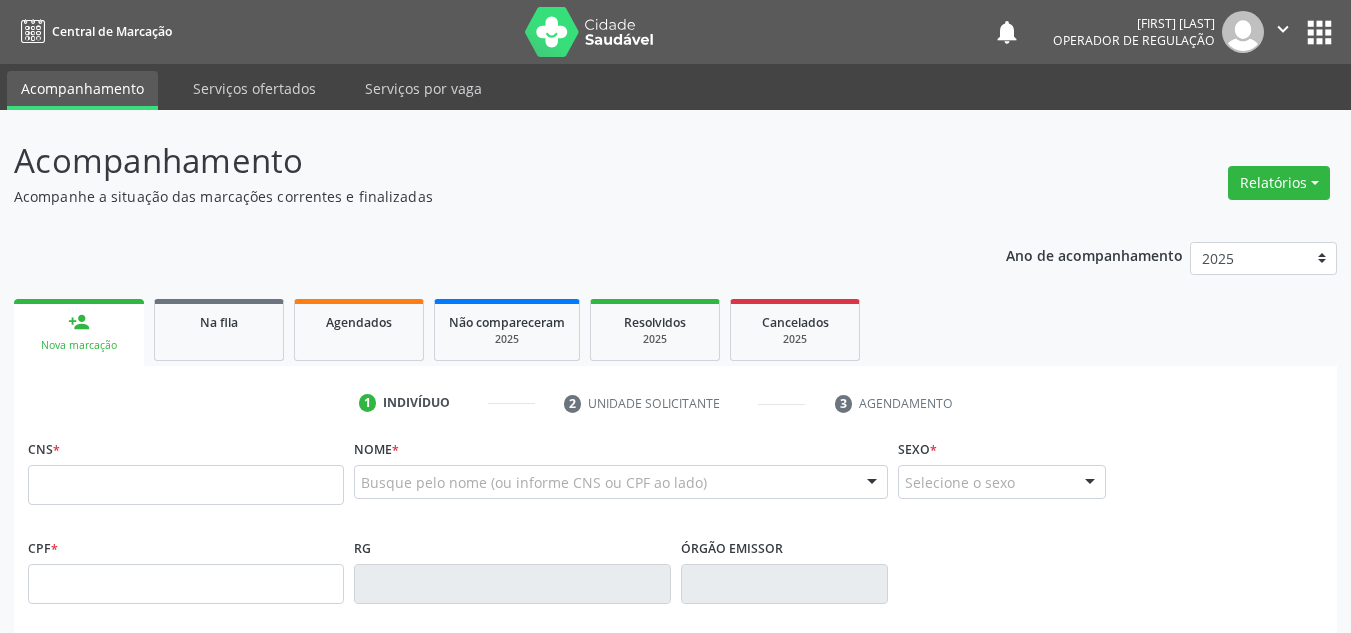 click on "person_add
Nova marcação" at bounding box center (79, 332) 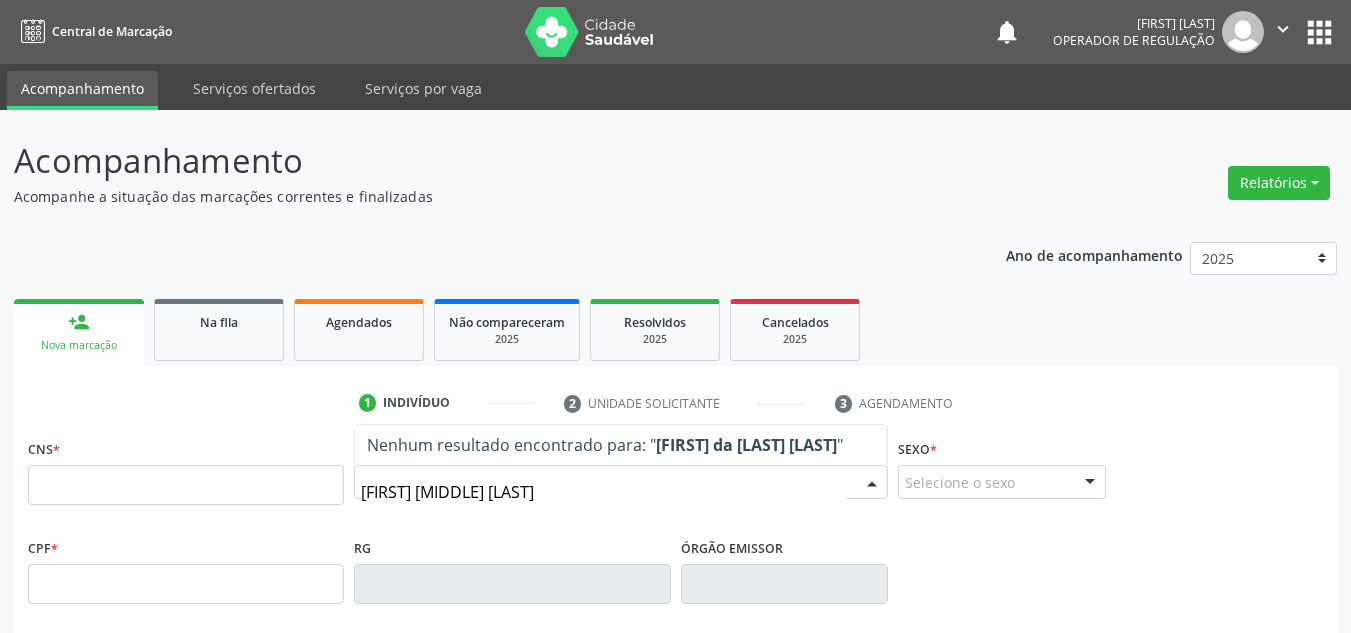 type on "[FIRST] [MIDDLE] [LAST]" 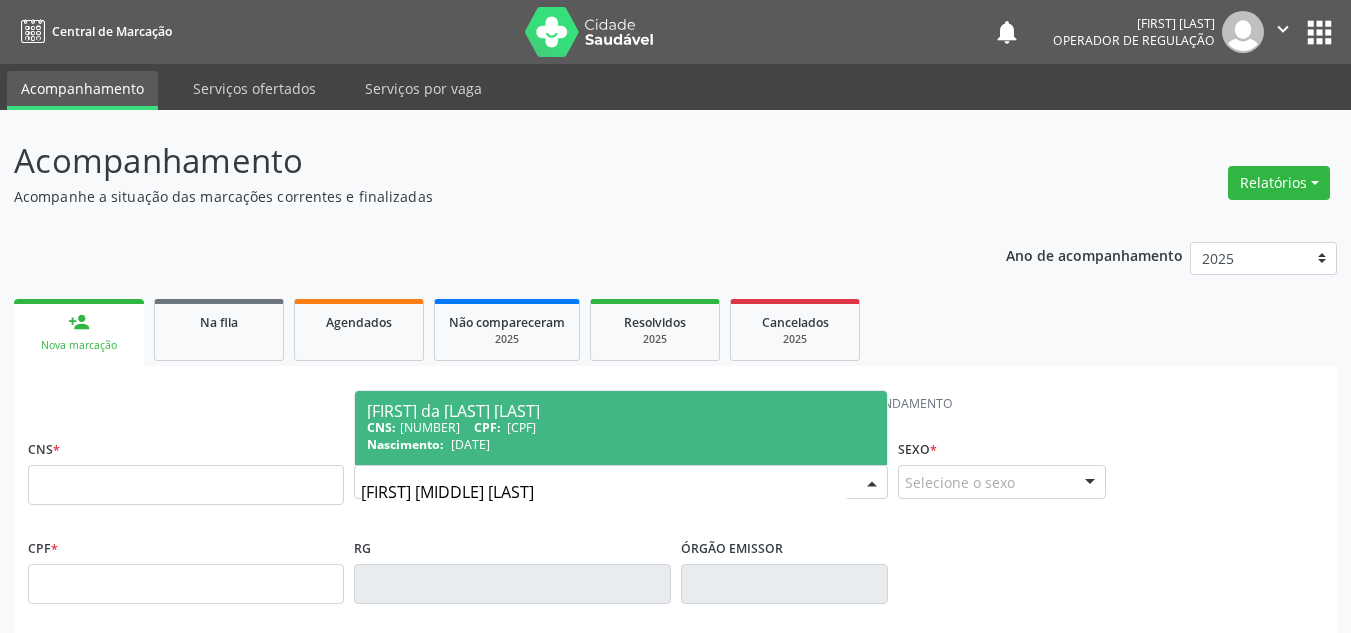 click on "[FIRST] [LAST]
CNS:
[NUMBER]
CPF:
[CPF]
Nascimento:
[DATE]" at bounding box center [621, 428] 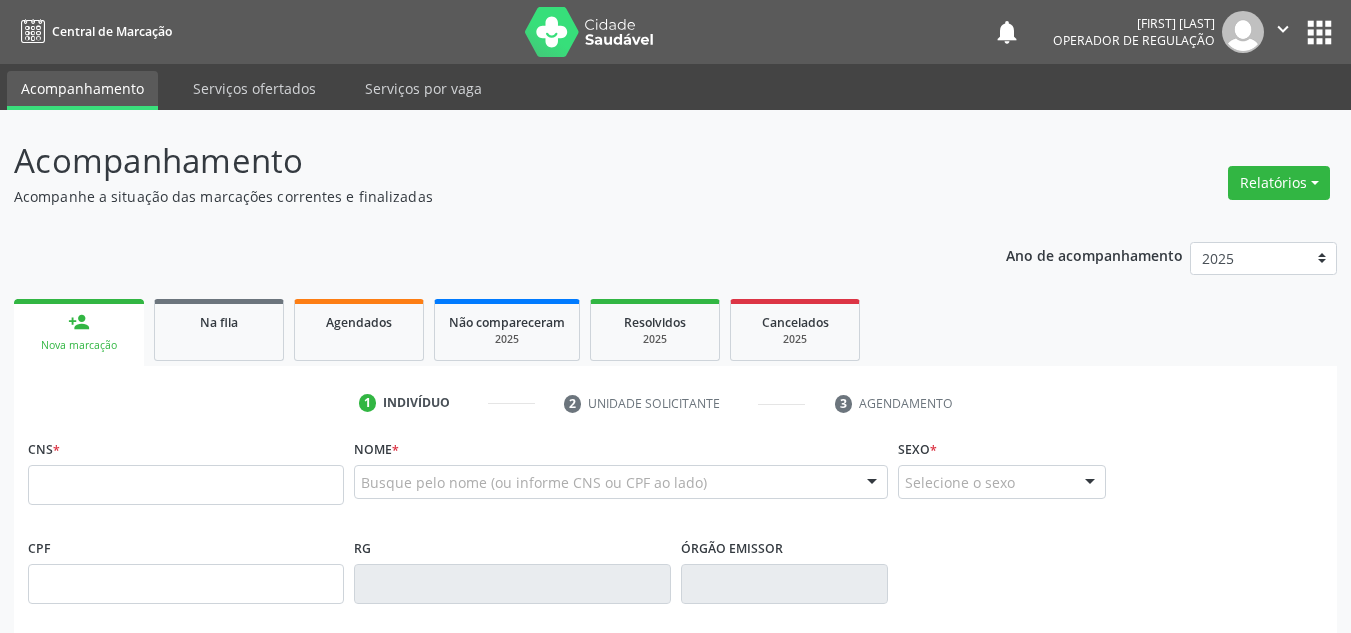 type on "[NUMBER]" 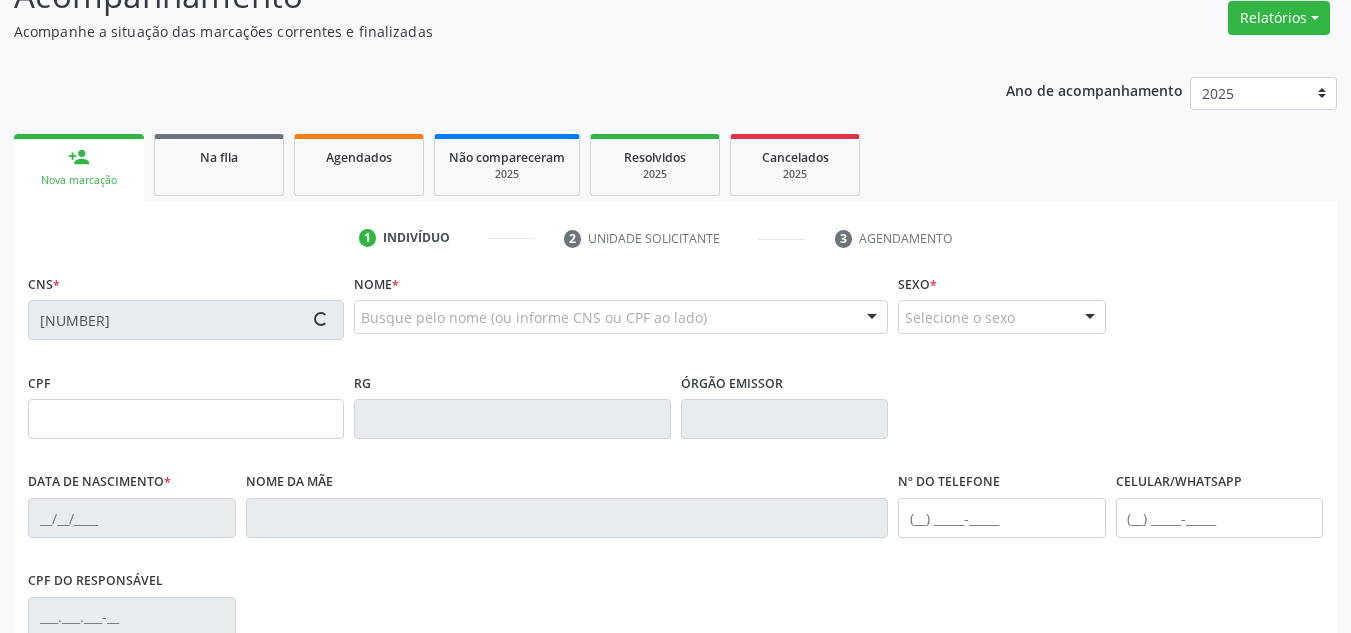 scroll, scrollTop: 200, scrollLeft: 0, axis: vertical 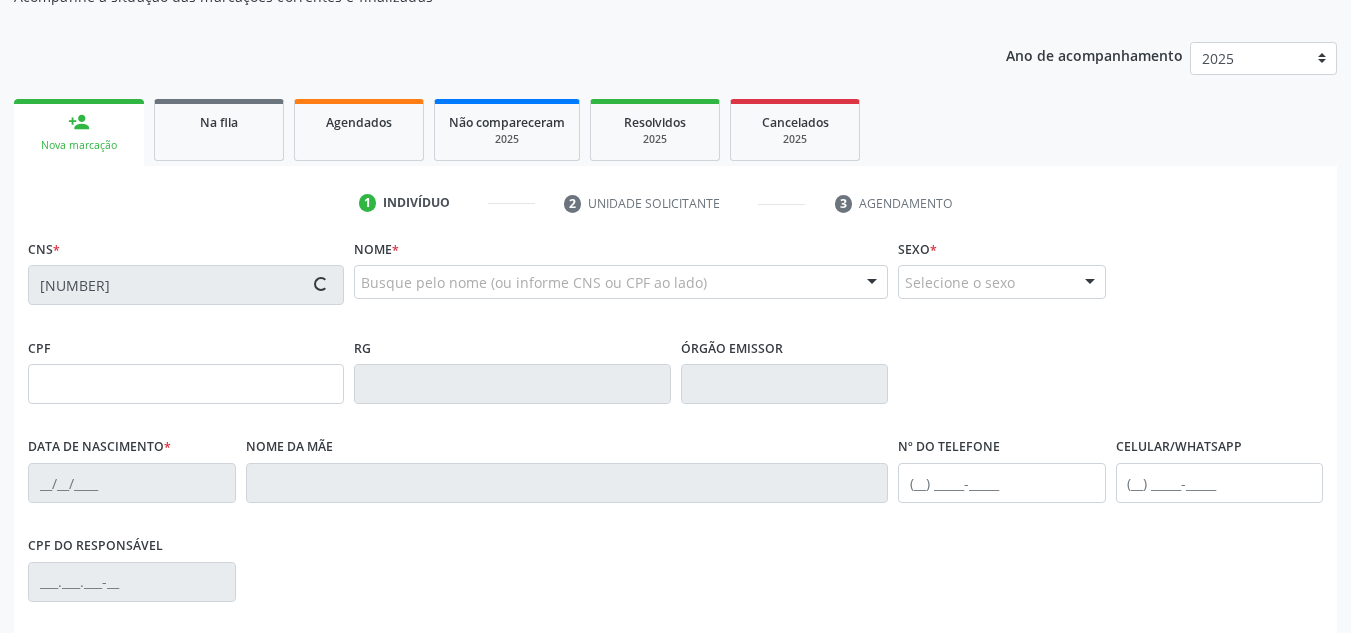 type on "[CPF]" 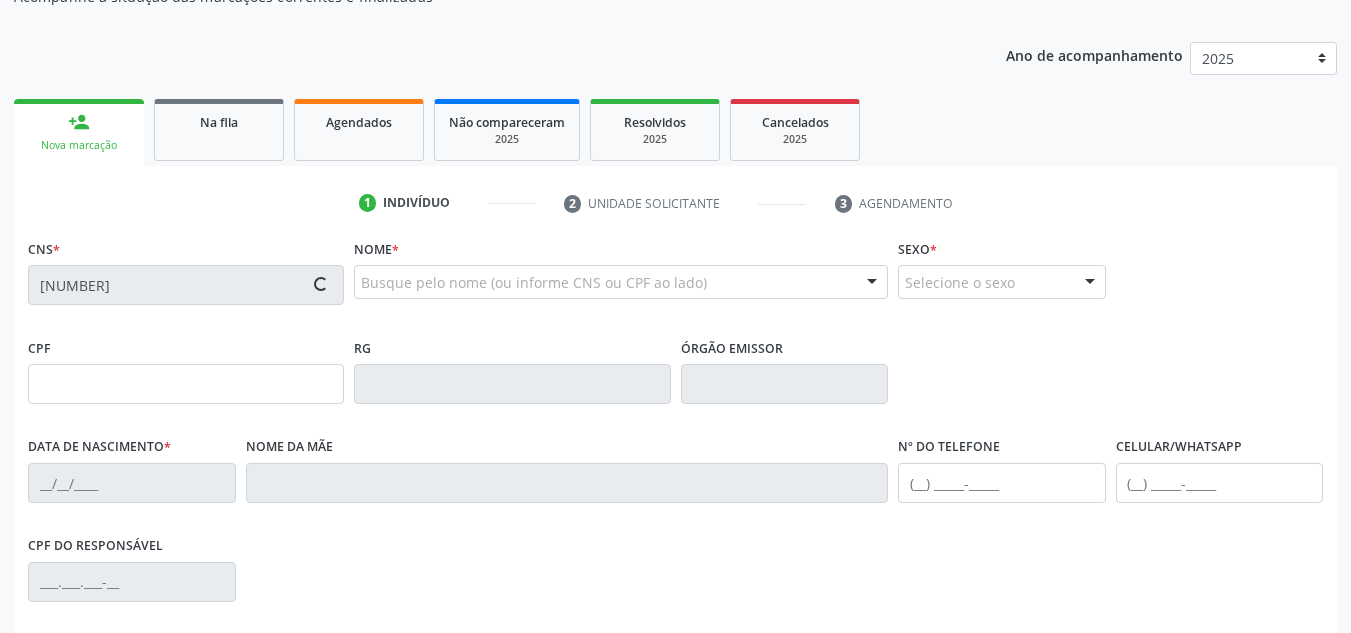 type on "[DATE]" 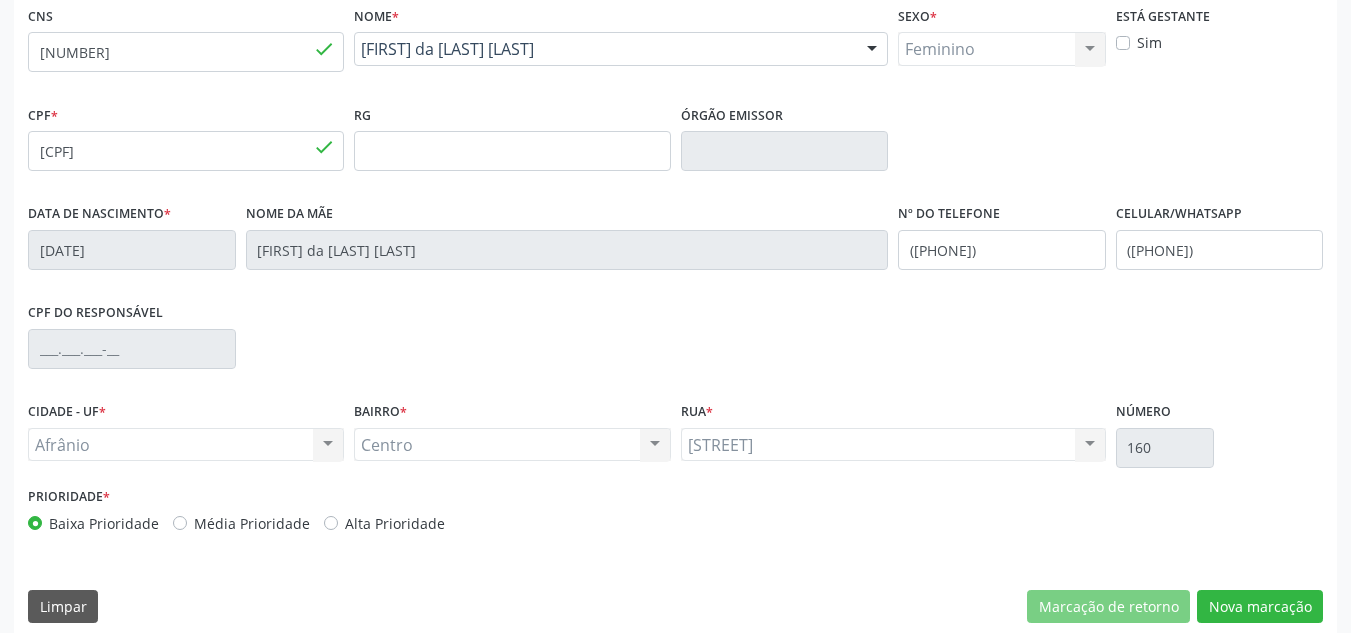 scroll, scrollTop: 451, scrollLeft: 0, axis: vertical 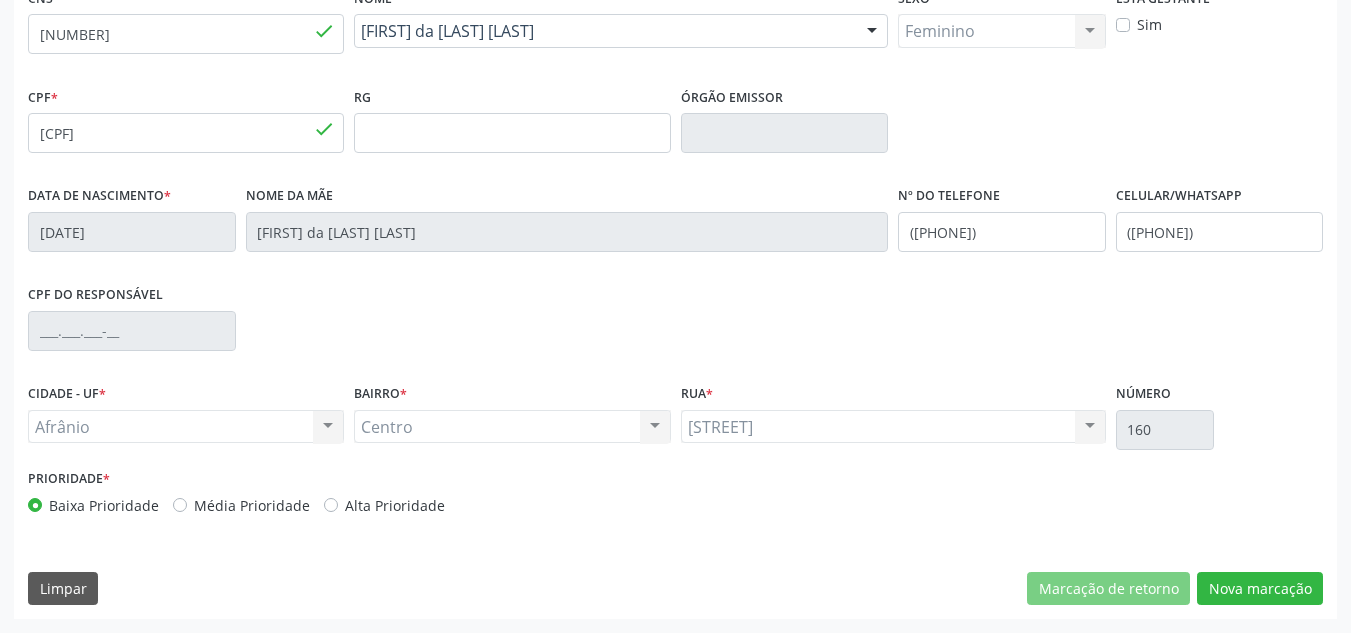 click on "Prioridade
*
Baixa Prioridade
Média Prioridade
Alta Prioridade" at bounding box center (349, 490) 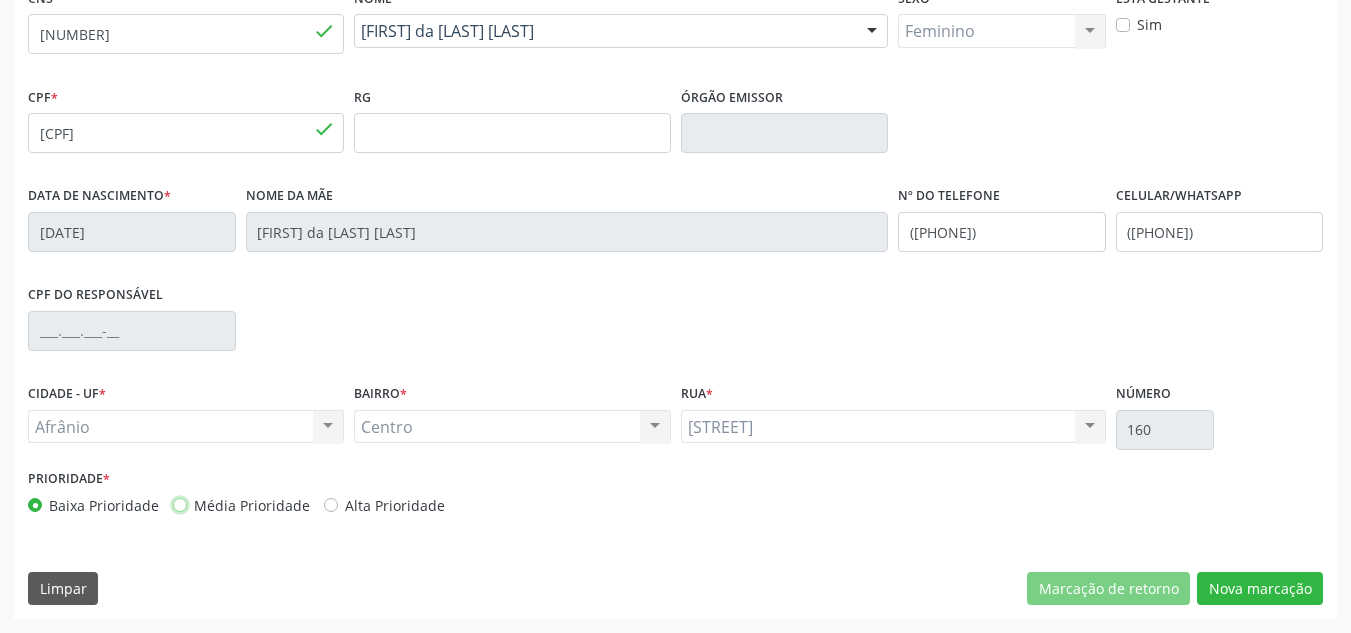 click on "Média Prioridade" at bounding box center [180, 504] 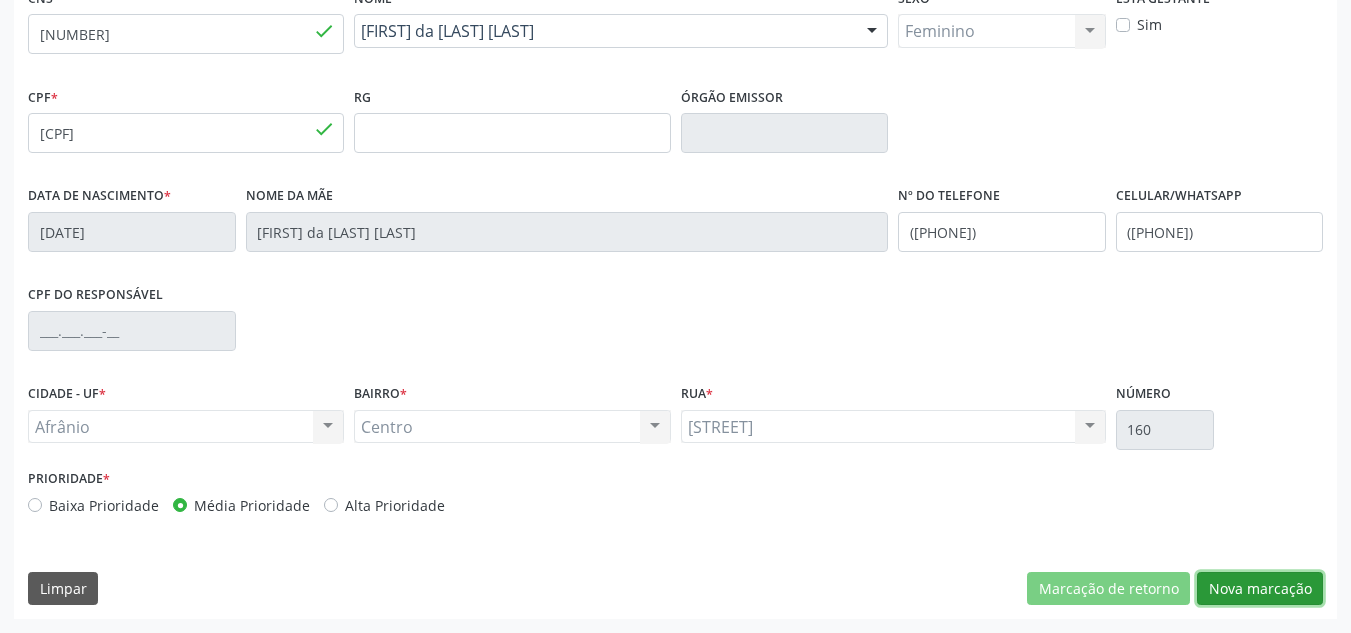 click on "Nova marcação" at bounding box center (1260, 589) 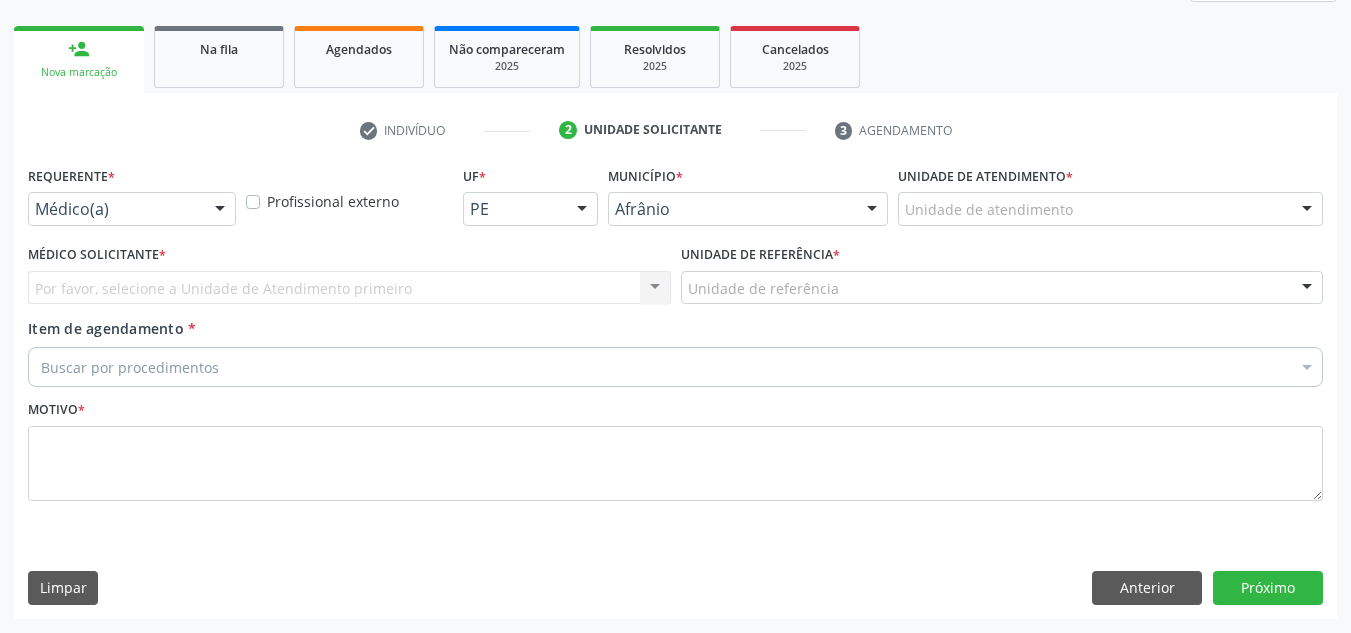 scroll, scrollTop: 273, scrollLeft: 0, axis: vertical 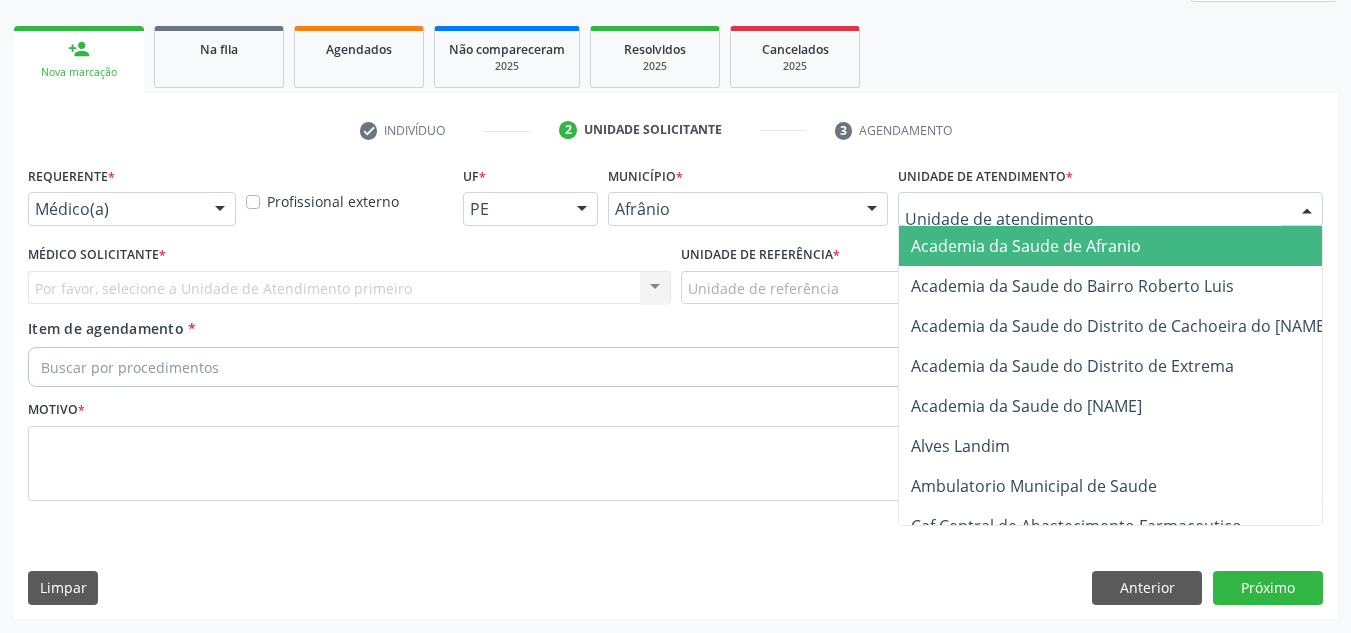 click at bounding box center (1110, 209) 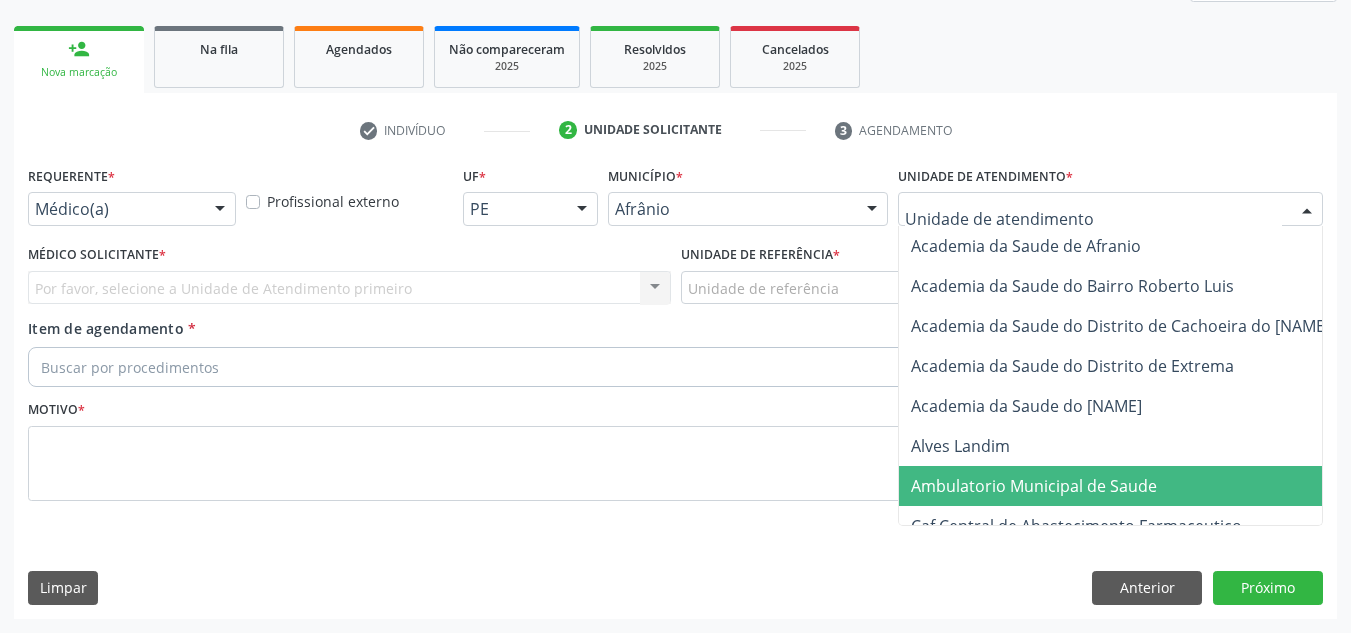 click on "Ambulatorio Municipal de Saude" at bounding box center [1034, 486] 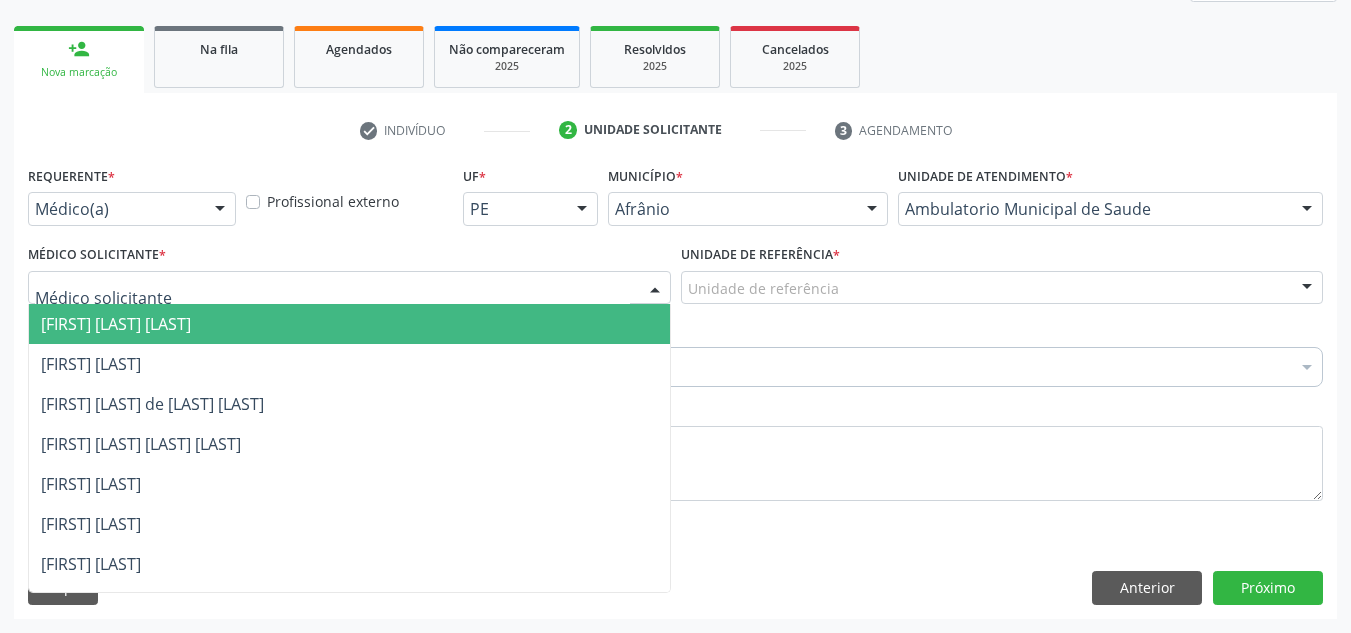 click at bounding box center [349, 288] 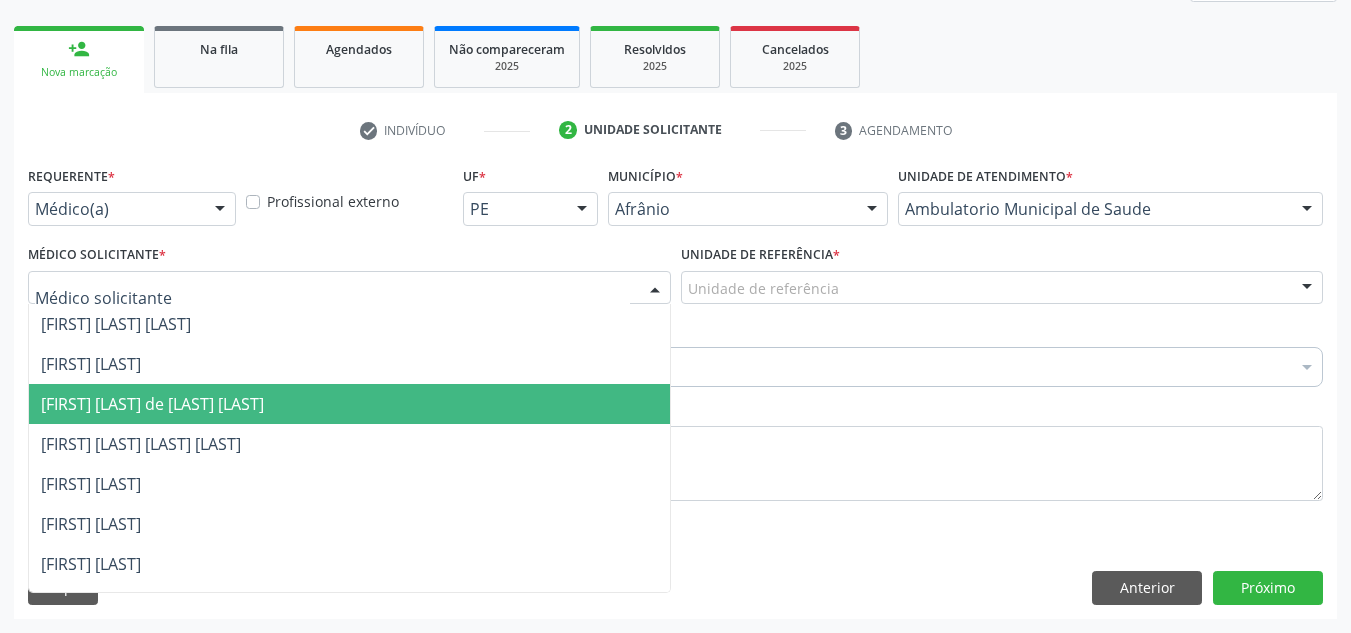 click on "[FIRST] [LAST] de [LAST] [LAST]" at bounding box center [349, 404] 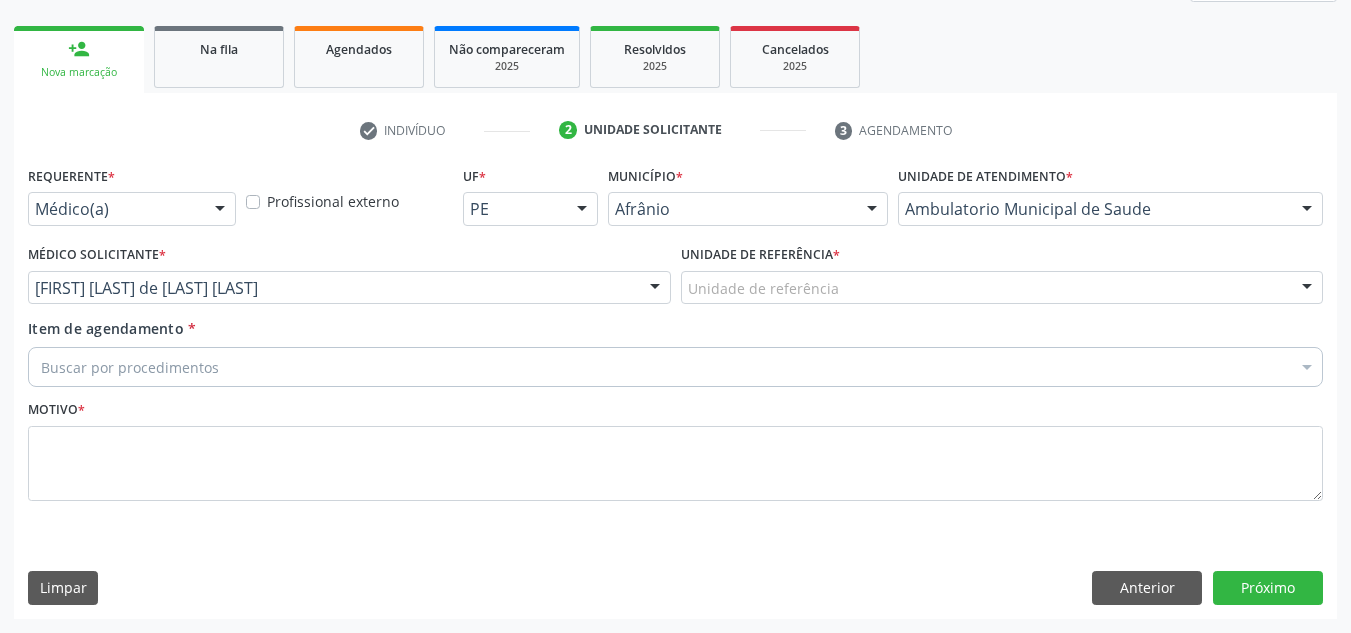click on "Unidade de referência
*" at bounding box center (760, 255) 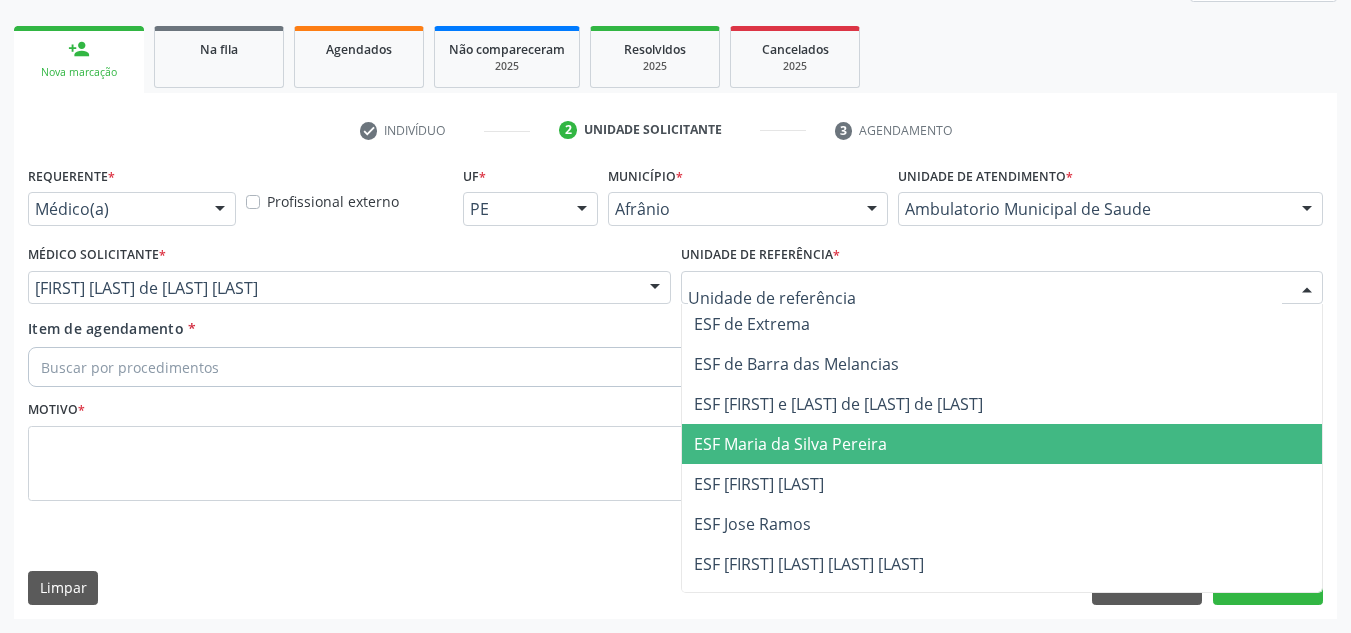 drag, startPoint x: 813, startPoint y: 434, endPoint x: 619, endPoint y: 326, distance: 222.03603 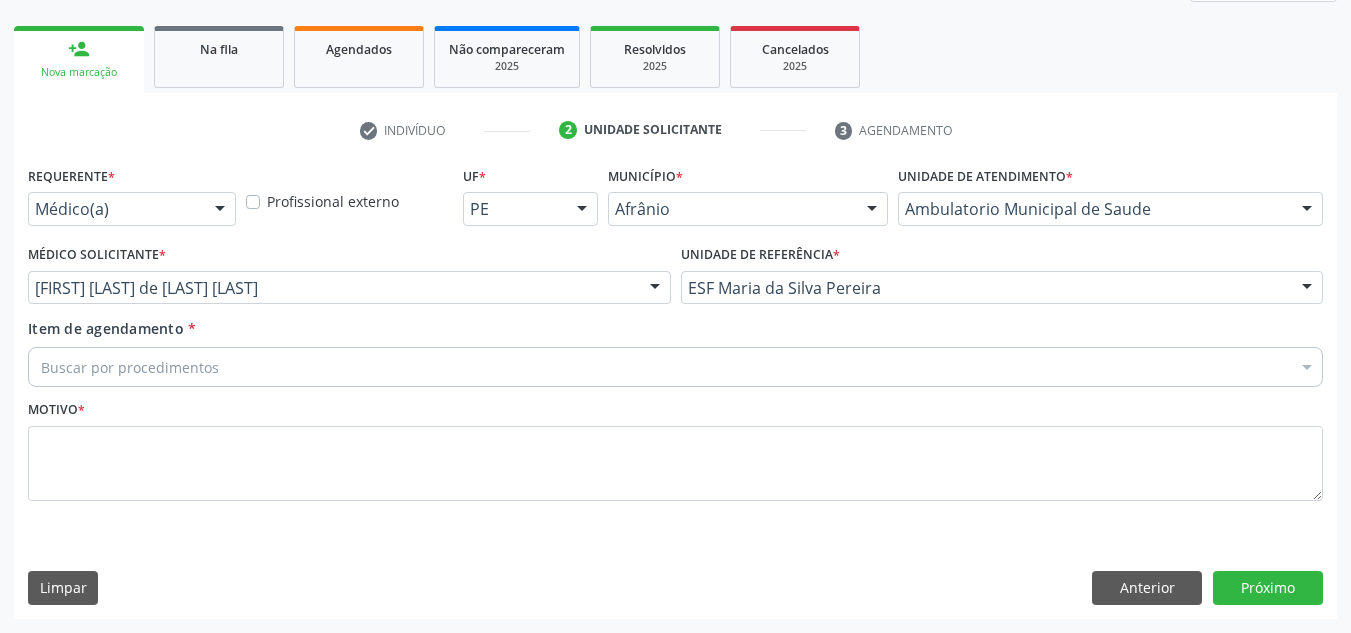 click on "Buscar por procedimentos" at bounding box center (675, 367) 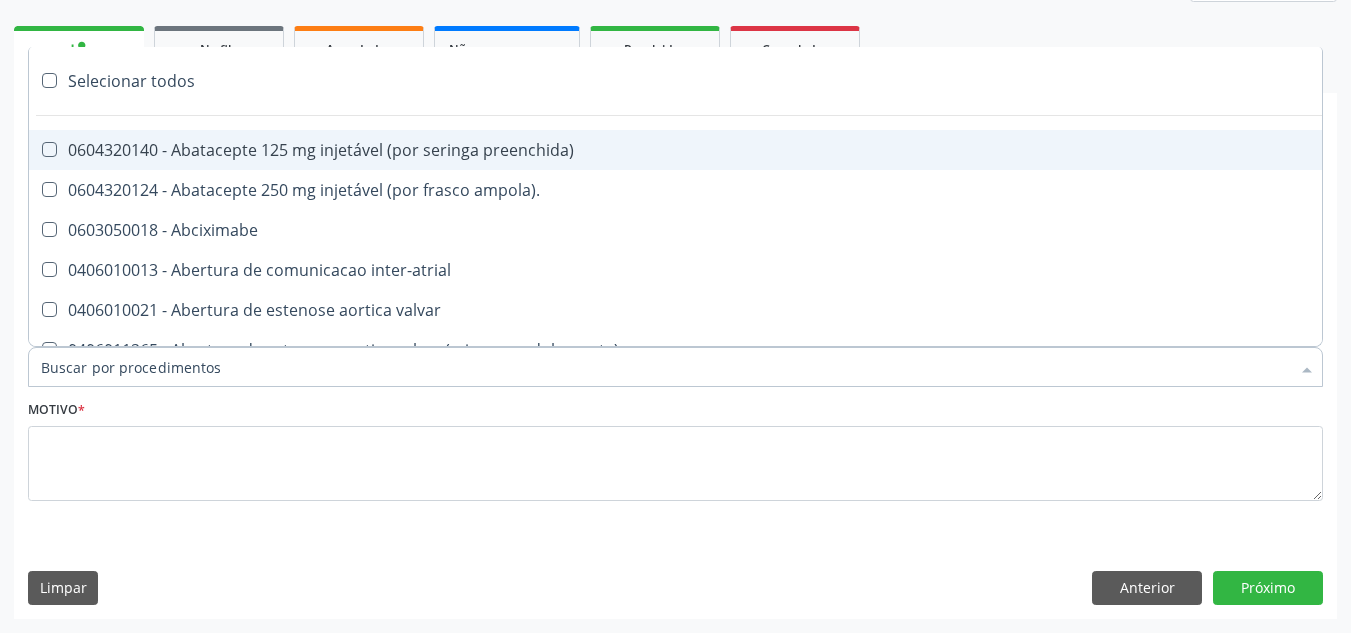 paste on "oftalmologista" 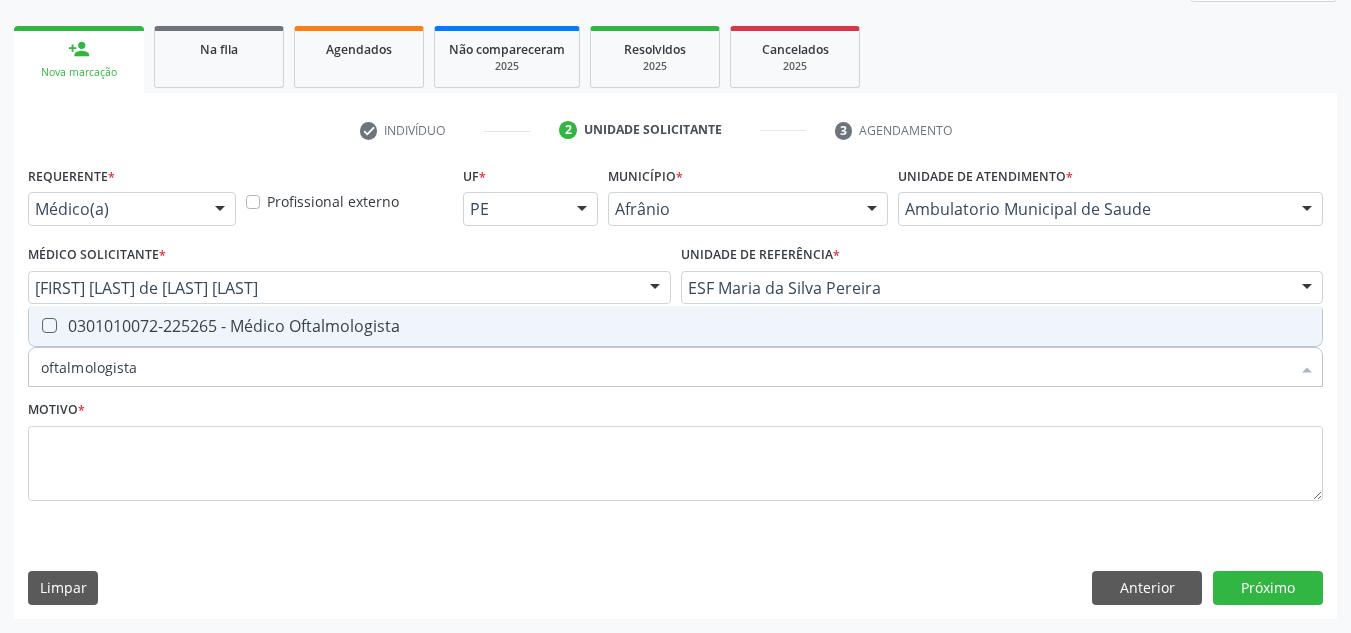 click on "0301010072-225265 - Médico Oftalmologista" at bounding box center (675, 326) 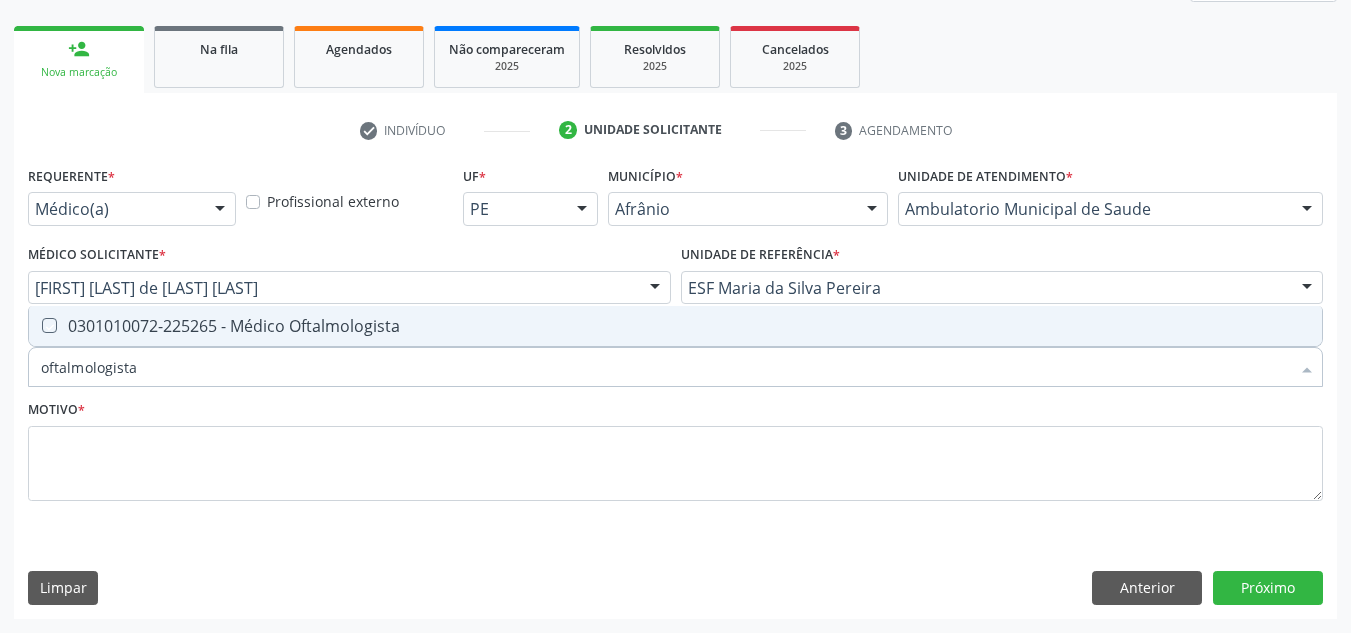 checkbox on "true" 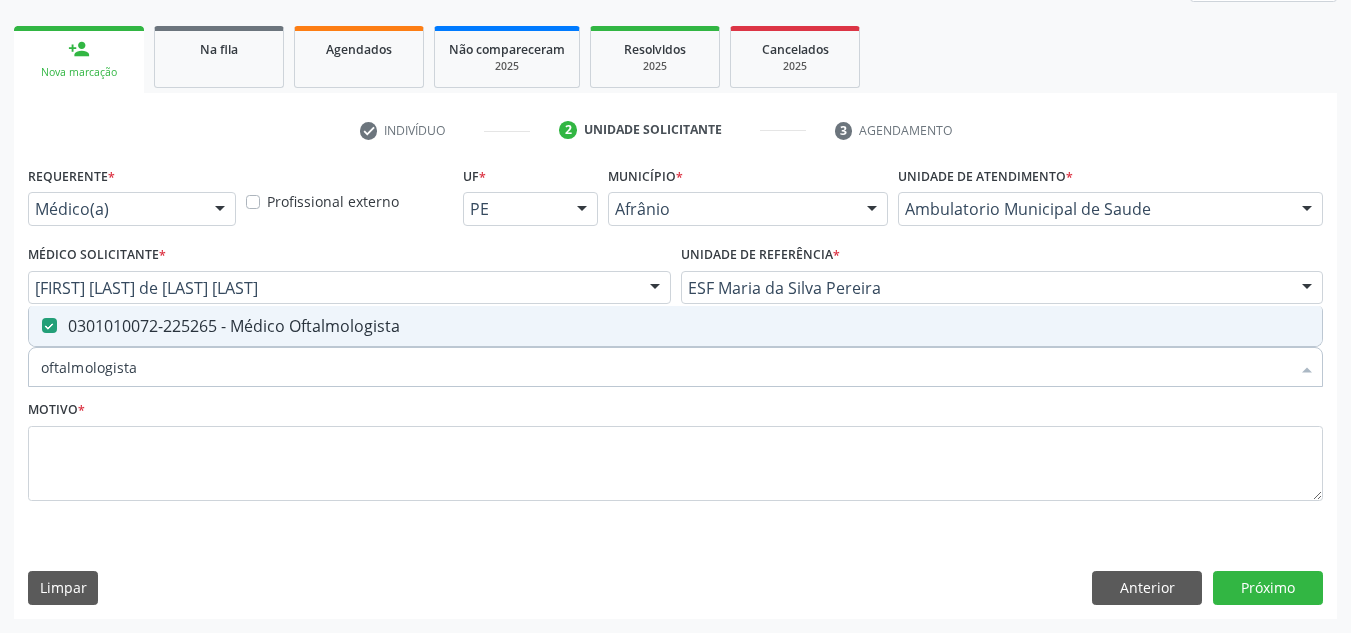 click on "Motivo
*" at bounding box center [675, 448] 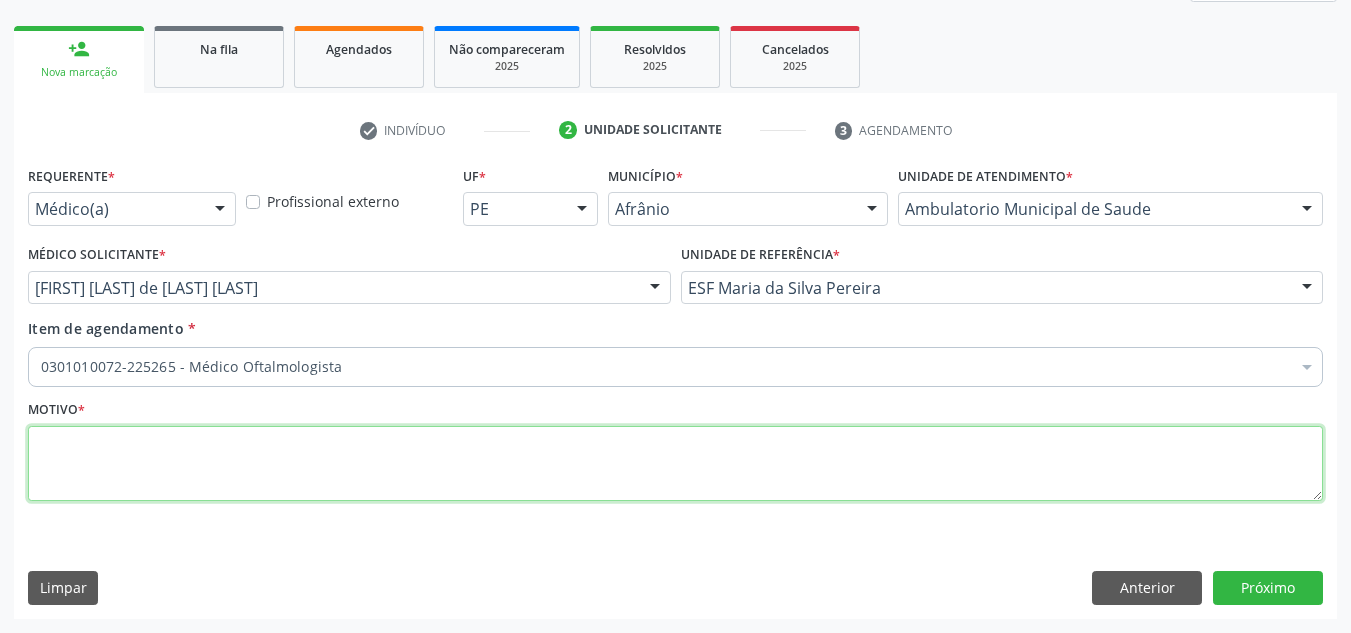 click at bounding box center (675, 464) 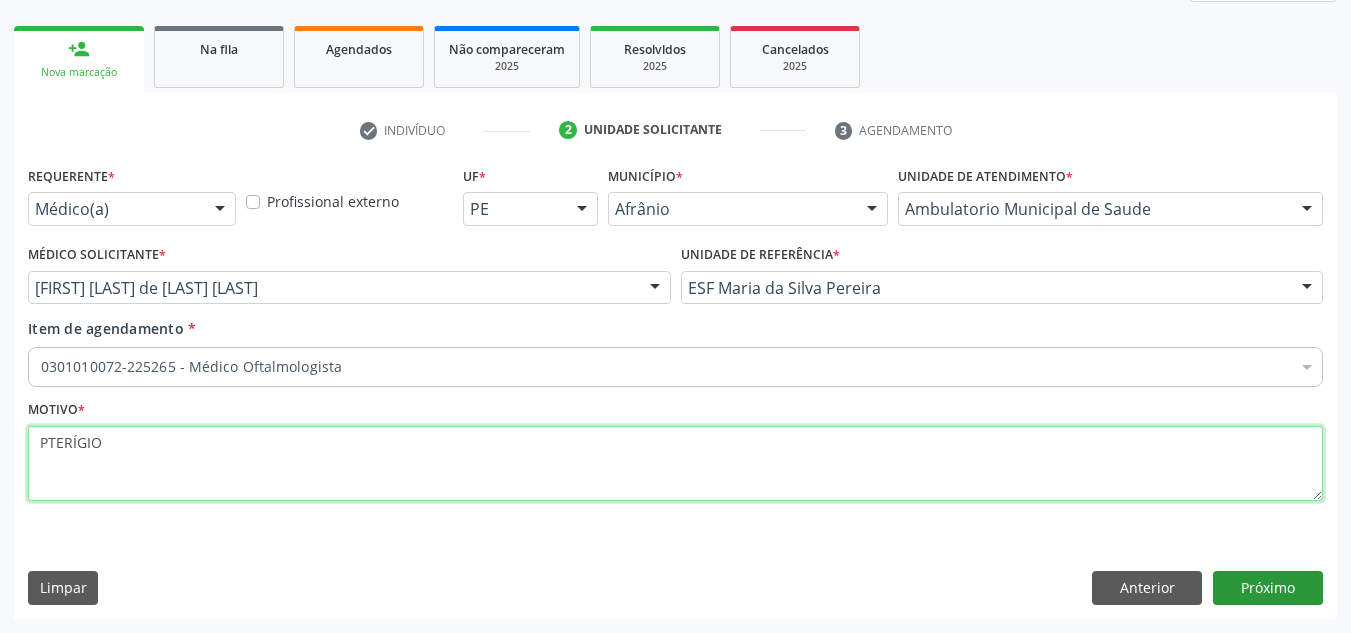 type on "PTERÍGIO" 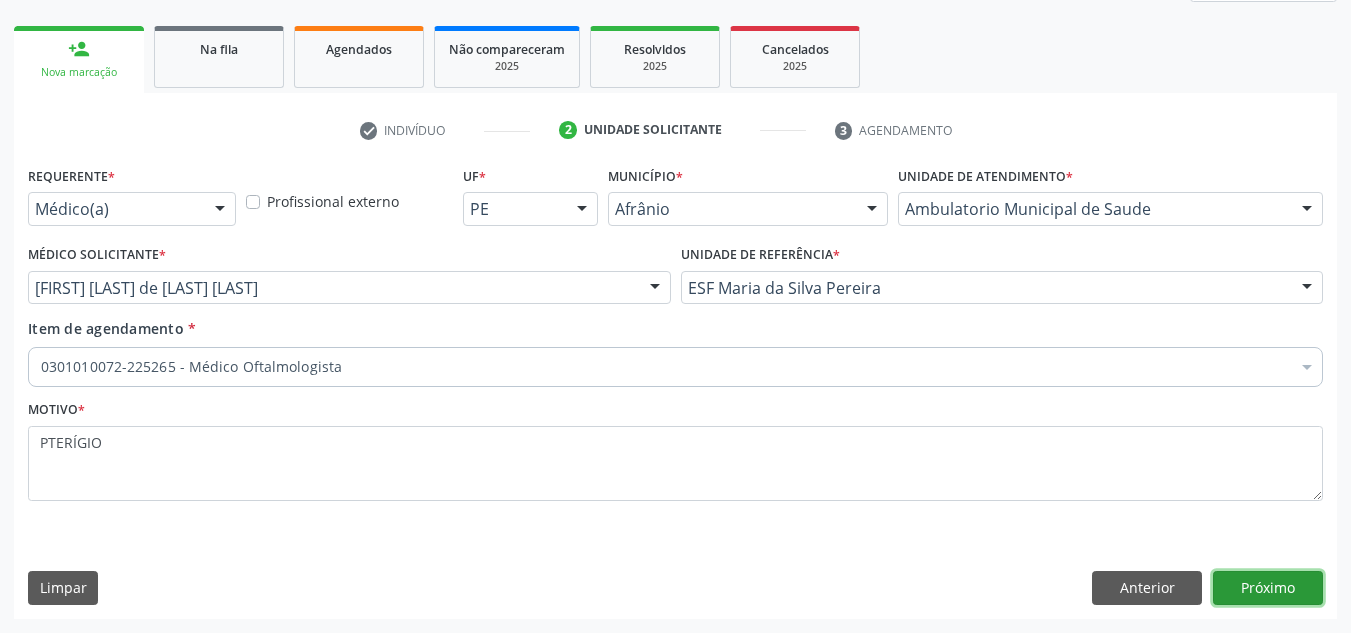 click on "Próximo" at bounding box center [1268, 588] 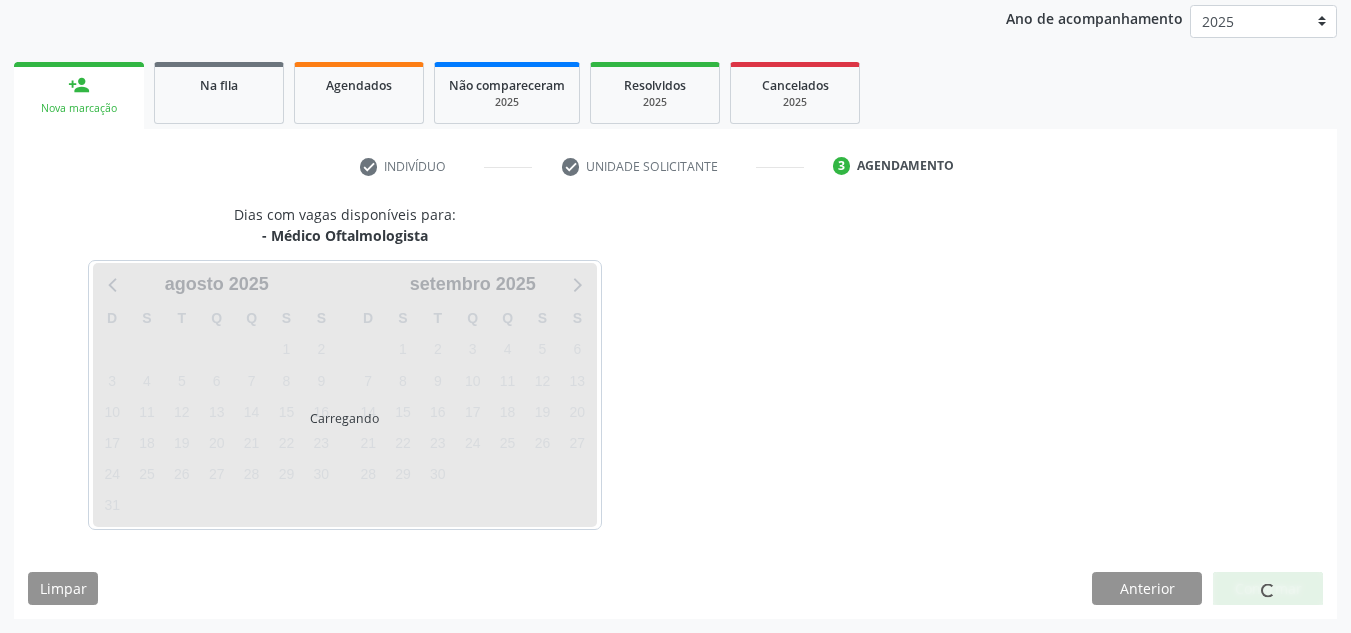scroll, scrollTop: 237, scrollLeft: 0, axis: vertical 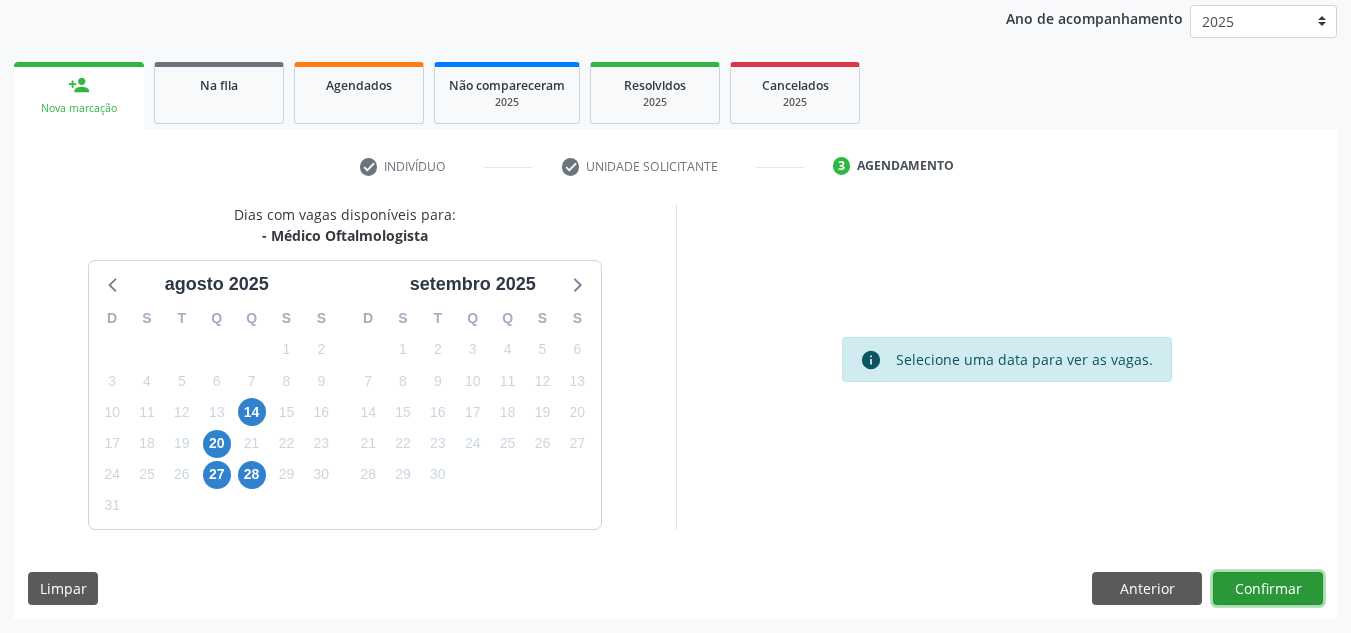 click on "Confirmar" at bounding box center [1268, 589] 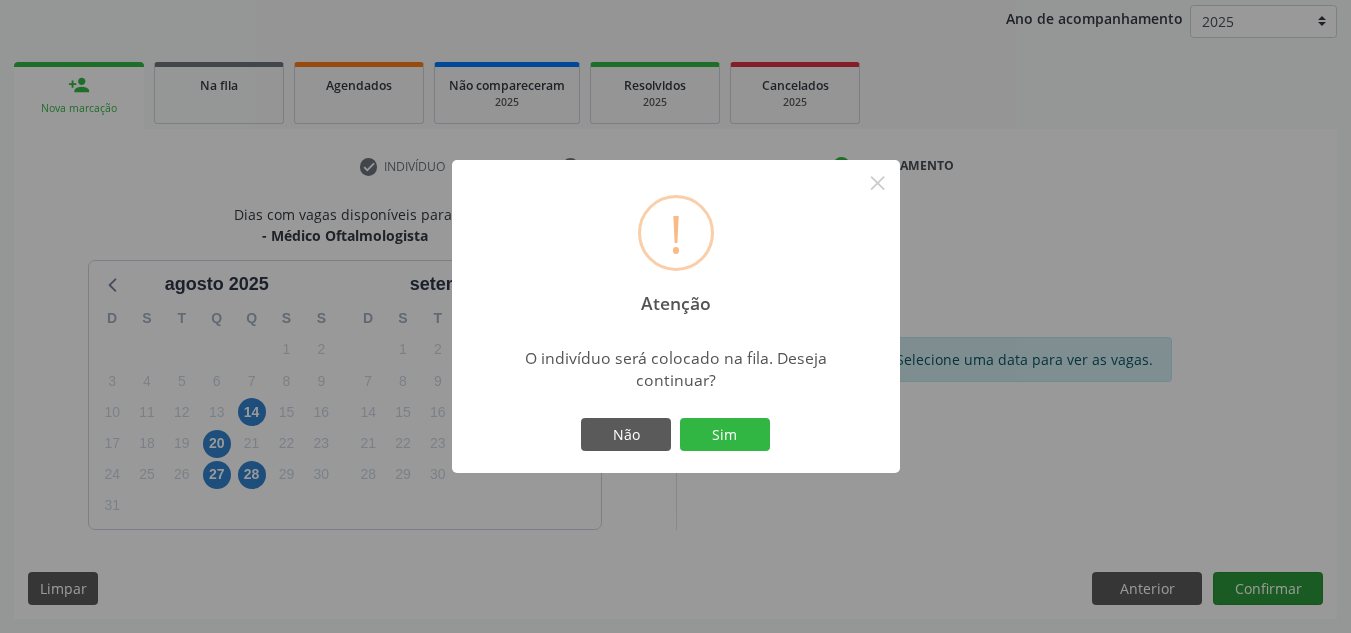 type 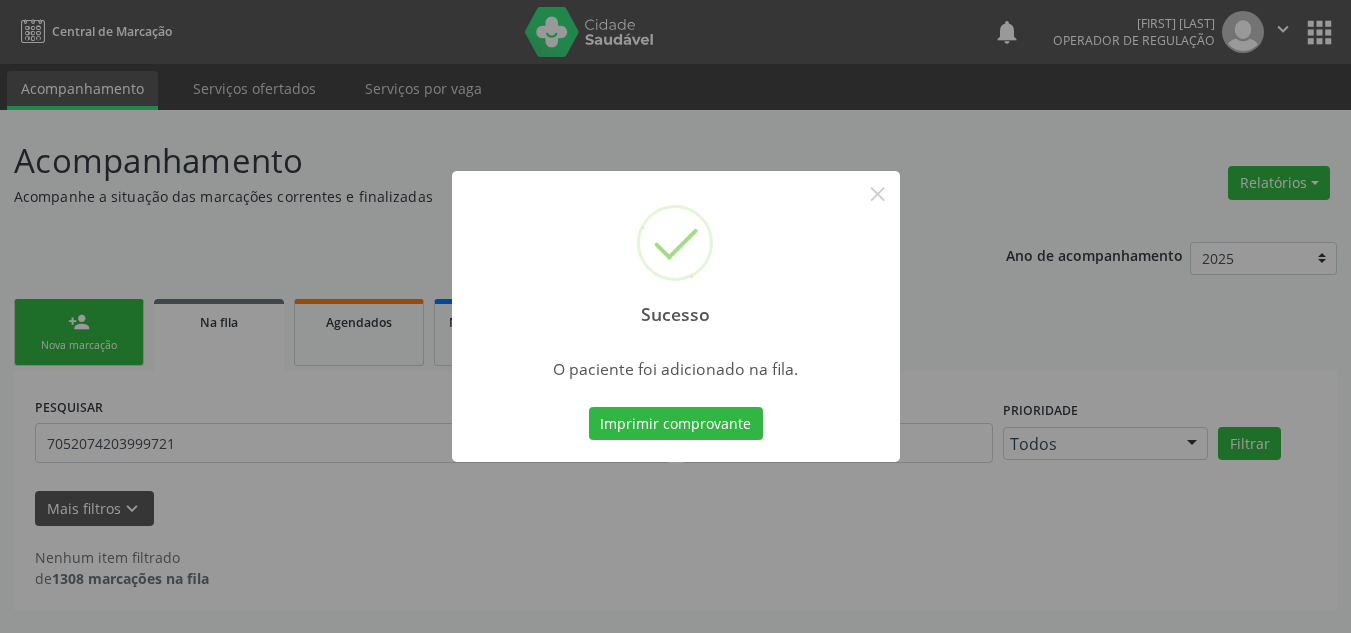 scroll, scrollTop: 0, scrollLeft: 0, axis: both 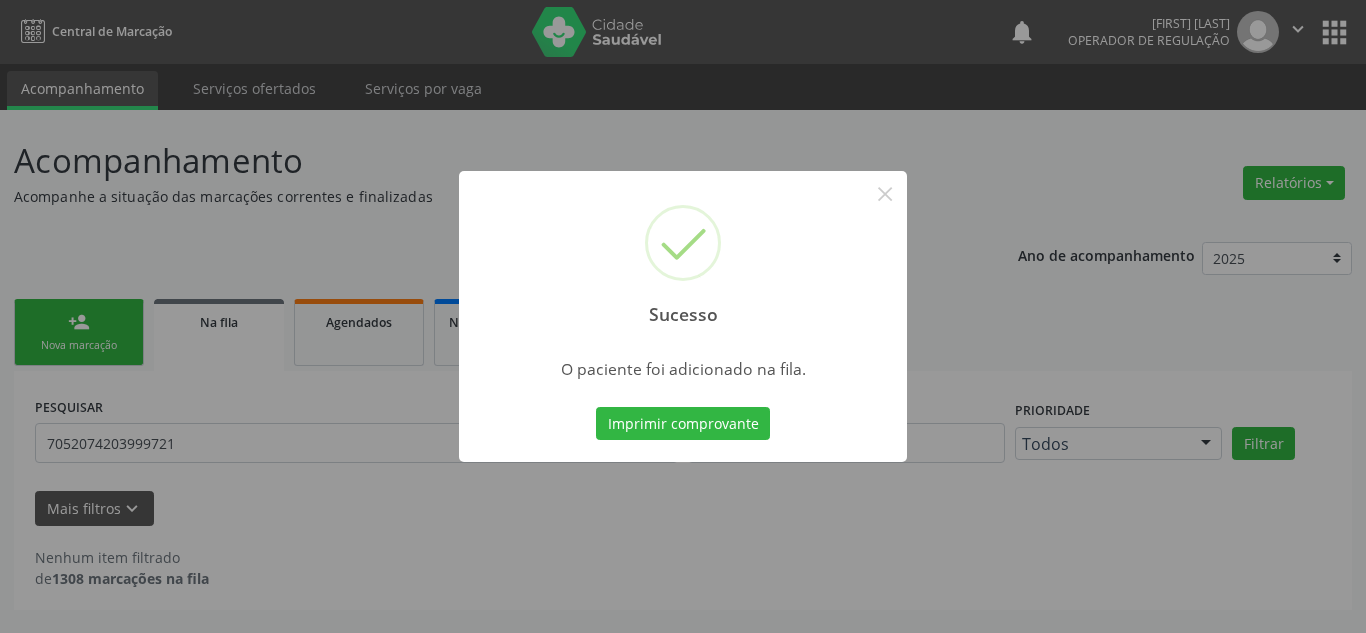 type 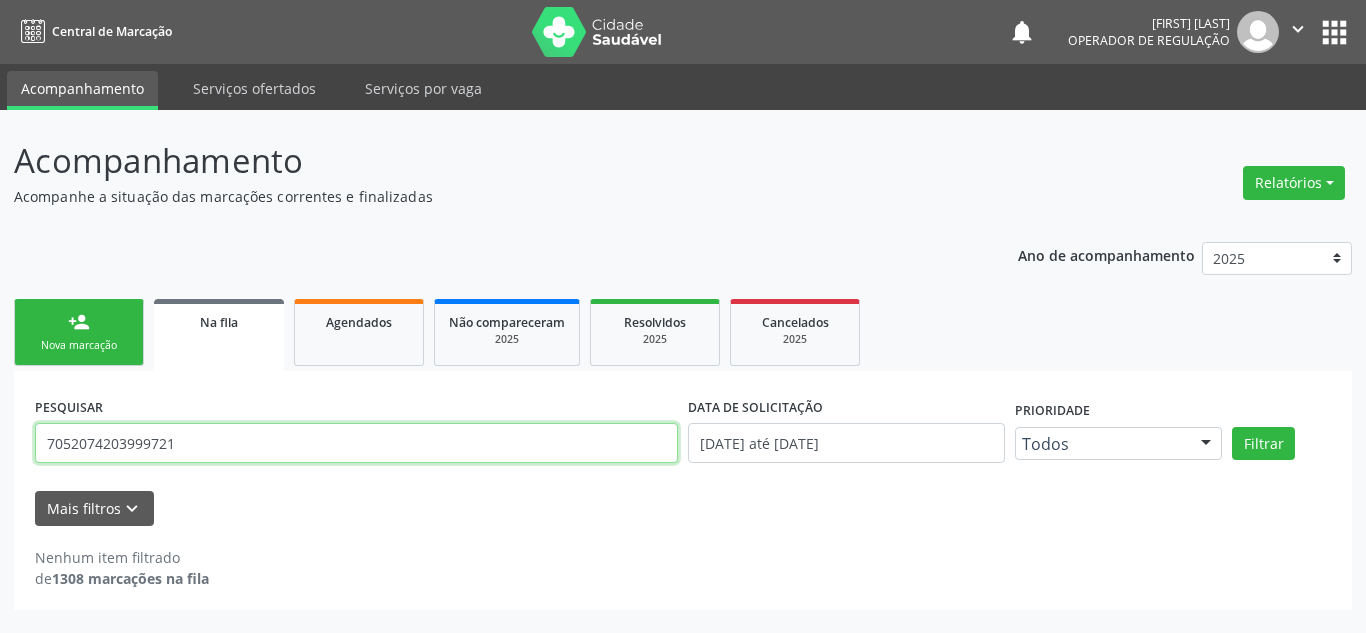 drag, startPoint x: 224, startPoint y: 450, endPoint x: 10, endPoint y: 428, distance: 215.12787 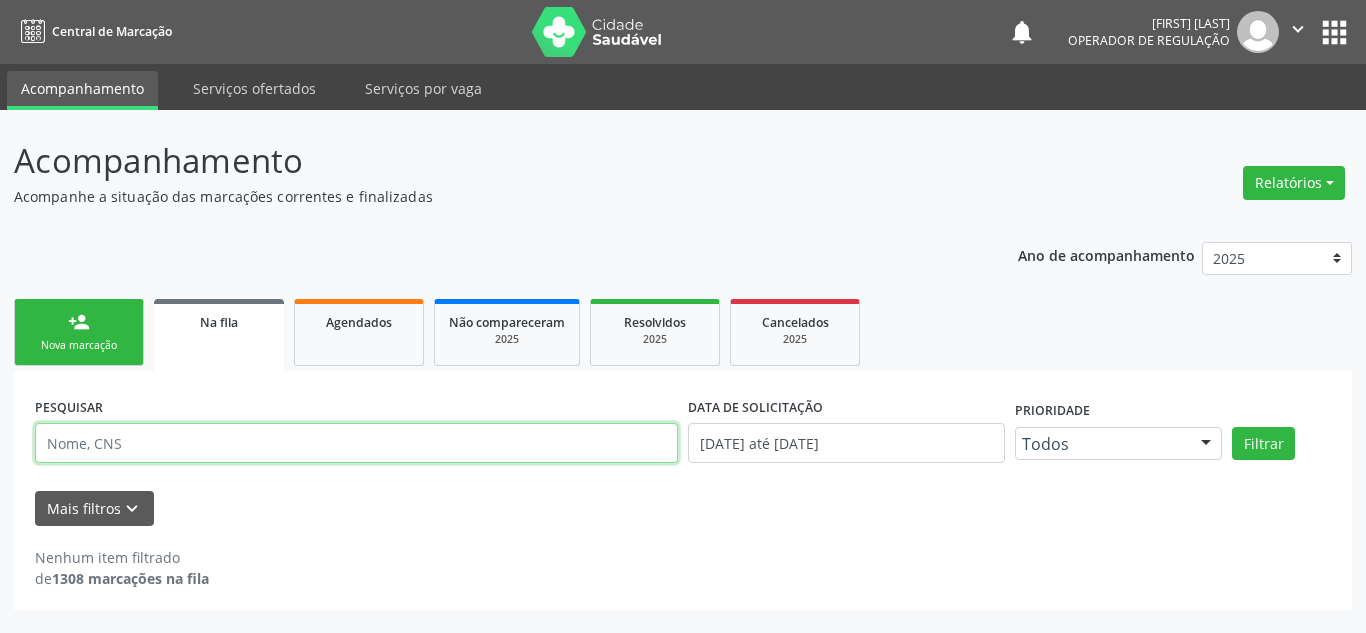 type 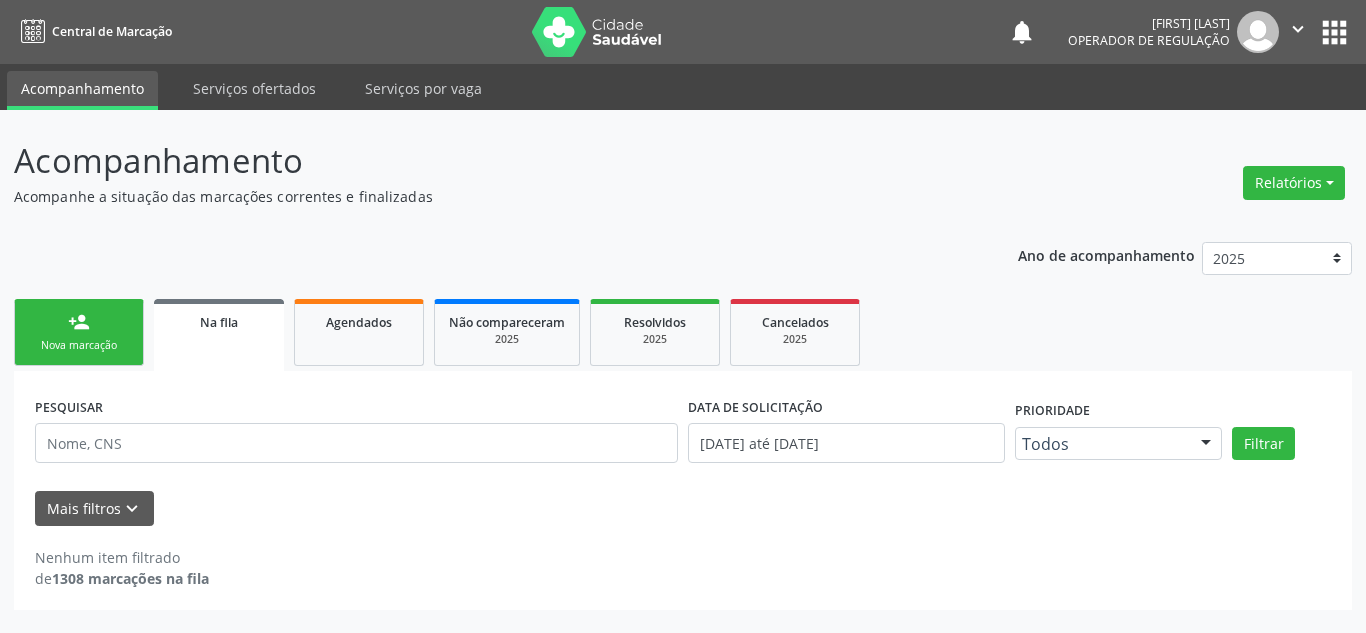 click on "person_add
Nova marcação" at bounding box center [79, 332] 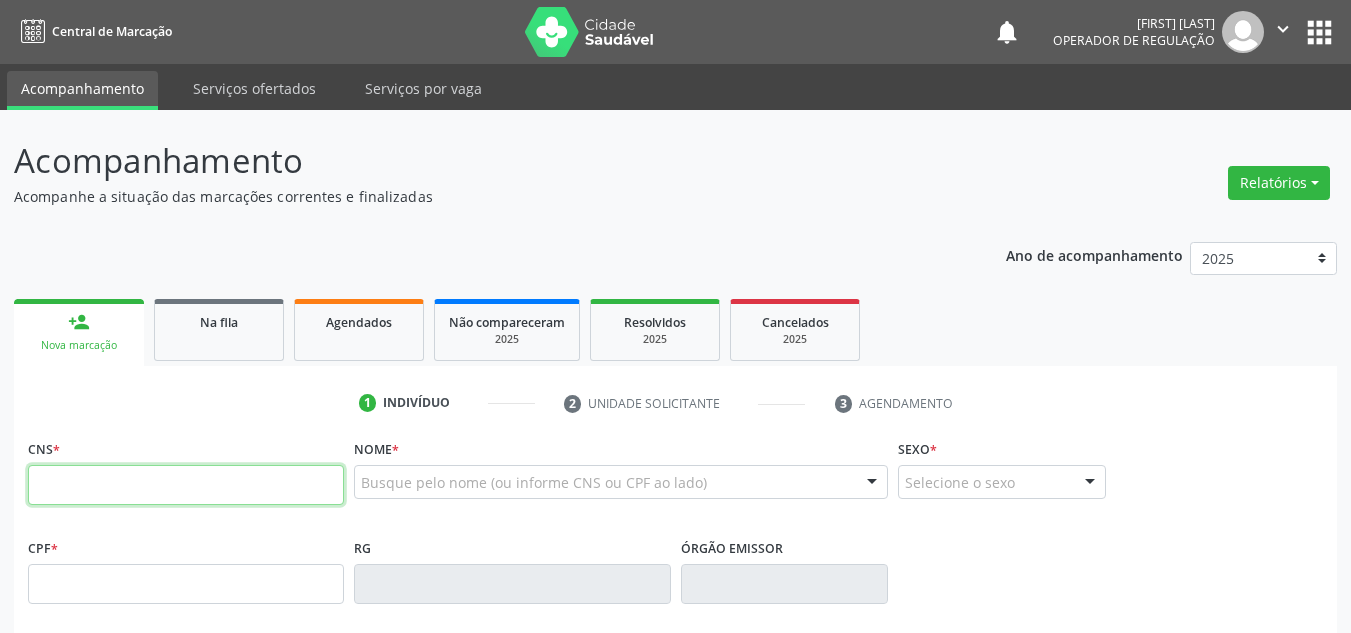click at bounding box center (186, 485) 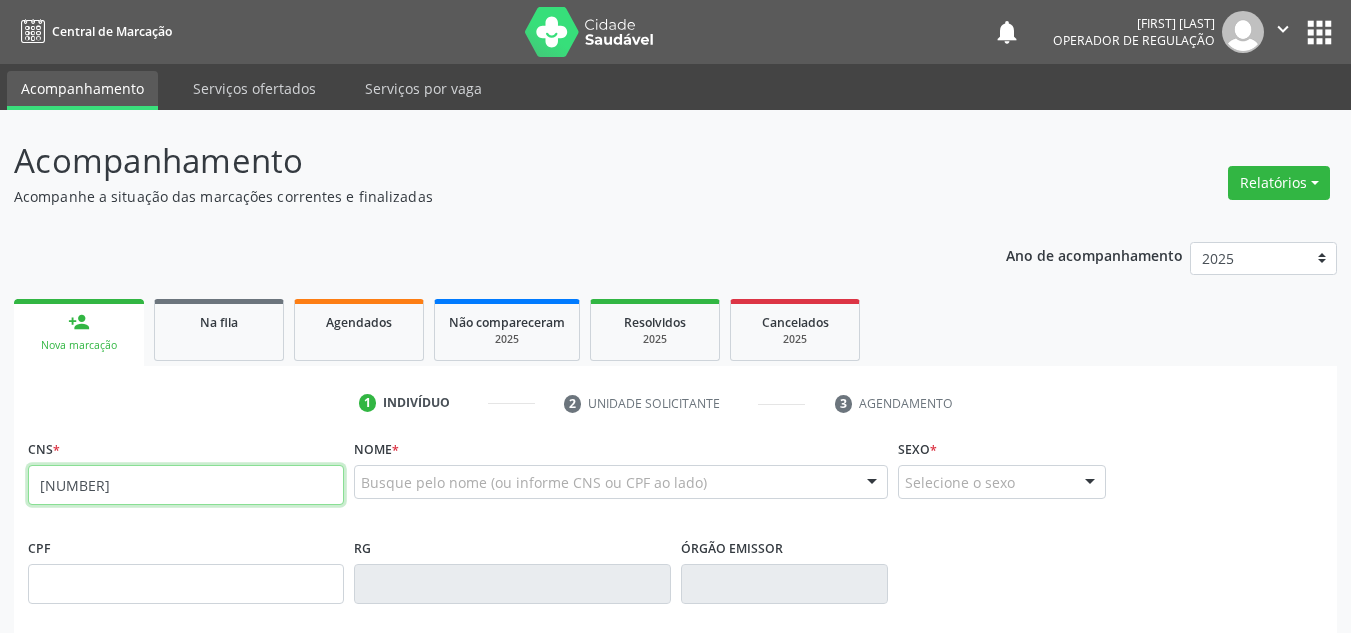 type on "[NUMBER]" 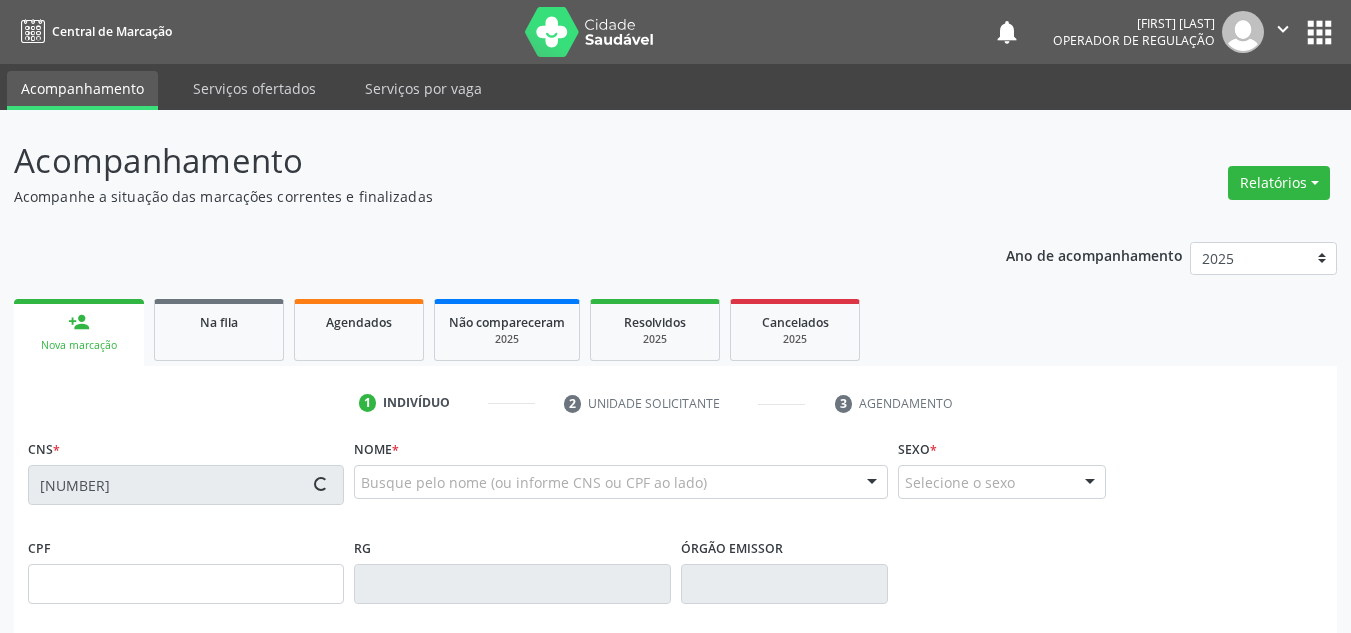 type on "[DATE]" 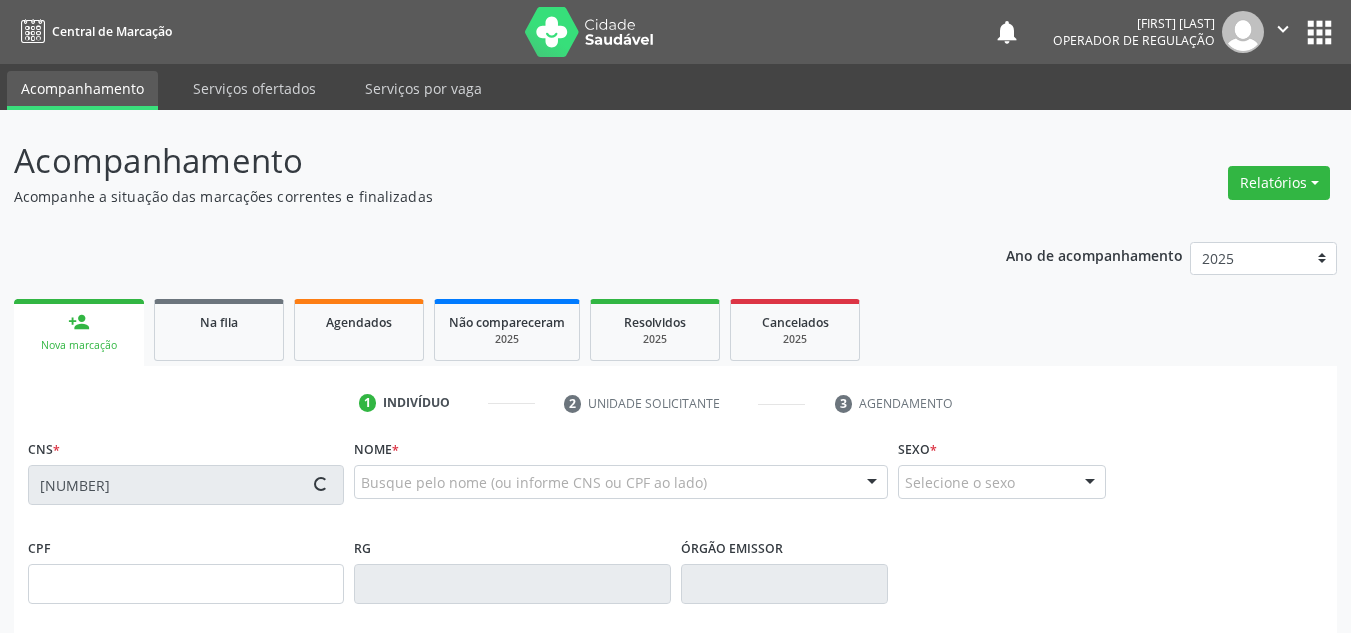 type on "[FIRST] [LAST] de [LAST]" 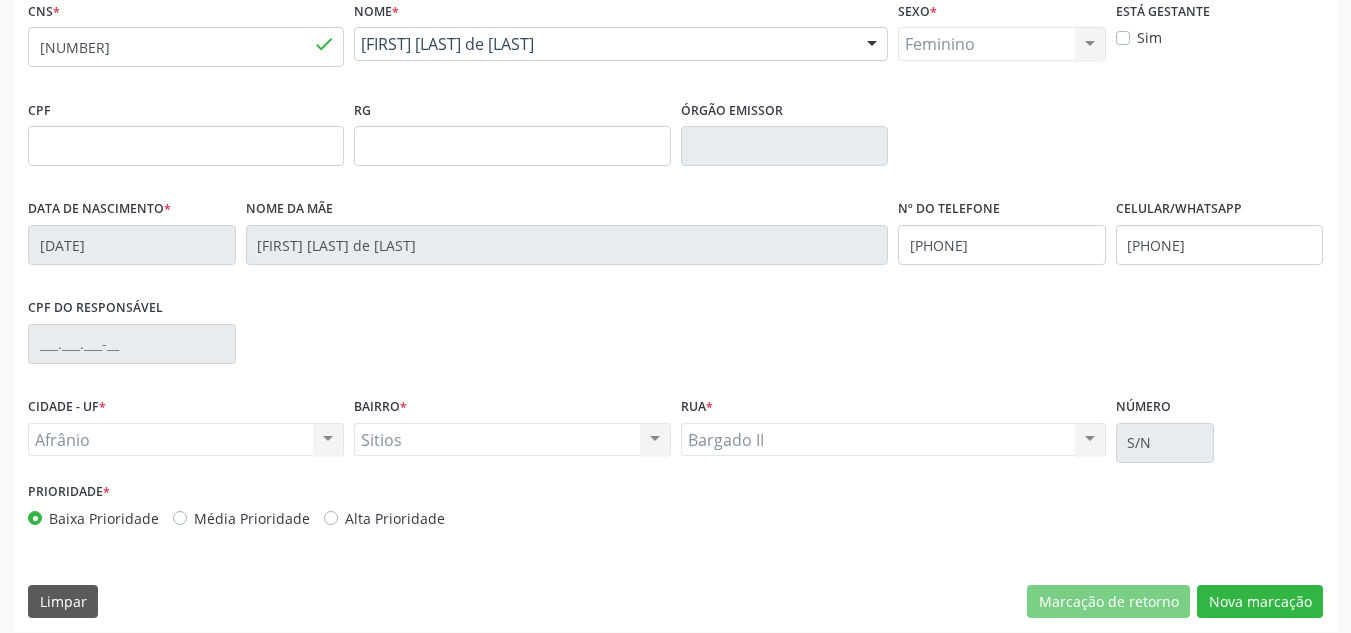 scroll, scrollTop: 451, scrollLeft: 0, axis: vertical 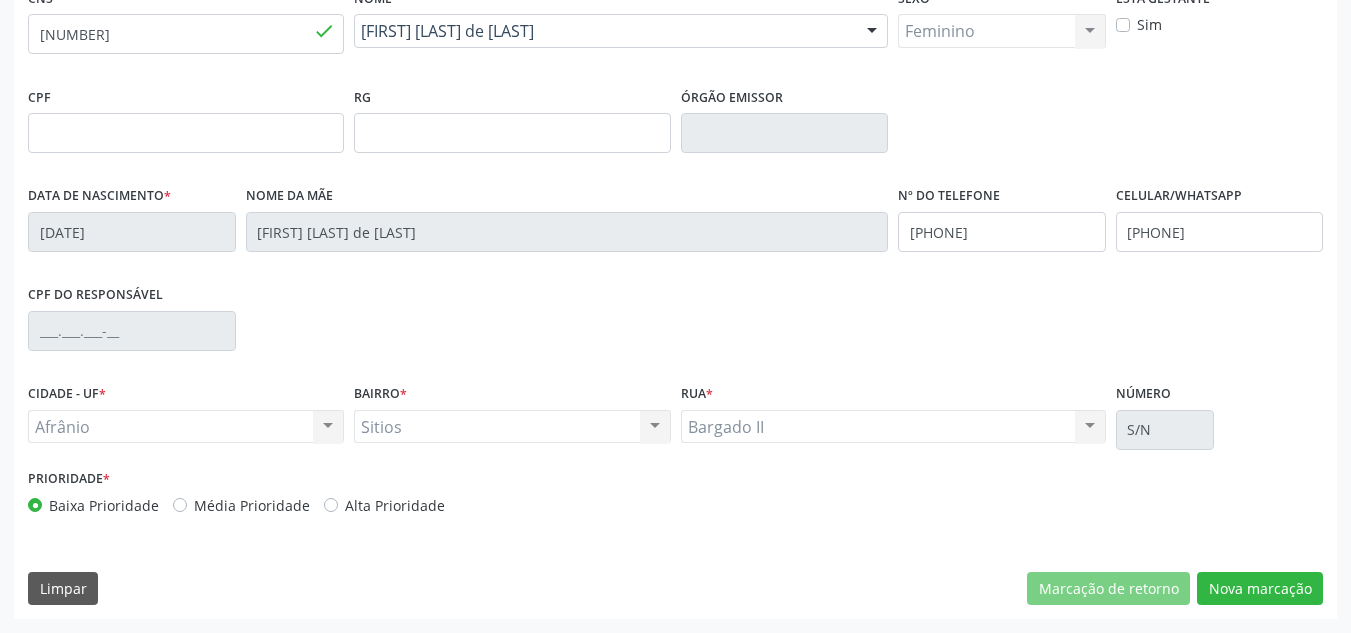 click on "Média Prioridade" at bounding box center (252, 505) 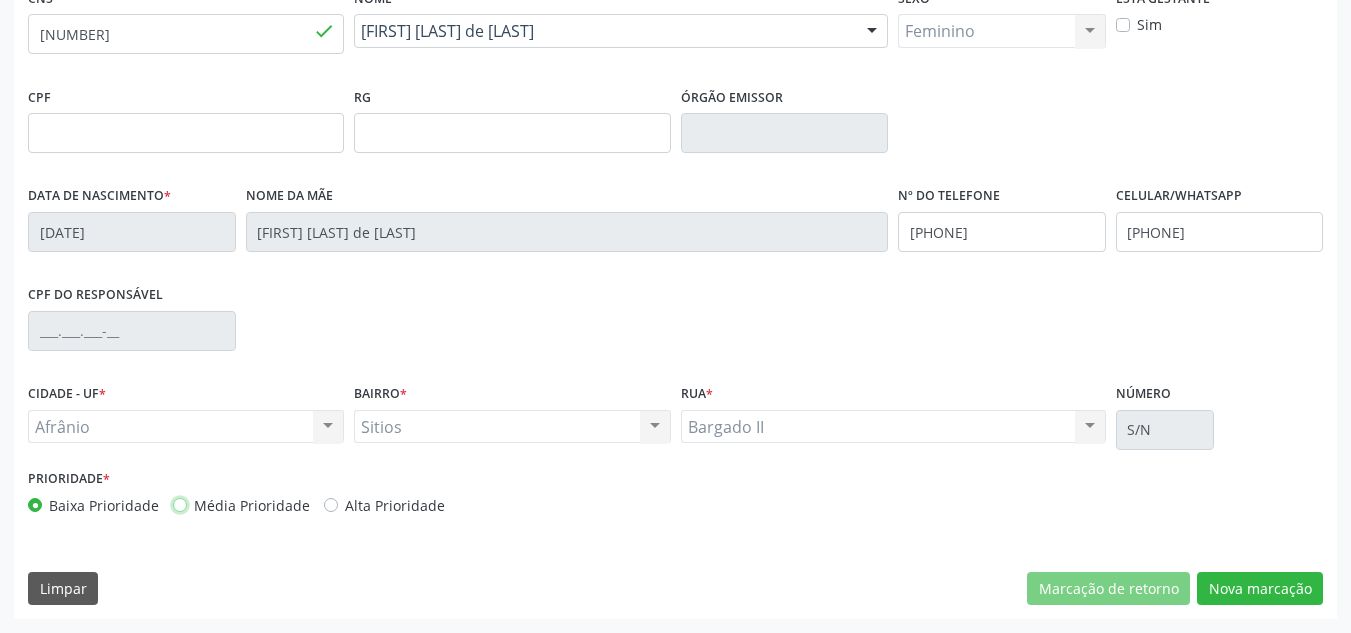click on "Média Prioridade" at bounding box center [180, 504] 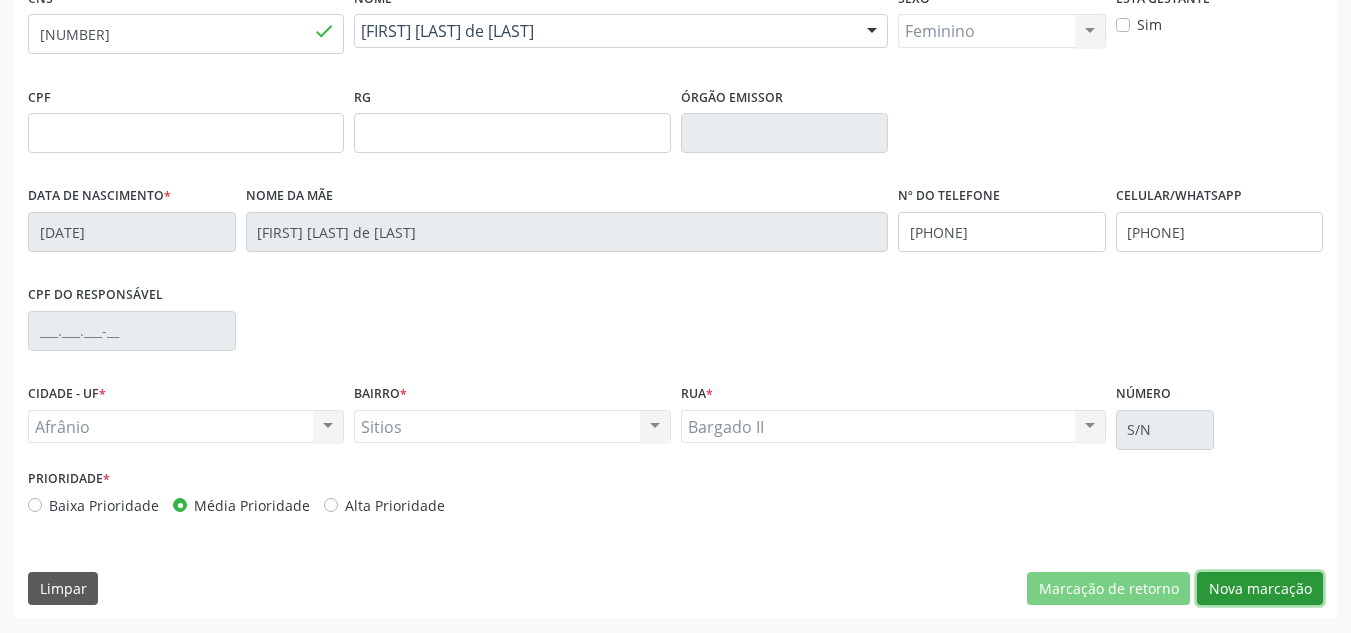 click on "Nova marcação" at bounding box center (1260, 589) 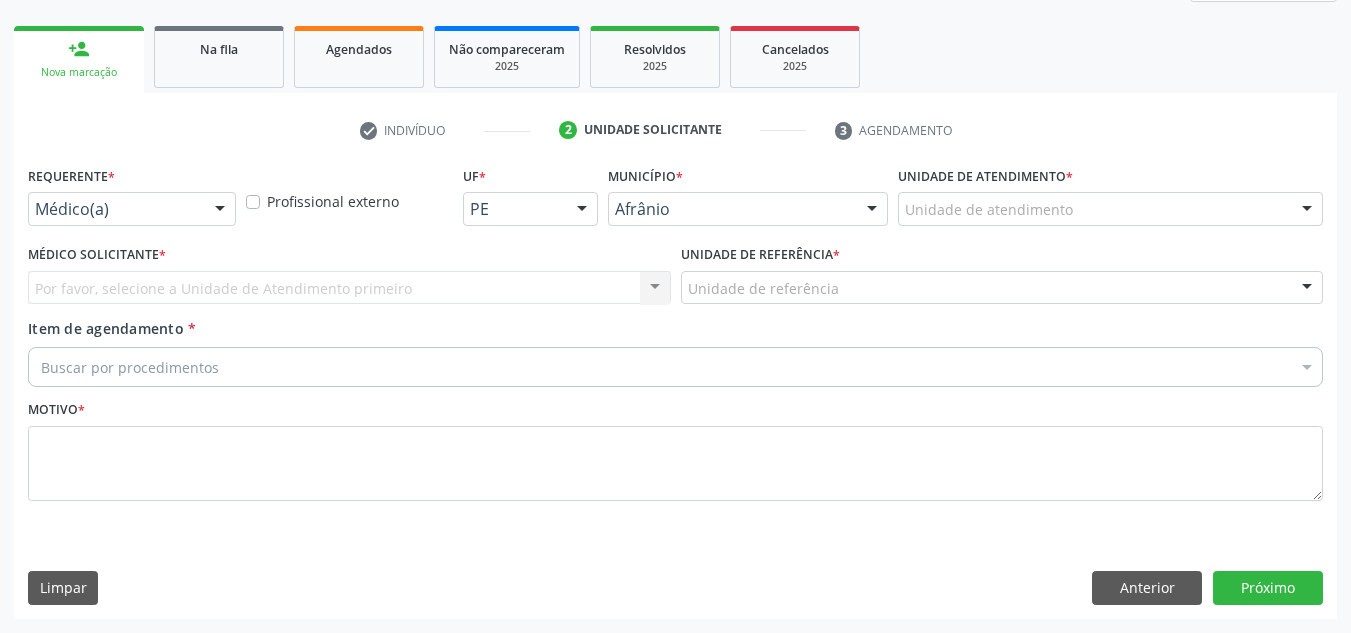 scroll, scrollTop: 273, scrollLeft: 0, axis: vertical 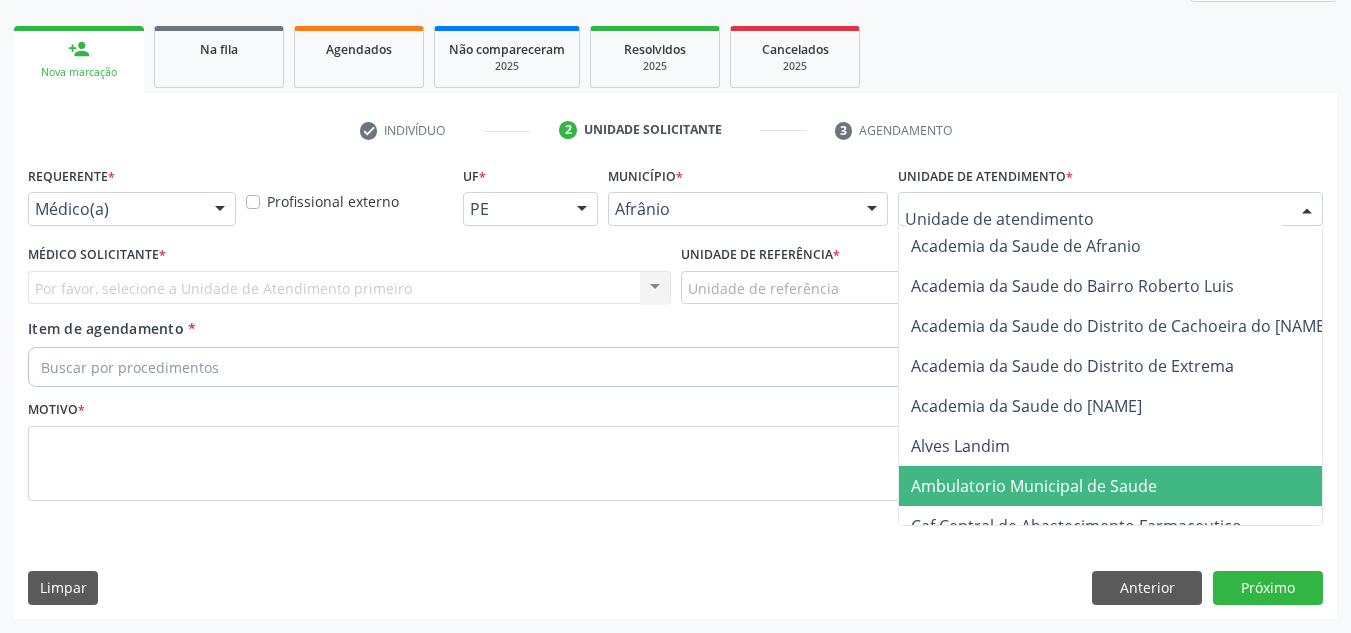 click on "Ambulatorio Municipal de Saude" at bounding box center [1137, 486] 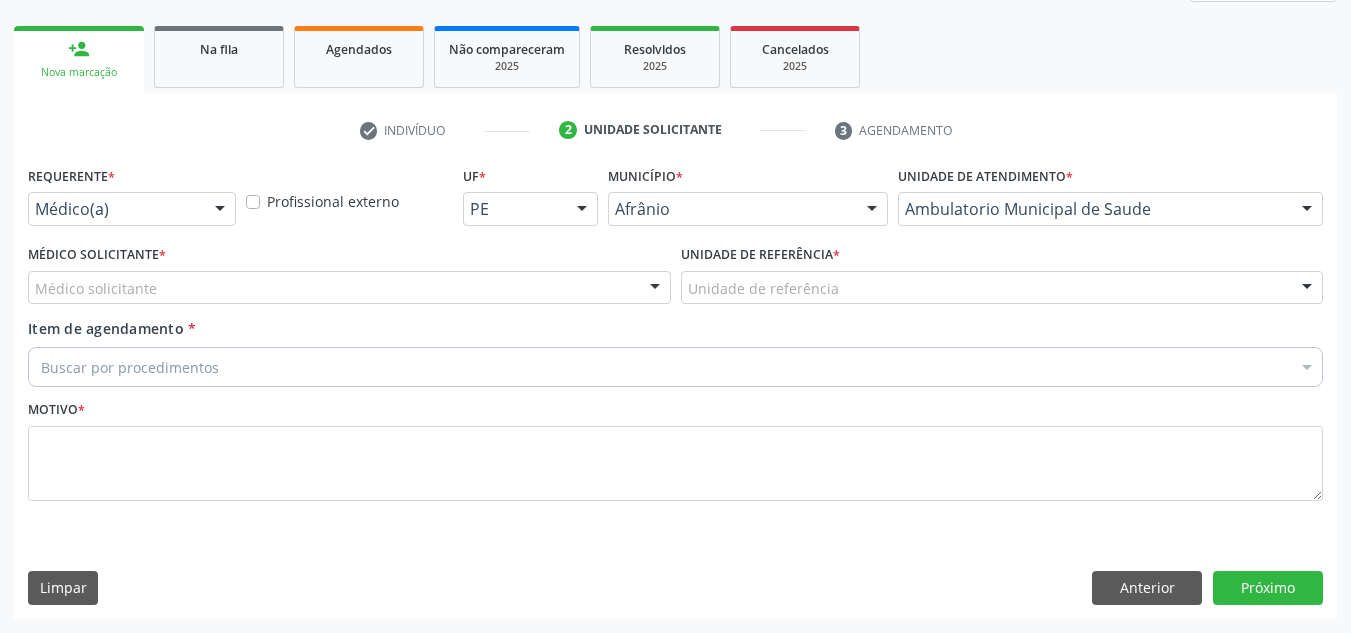 click on "Médico solicitante" at bounding box center [349, 288] 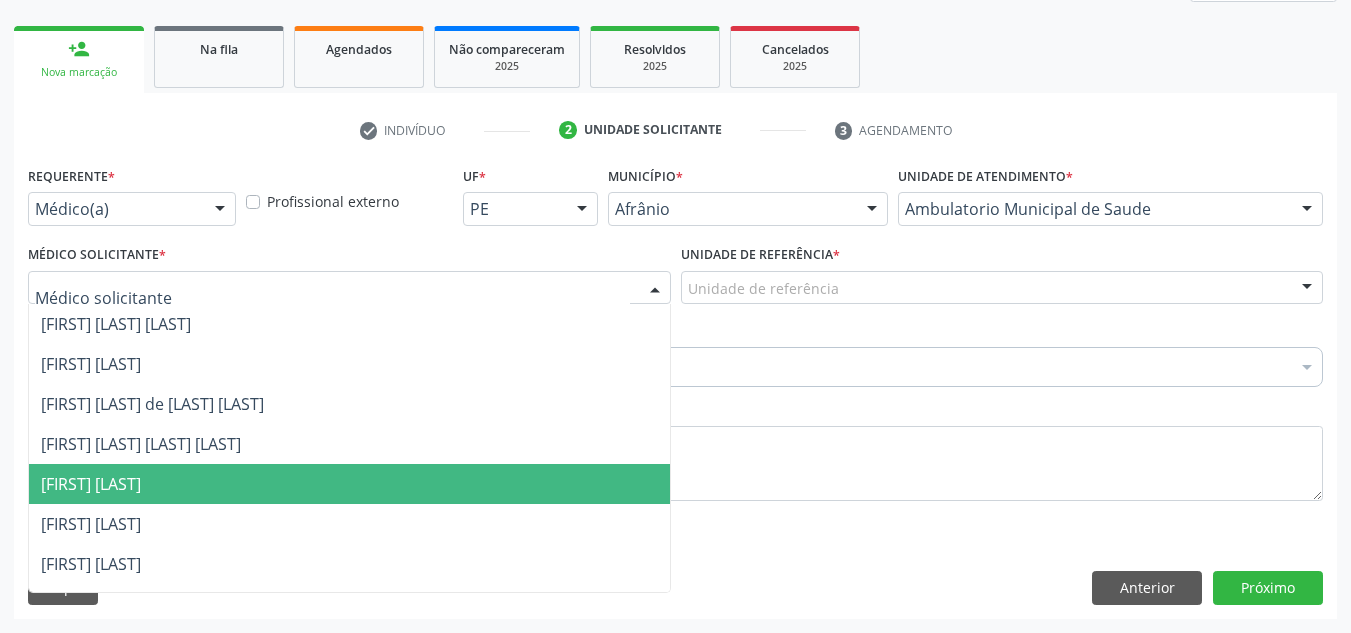 drag, startPoint x: 613, startPoint y: 471, endPoint x: 655, endPoint y: 441, distance: 51.613953 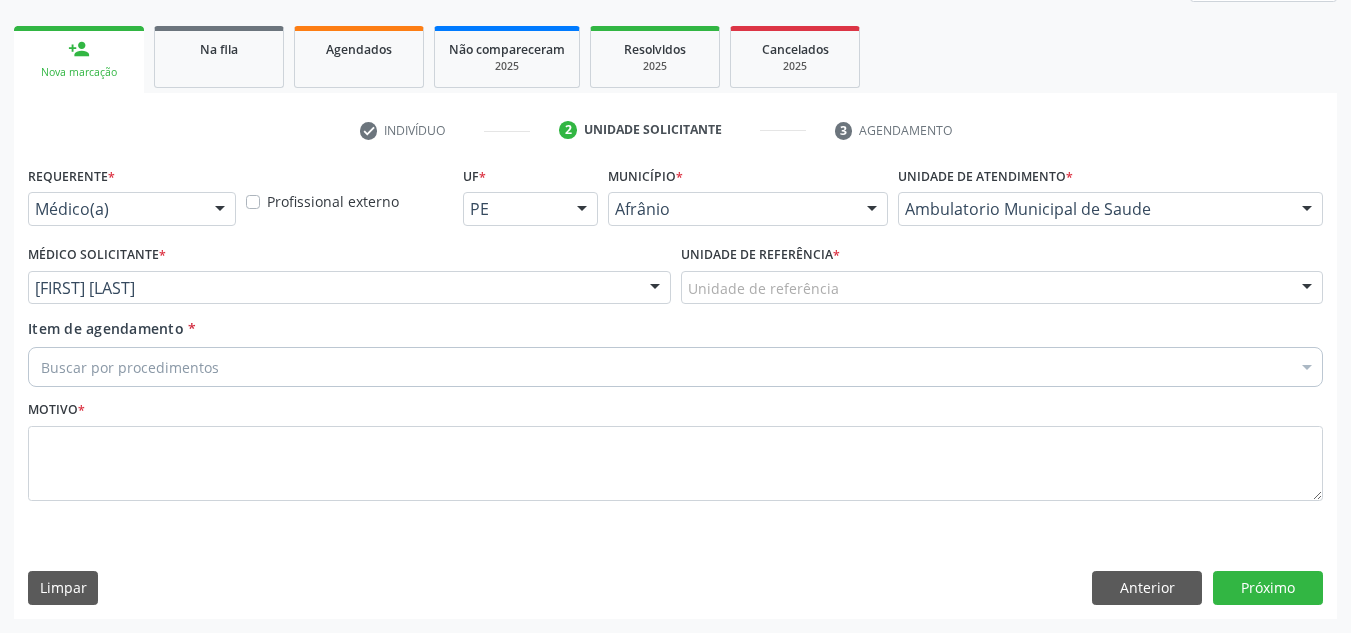 drag, startPoint x: 732, startPoint y: 282, endPoint x: 714, endPoint y: 320, distance: 42.047592 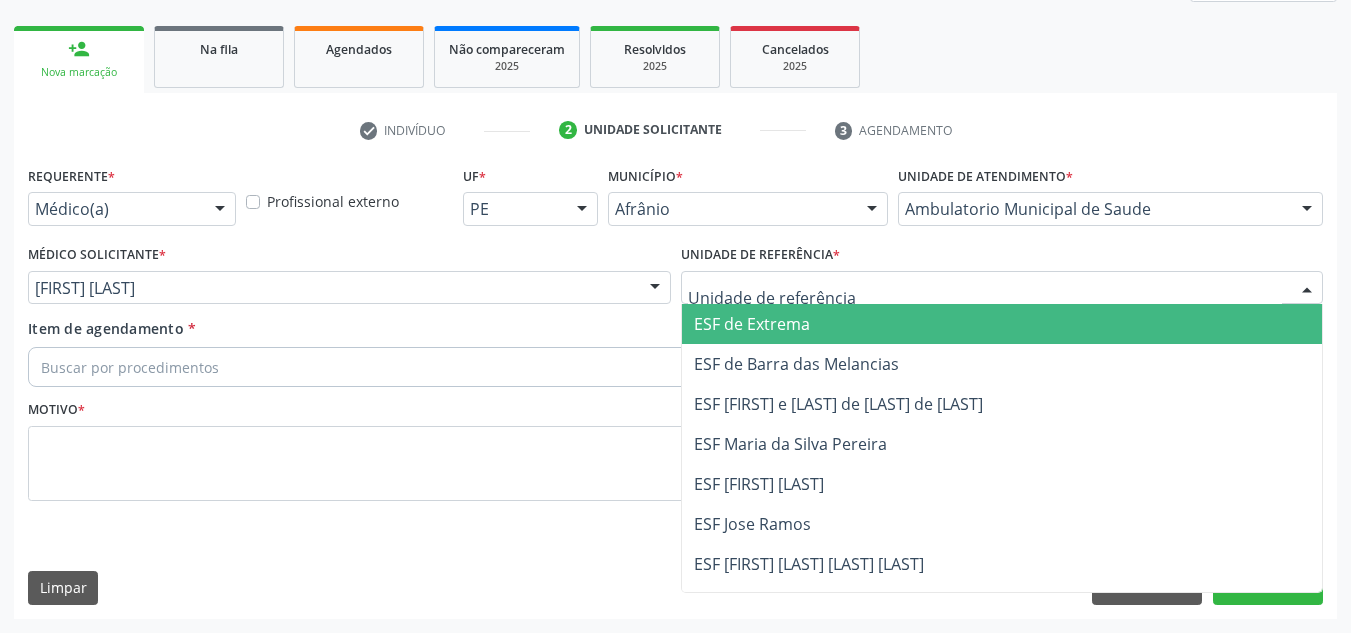 click on "ESF Maria da Silva Pereira" at bounding box center (1002, 444) 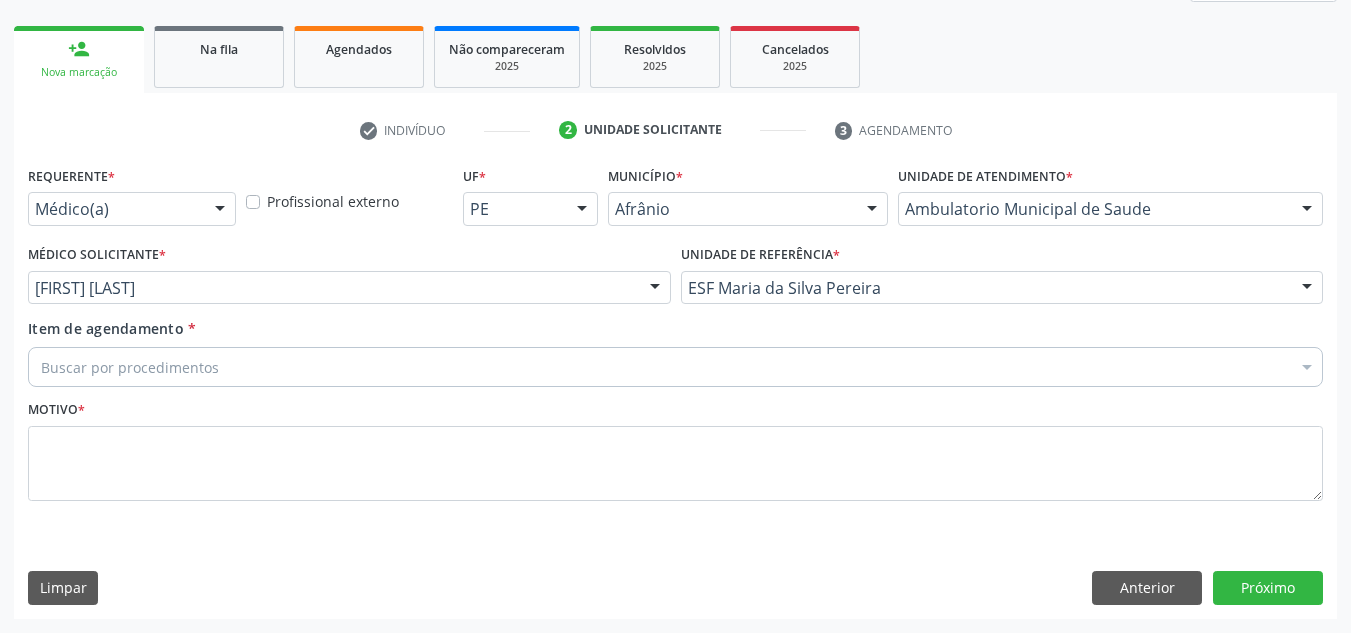 click on "Buscar por procedimentos" at bounding box center (675, 367) 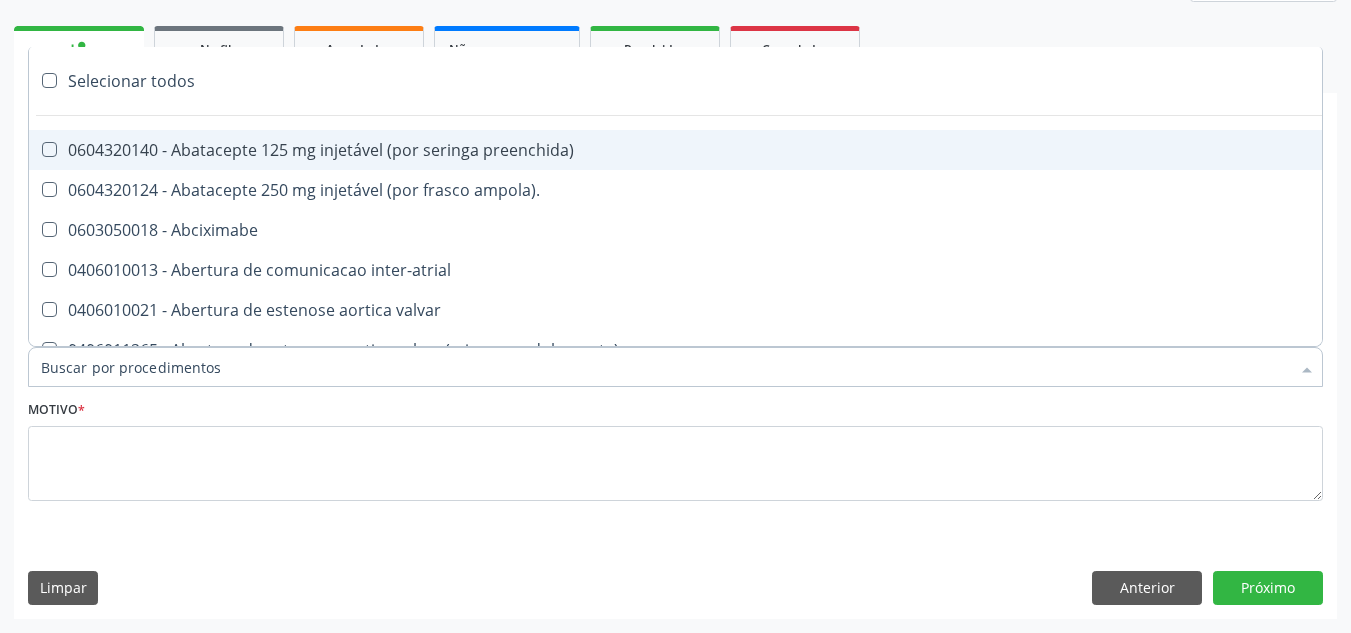 paste on "oftalmologista" 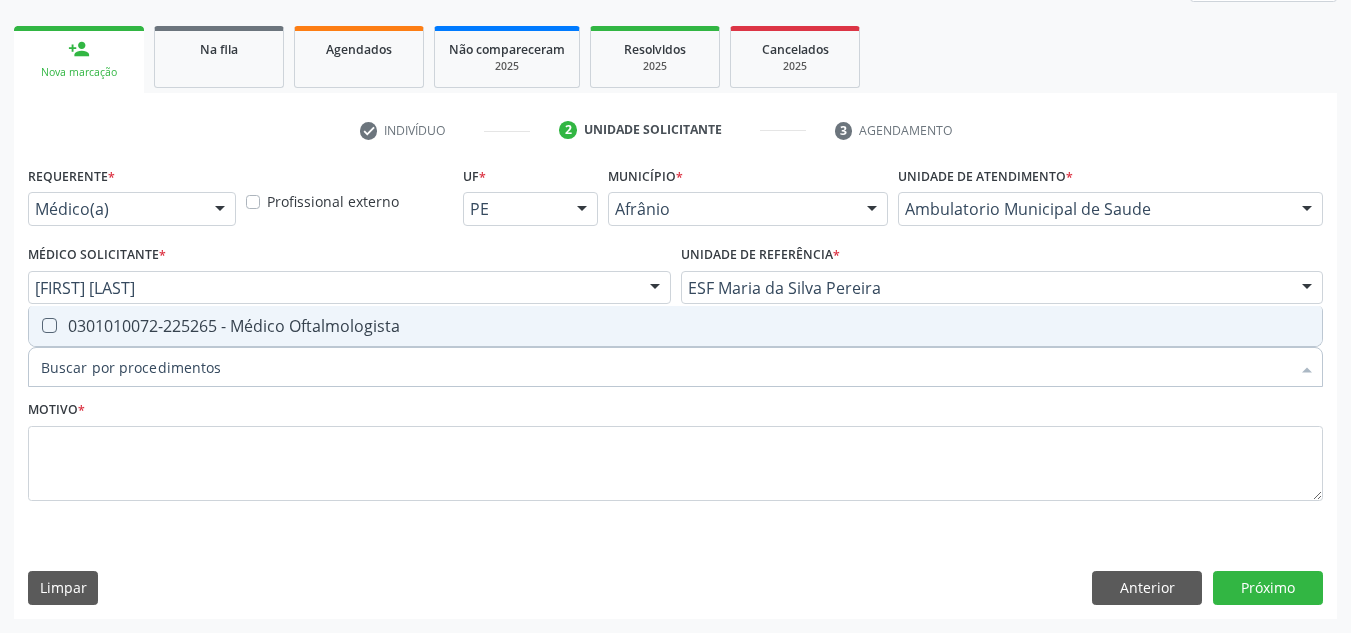 type on "oftalmologista" 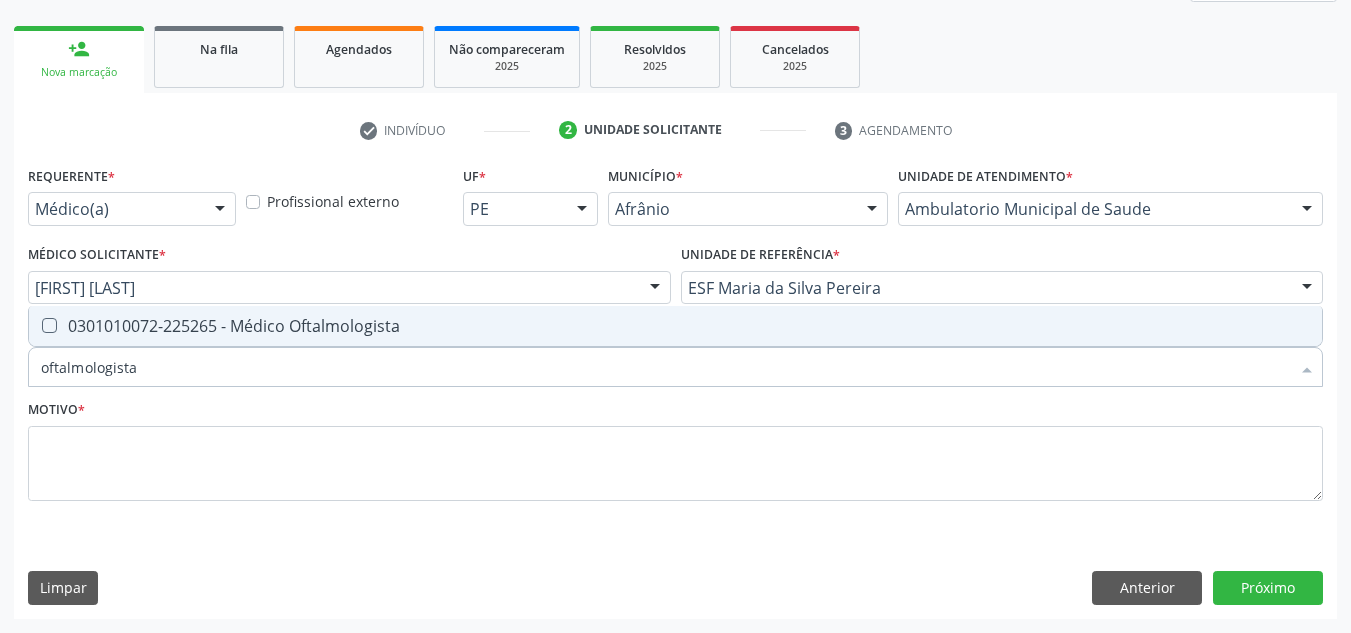 click on "0301010072-225265 - Médico Oftalmologista" at bounding box center [675, 326] 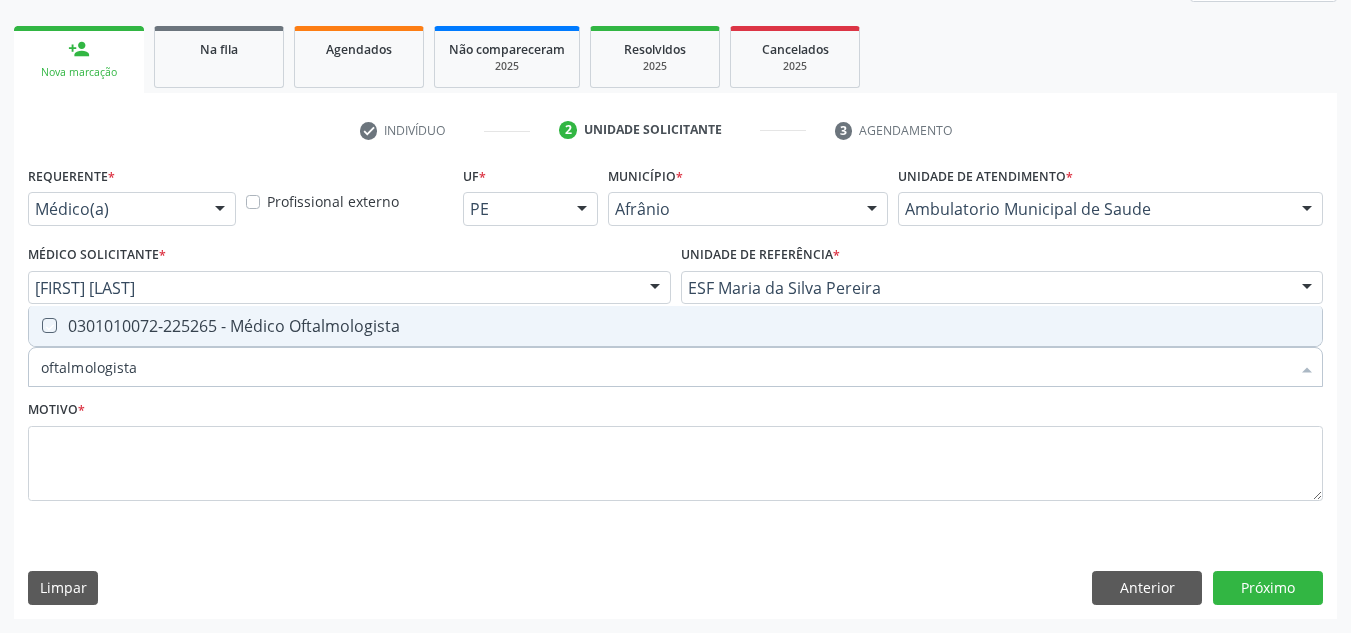 checkbox on "true" 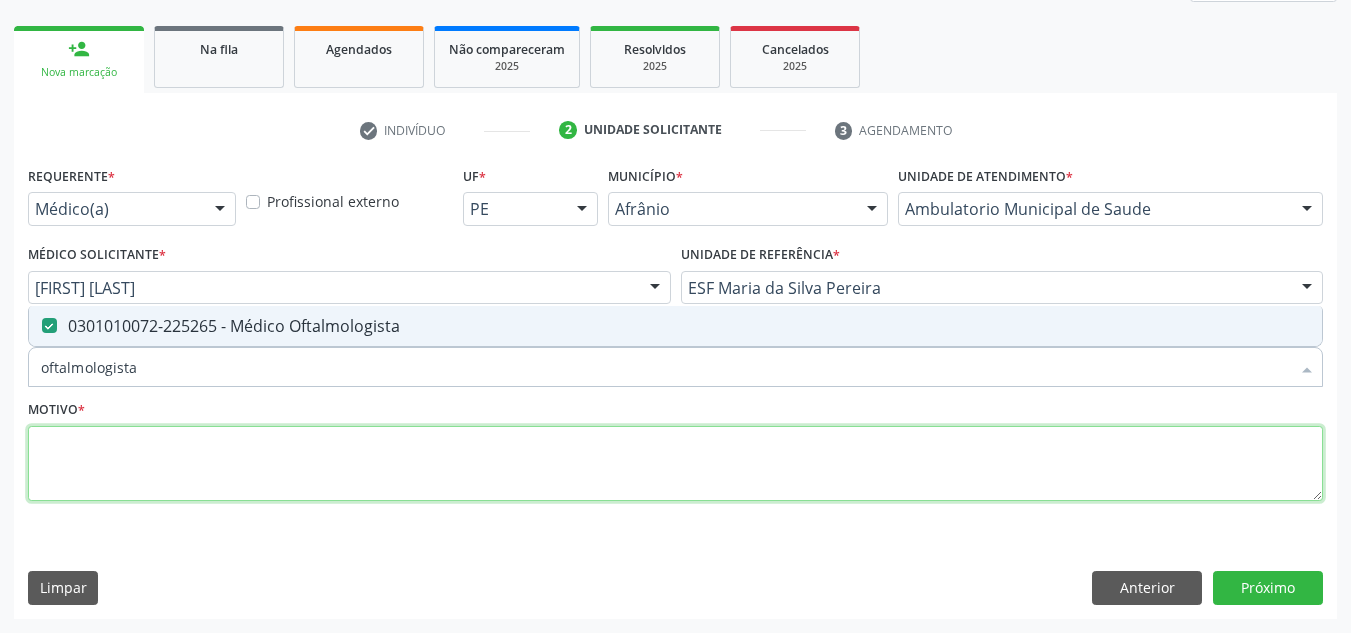 click at bounding box center (675, 464) 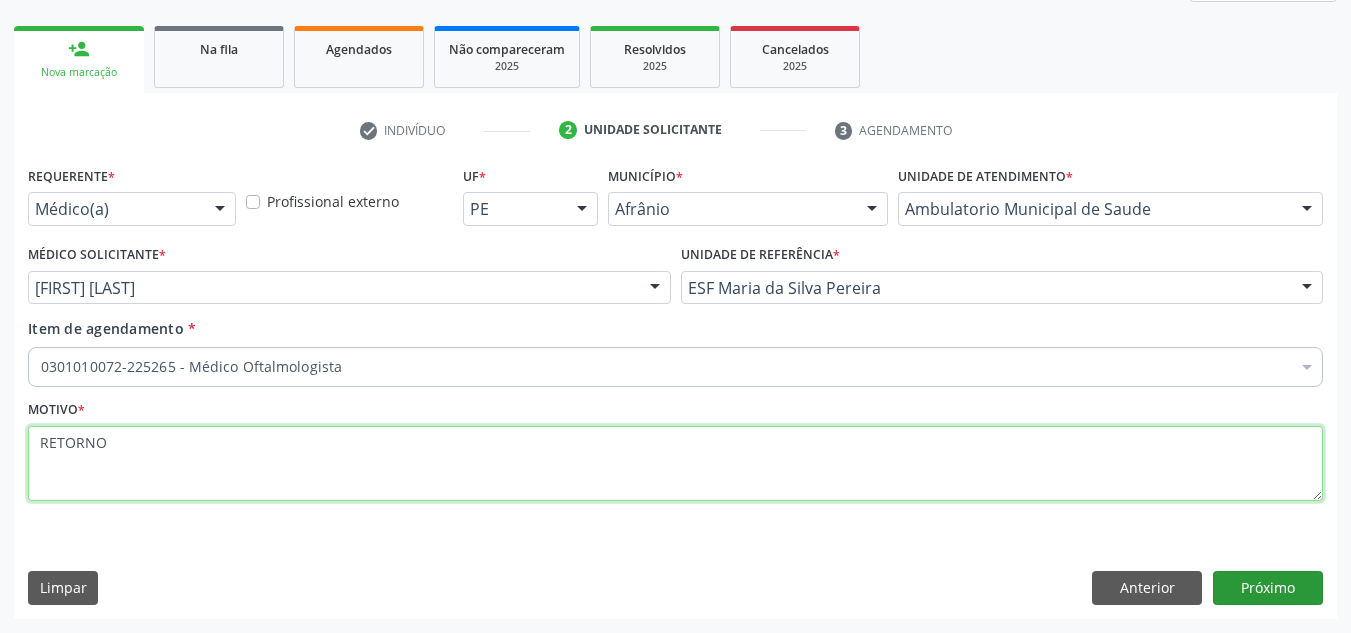 type on "RETORNO" 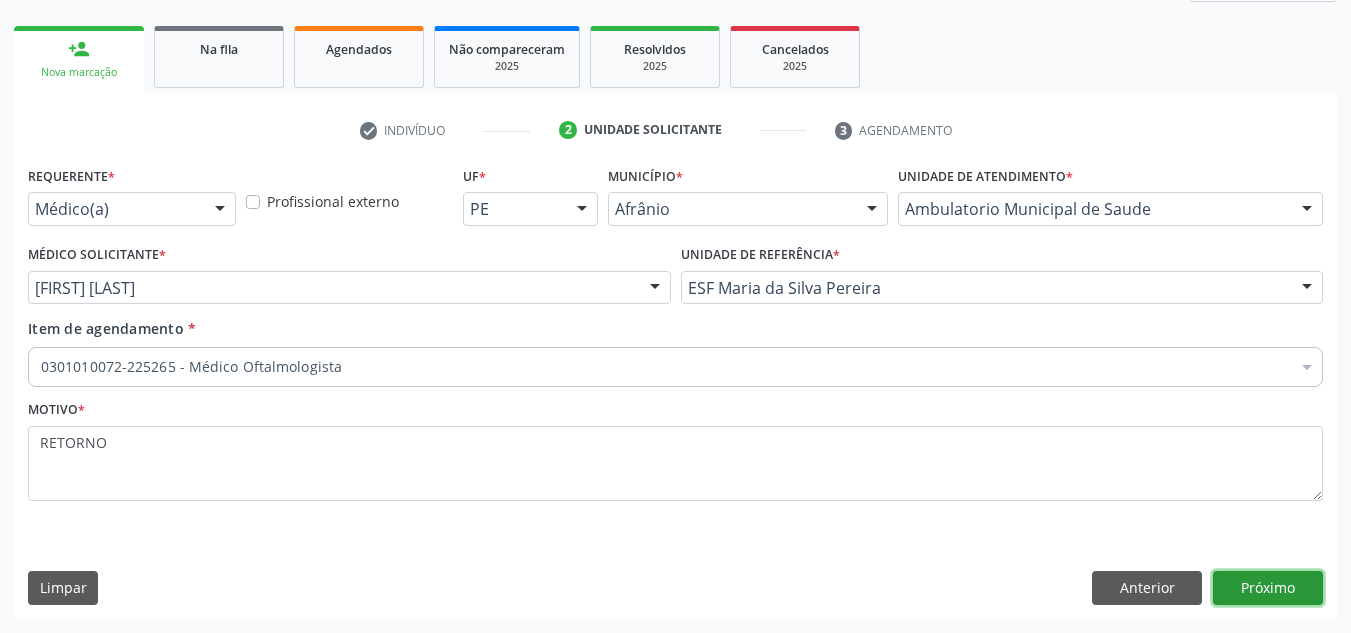 click on "Próximo" at bounding box center [1268, 588] 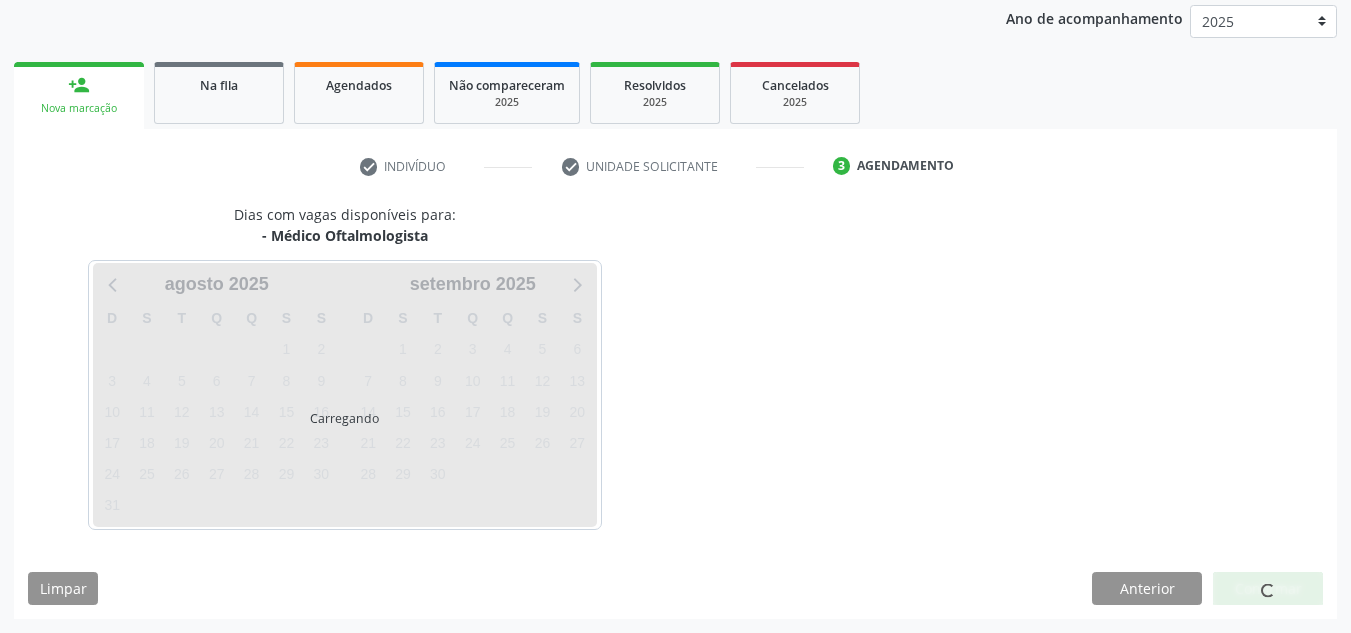 scroll, scrollTop: 237, scrollLeft: 0, axis: vertical 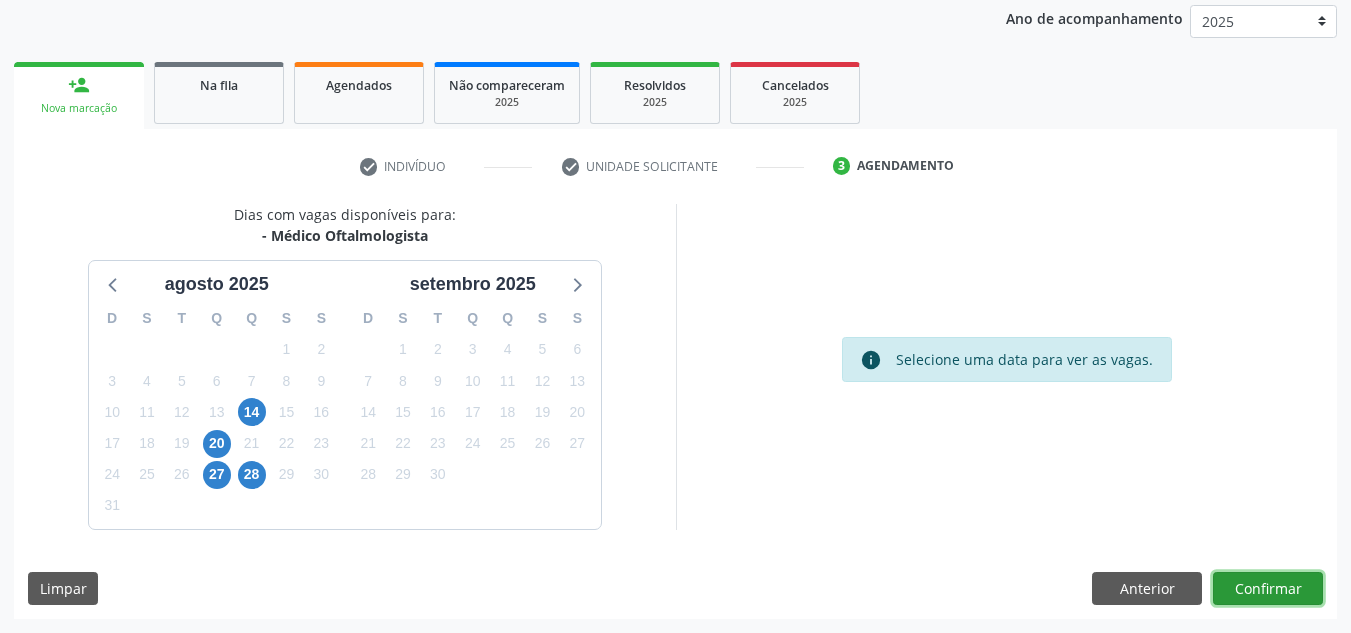 click on "Confirmar" at bounding box center (1268, 589) 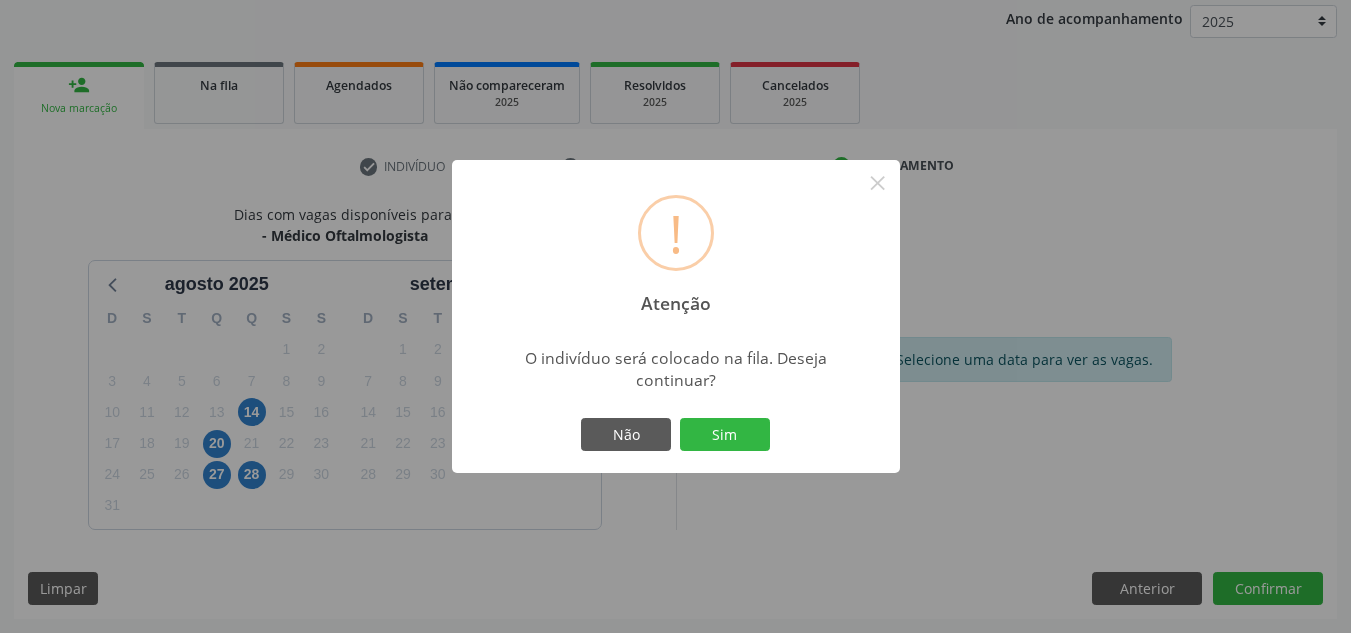 drag, startPoint x: 713, startPoint y: 400, endPoint x: 714, endPoint y: 416, distance: 16.03122 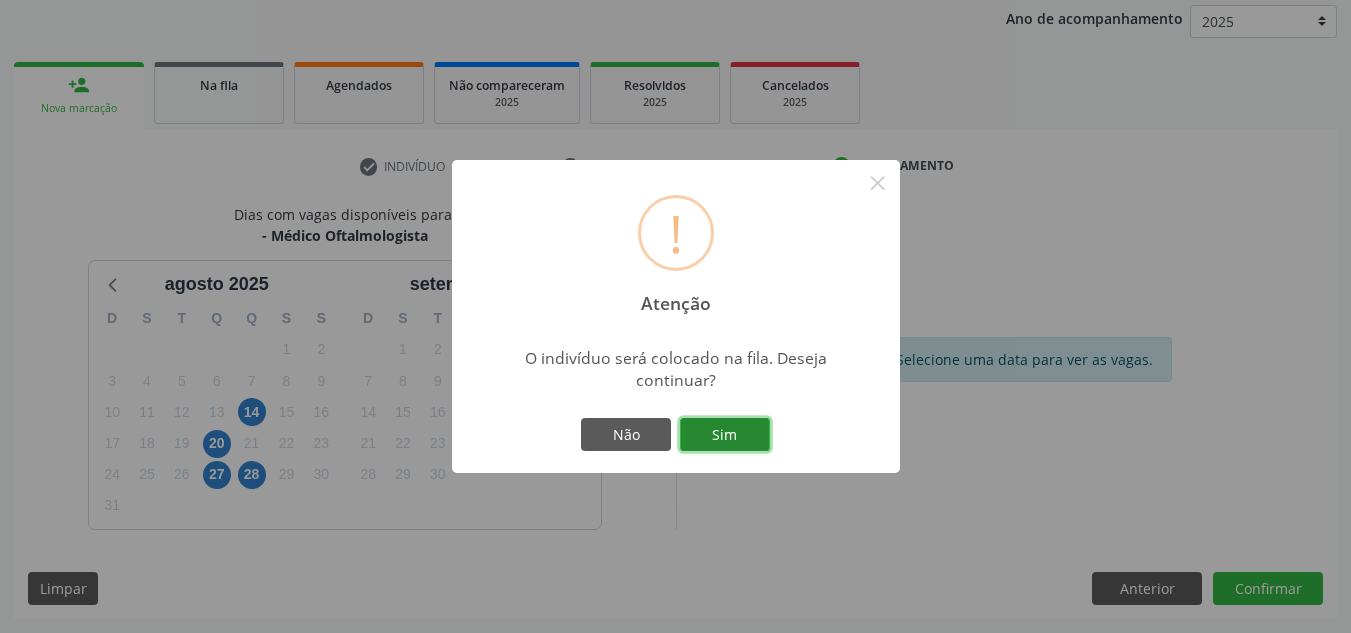 click on "Sim" at bounding box center (725, 435) 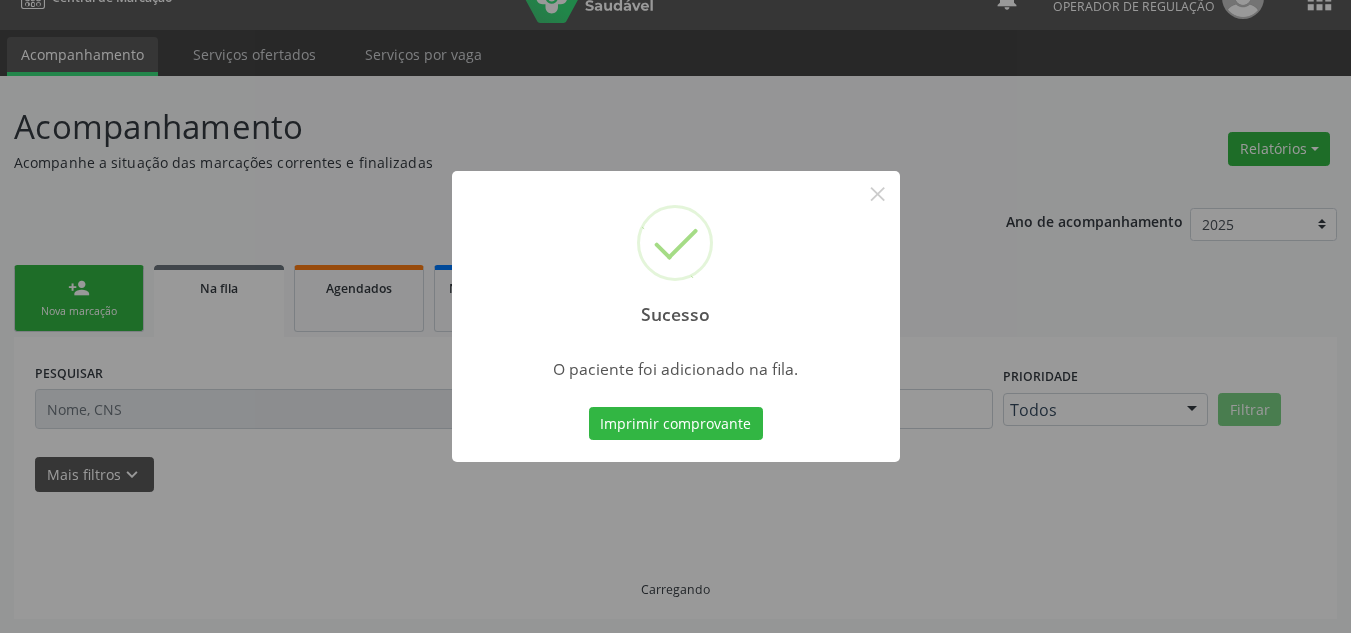 scroll, scrollTop: 34, scrollLeft: 0, axis: vertical 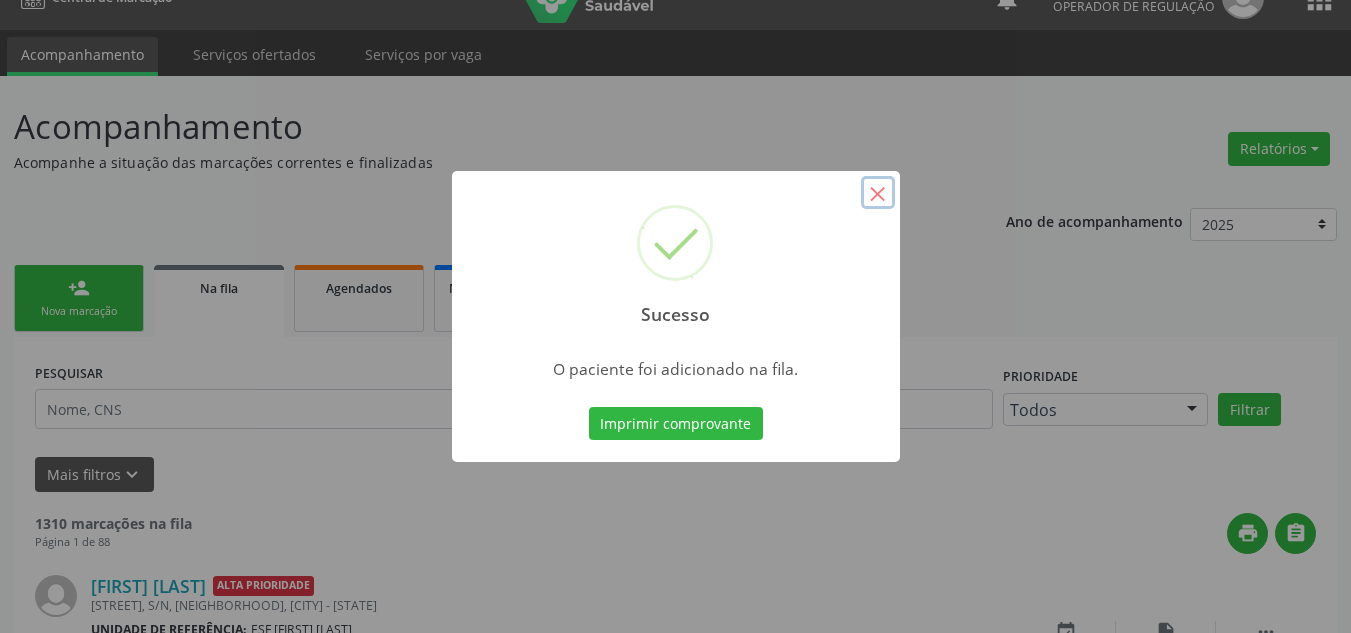 click on "×" at bounding box center (878, 193) 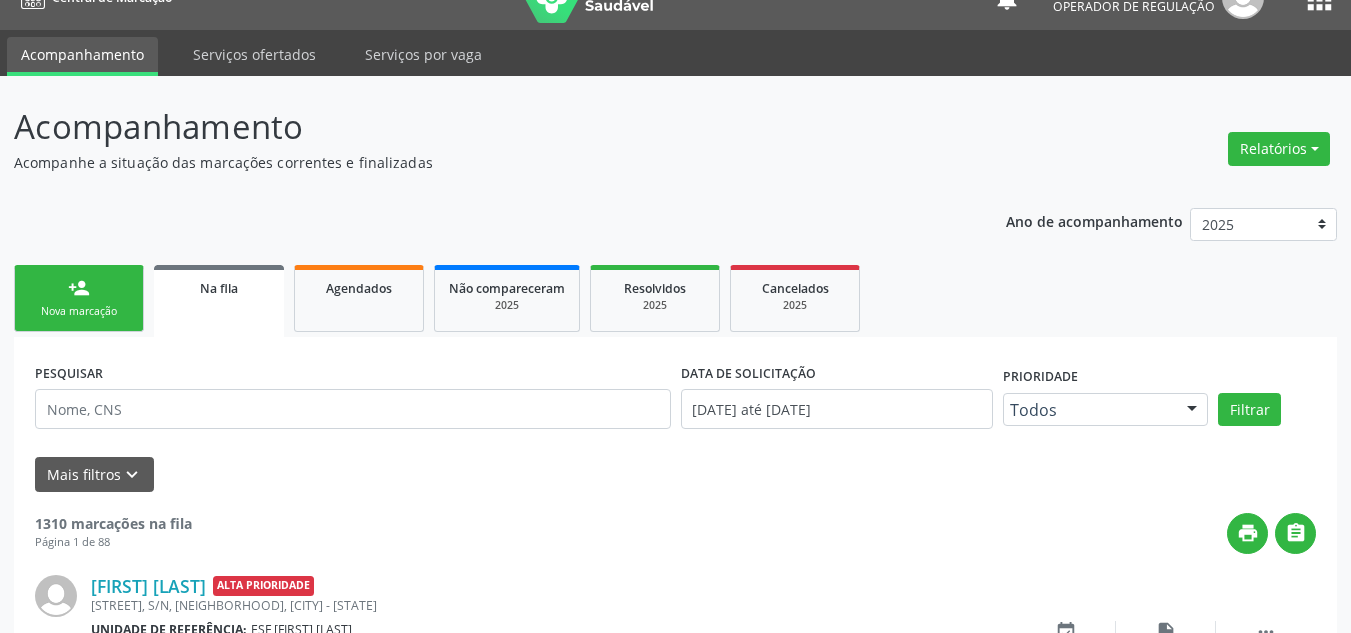 click on "person_add
Nova marcação" at bounding box center (79, 298) 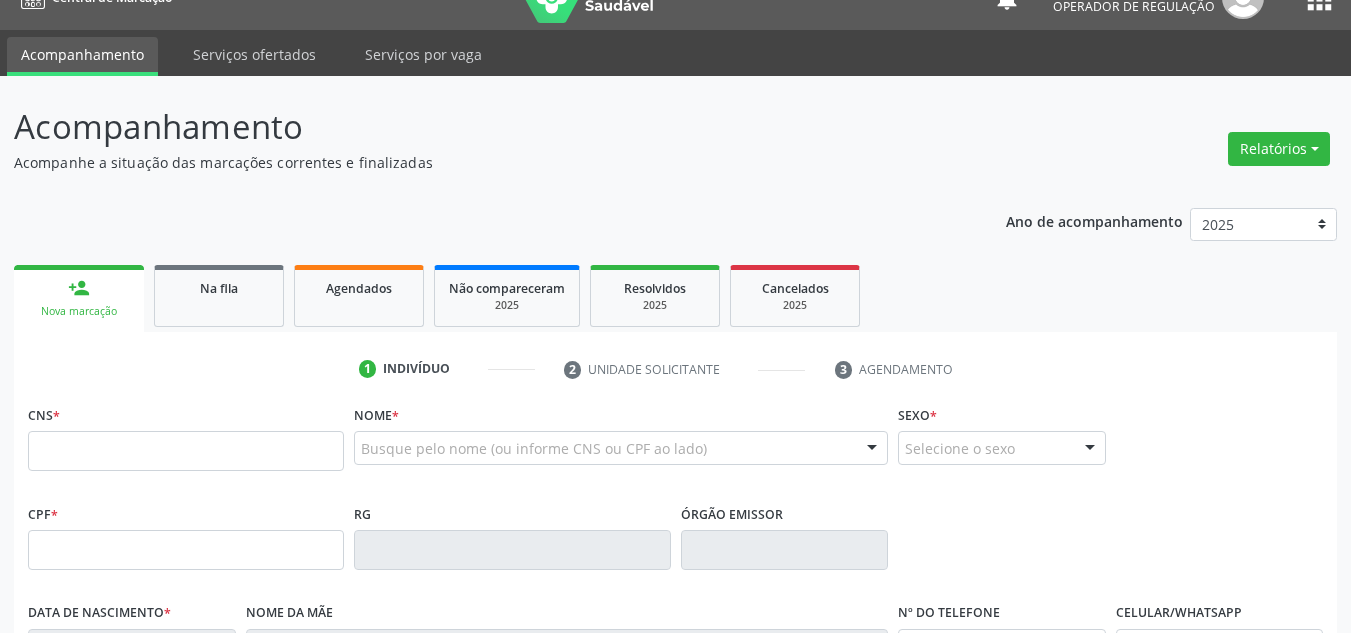 drag, startPoint x: 81, startPoint y: 323, endPoint x: 161, endPoint y: 455, distance: 154.35025 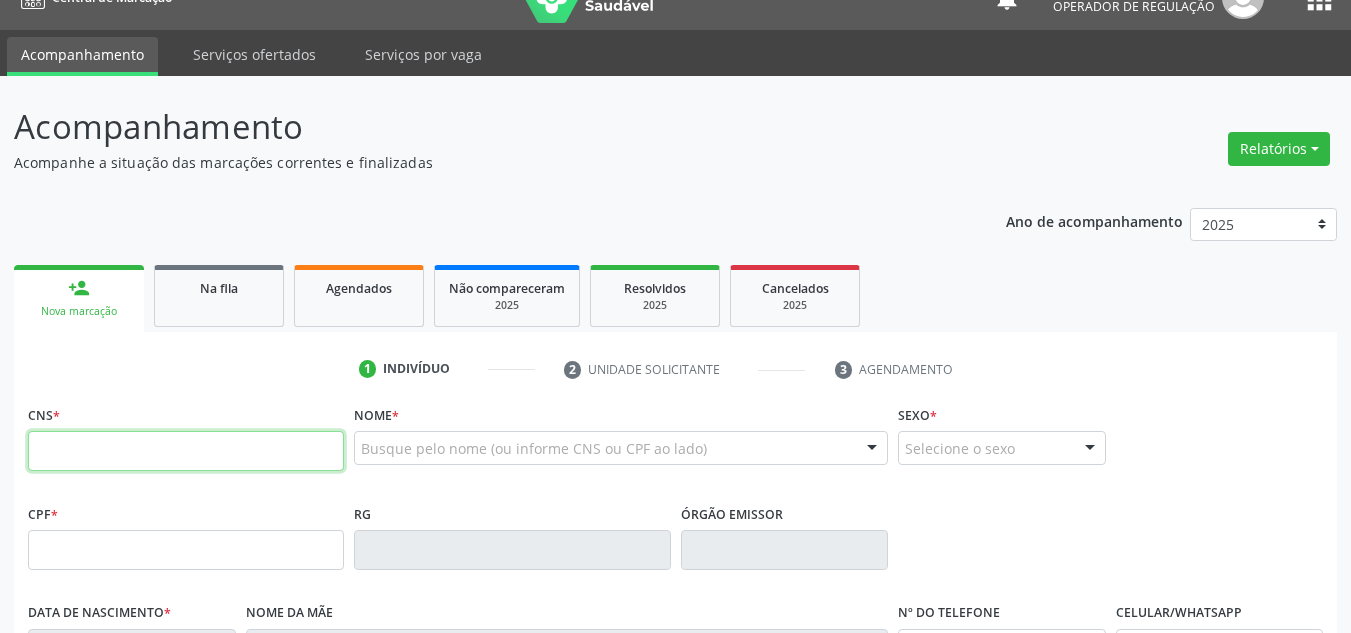 click at bounding box center [186, 451] 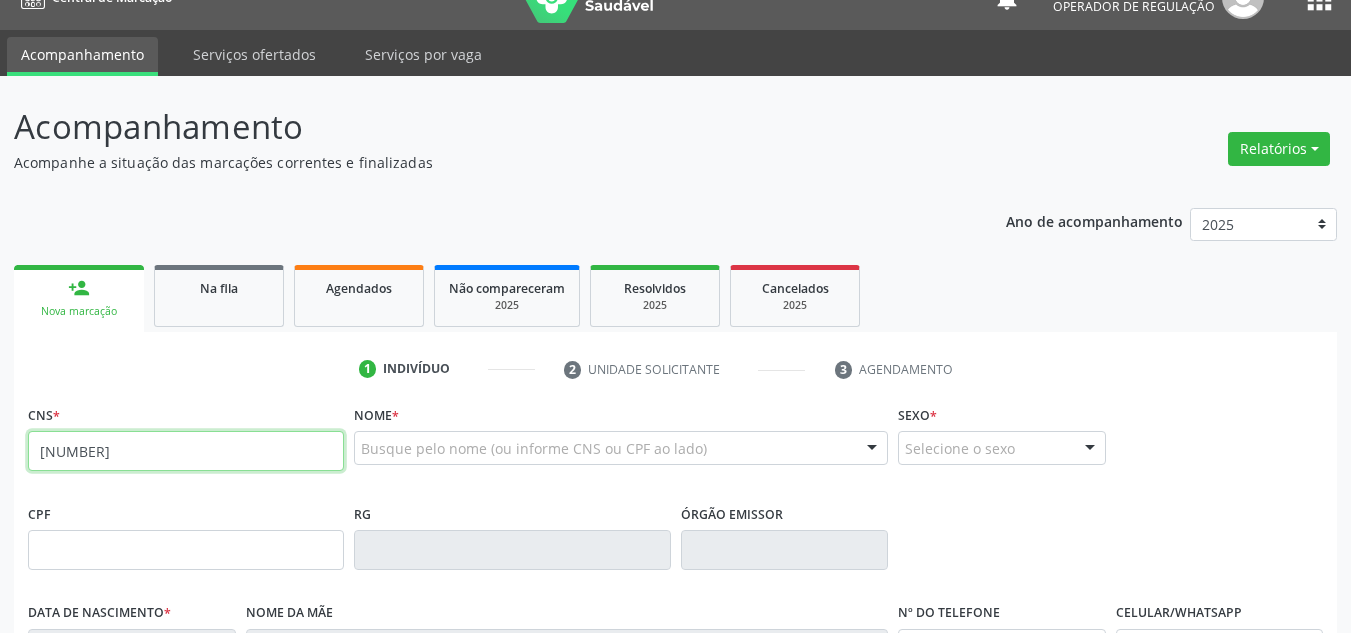 type on "[NUMBER]" 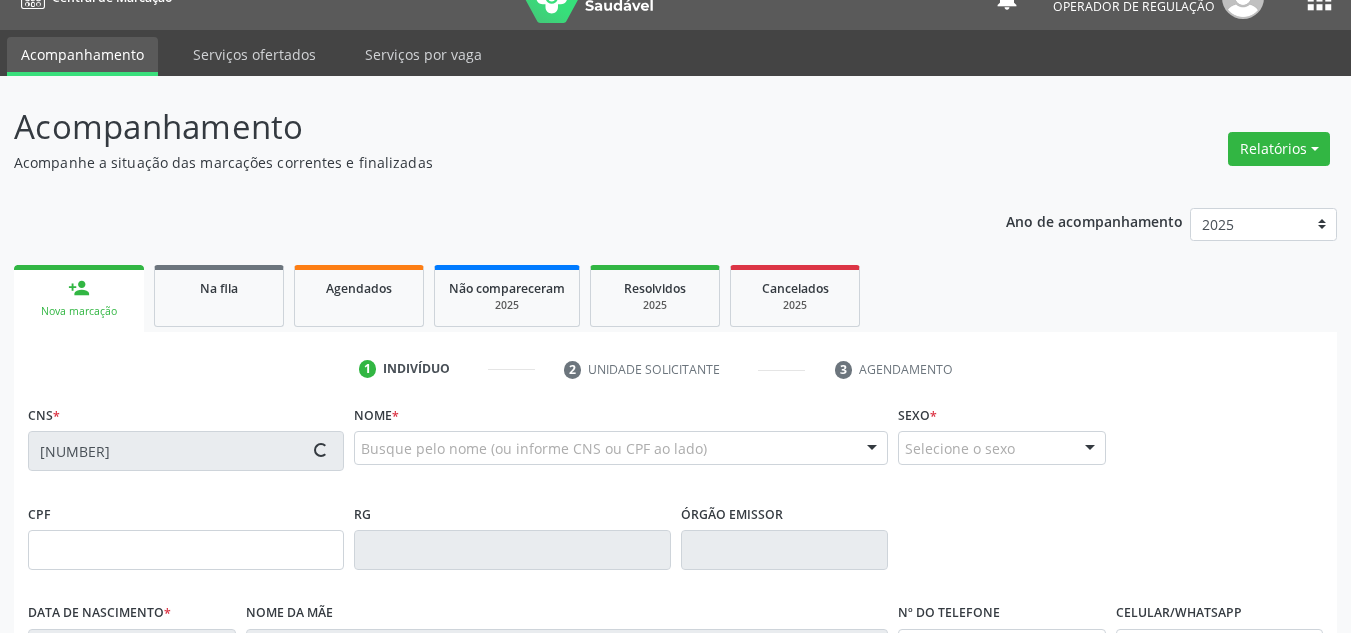 type on "[DATE]" 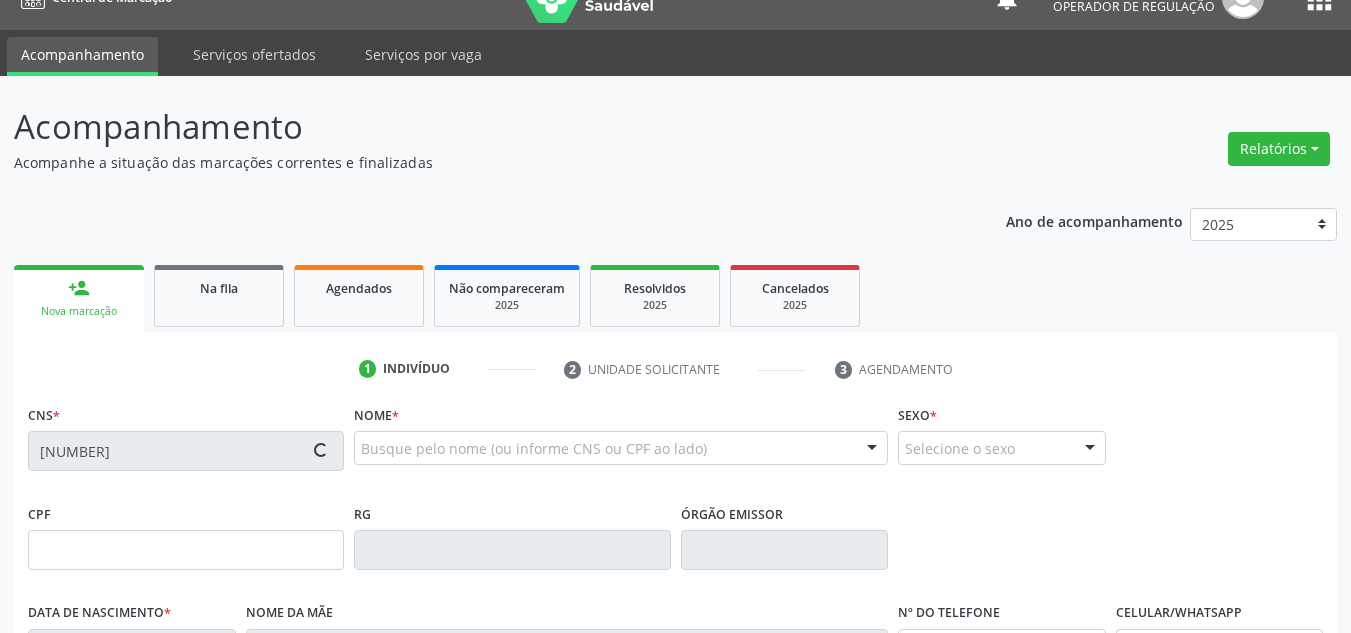type on "[FIRST] [LAST]" 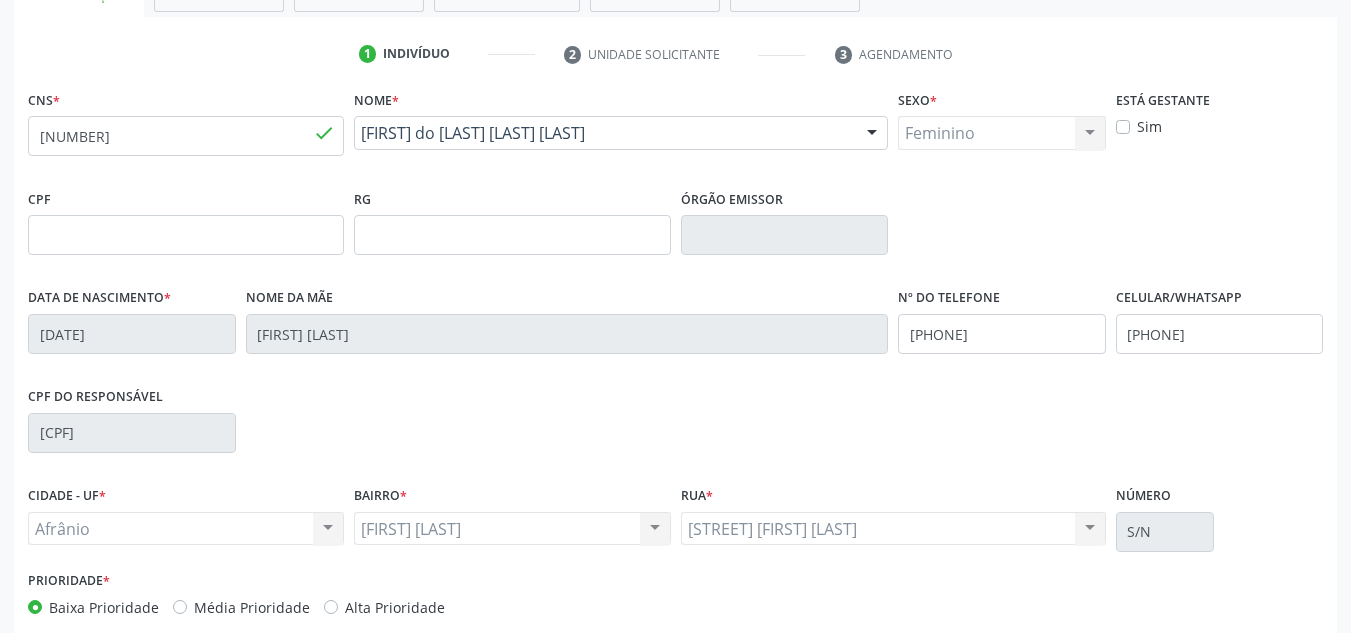 scroll, scrollTop: 434, scrollLeft: 0, axis: vertical 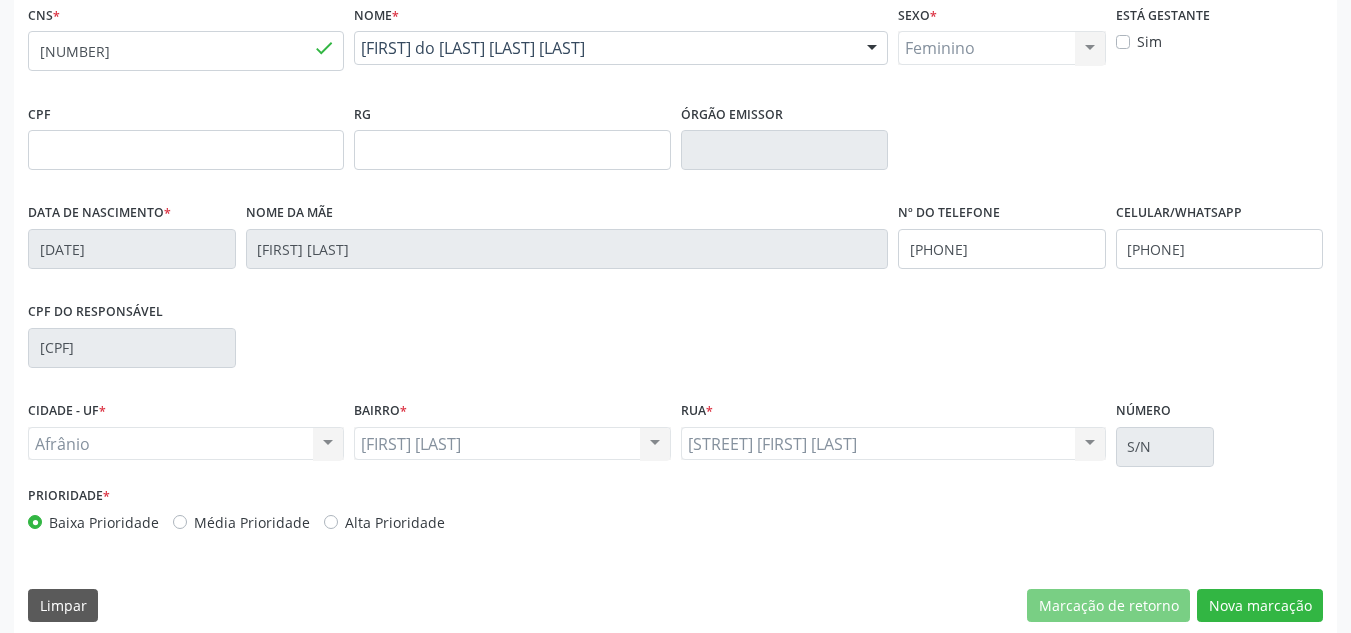 click on "Média Prioridade" at bounding box center [252, 522] 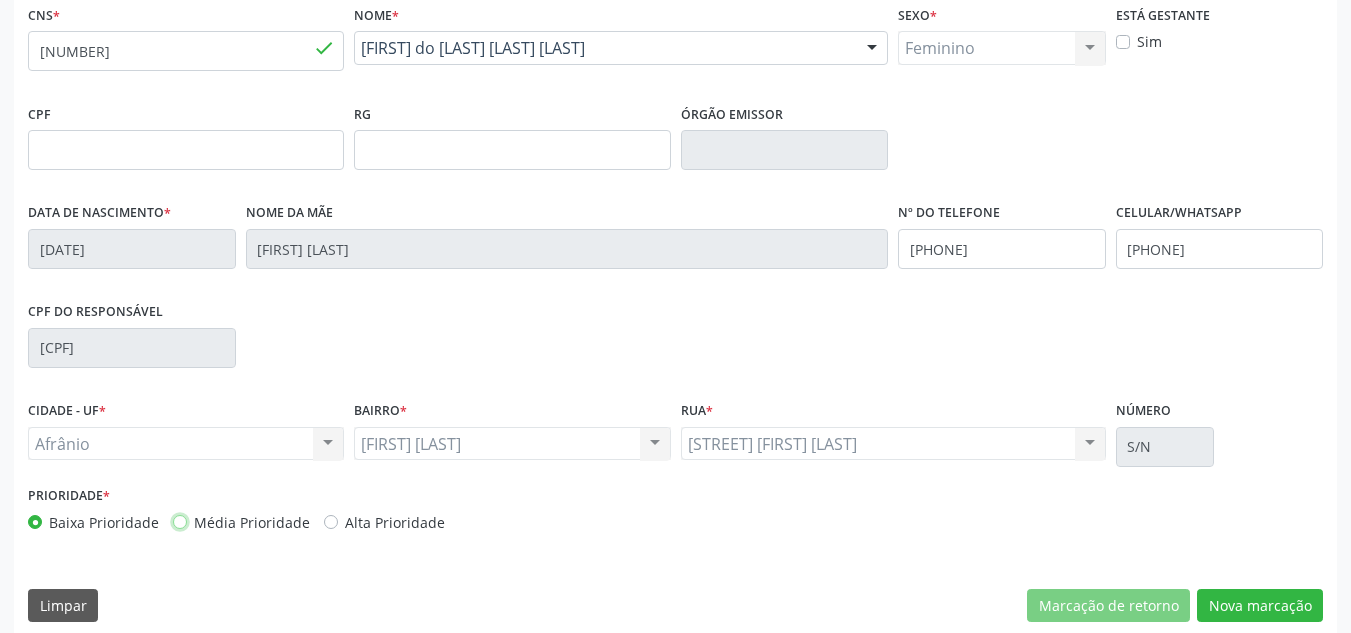 radio on "true" 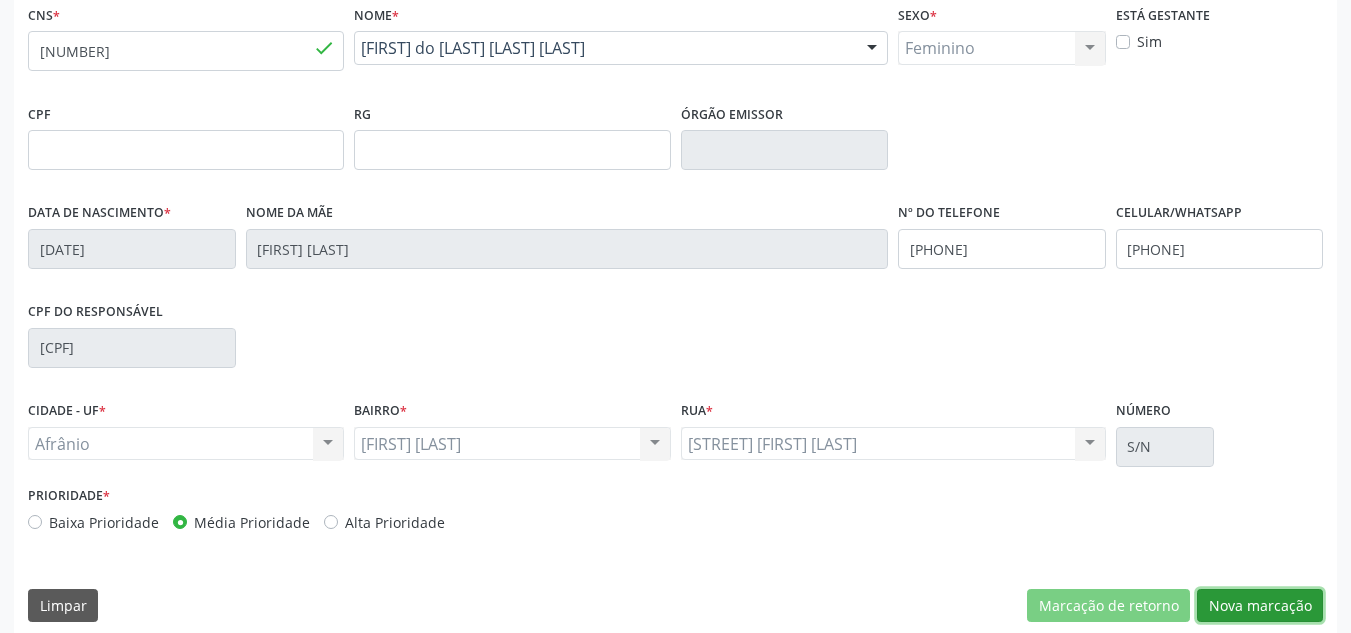 click on "Nova marcação" at bounding box center (1260, 606) 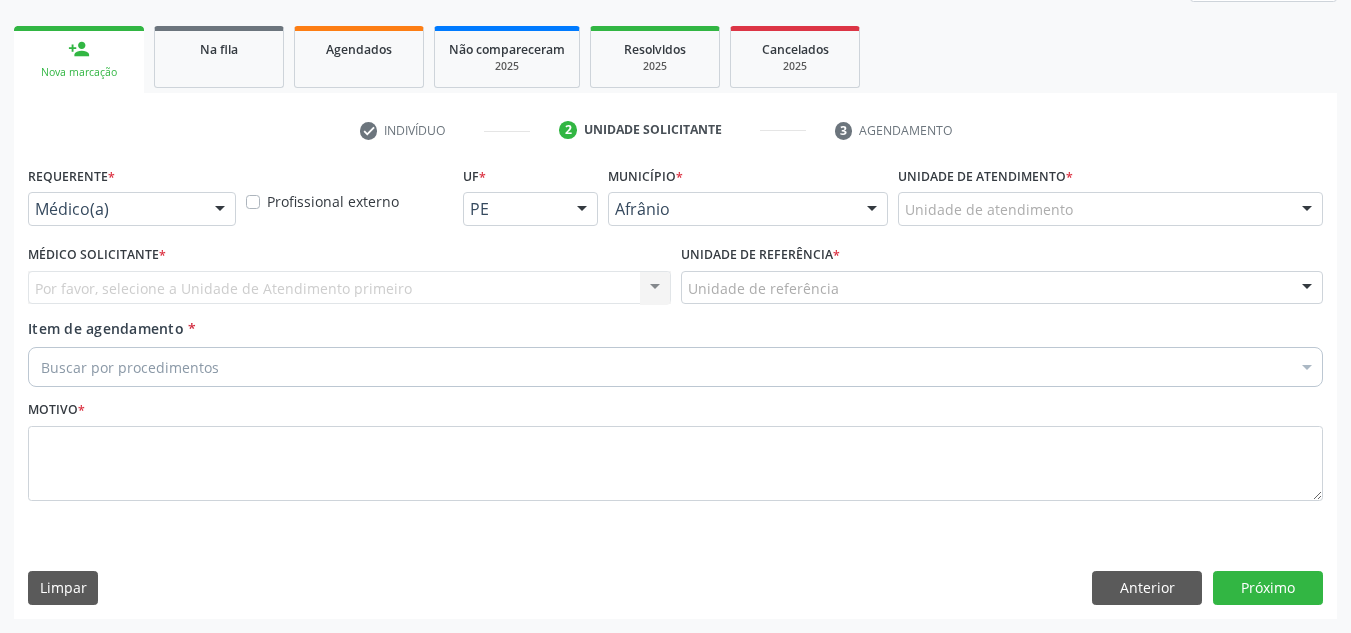 scroll, scrollTop: 273, scrollLeft: 0, axis: vertical 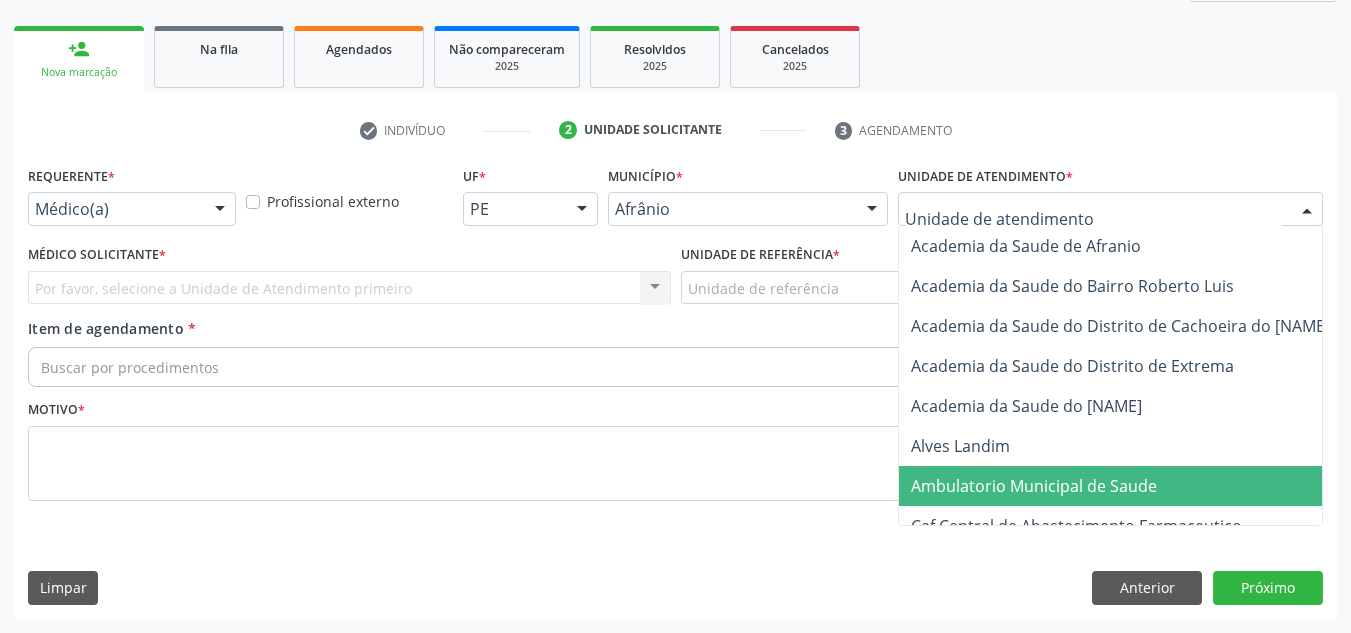 click on "Ambulatorio Municipal de Saude" at bounding box center (1034, 486) 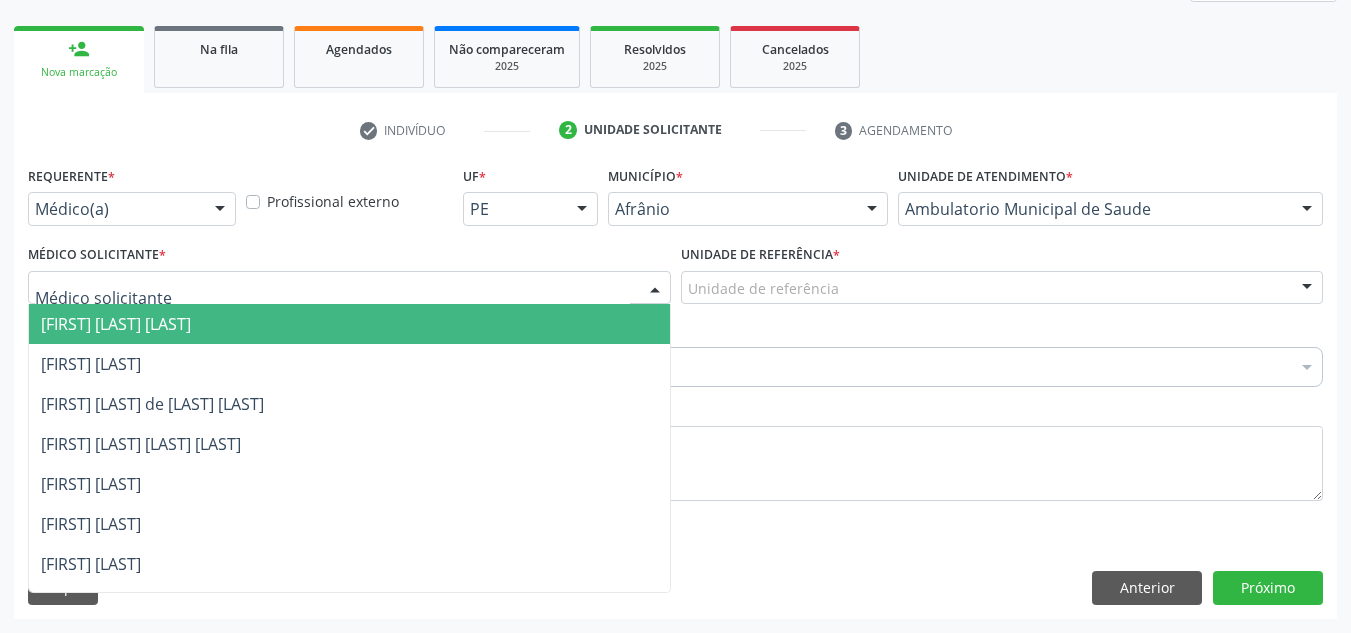 click at bounding box center [349, 288] 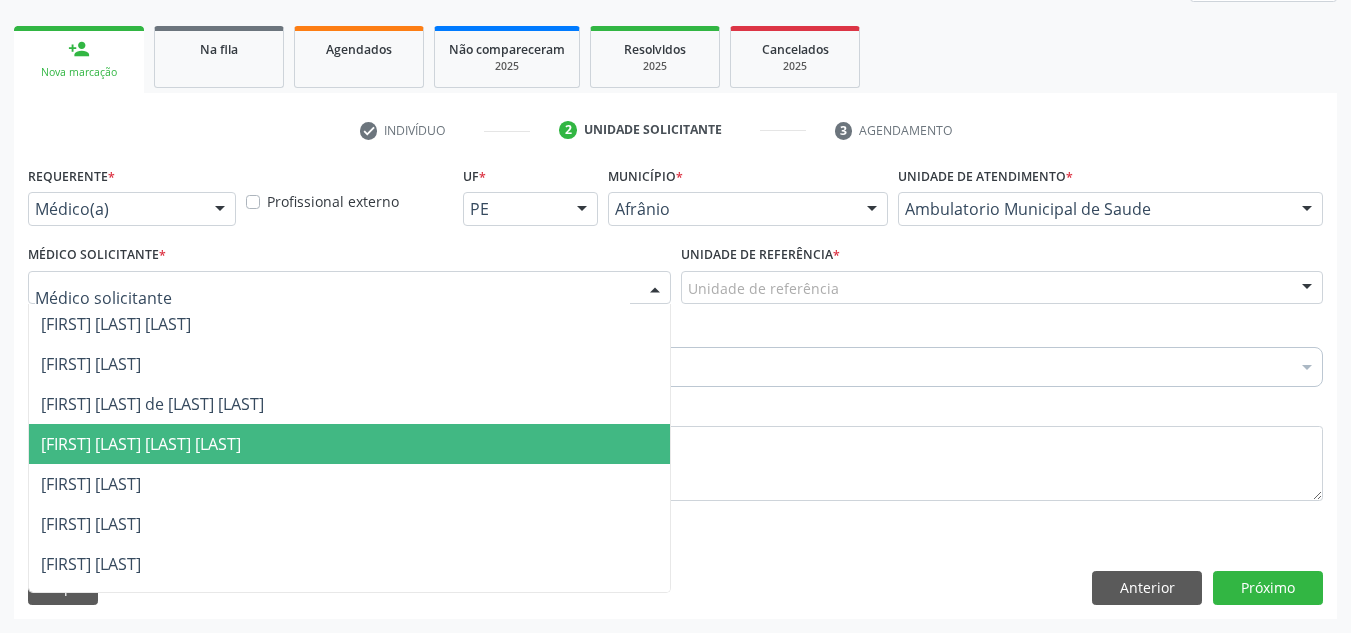 click on "[FIRST] [LAST] [LAST] [LAST]" at bounding box center (349, 444) 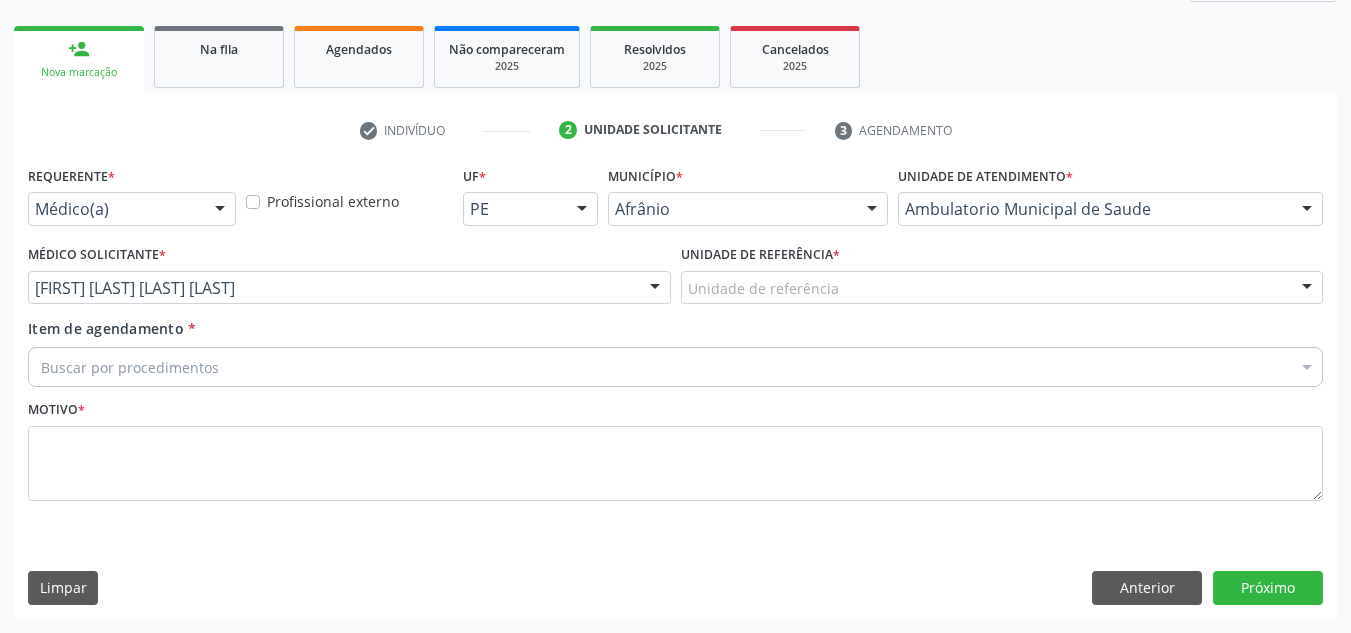 click on "Unidade de referência
*
Unidade de referência
ESF de Extrema   ESF de Barra das Melancias   ESF Jose e Maria Rodrigues de Macedo   ESF Maria da Silva Pereira   ESF Isabel Gomes   ESF Jose Ramos   ESF Custodia Maria da Conceicao   ESF Rosalia Cavalcanti Gomes   ESF Maria Dilurdes da Silva   ESF Ana Coelho Nonato
Nenhum resultado encontrado para: "   "
Não há nenhuma opção para ser exibida." at bounding box center [1002, 279] 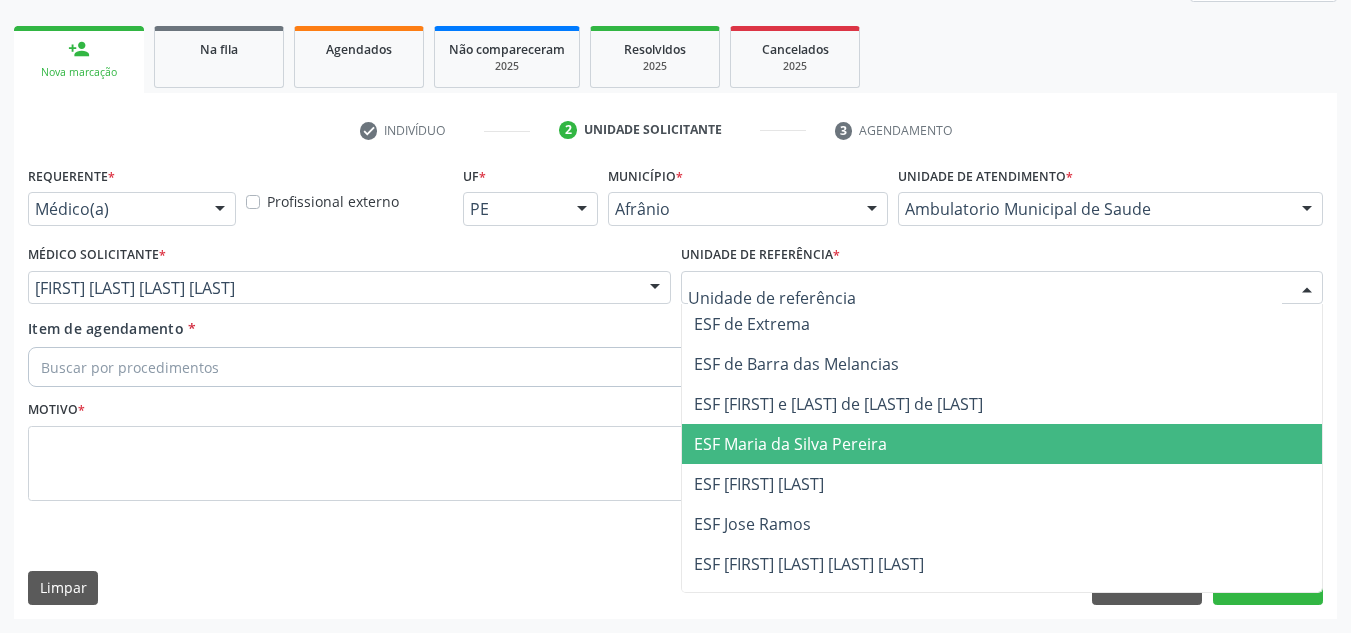 click on "ESF Maria da Silva Pereira" at bounding box center (790, 444) 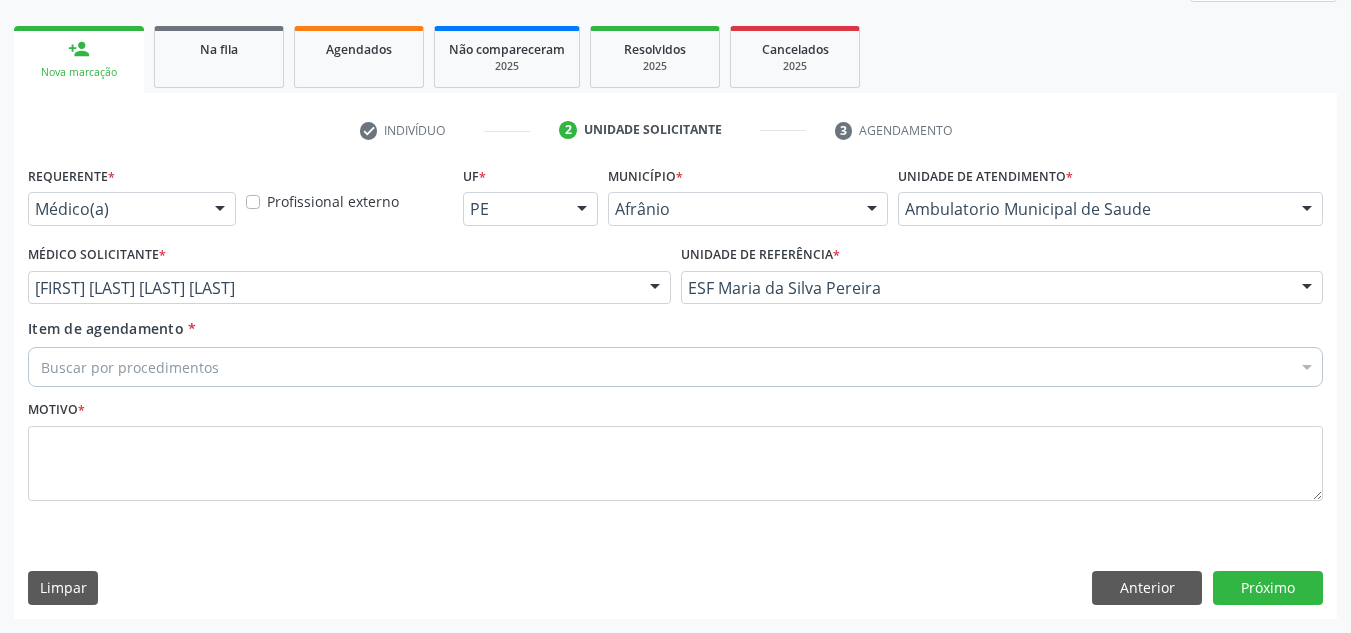 click on "Buscar por procedimentos" at bounding box center [675, 367] 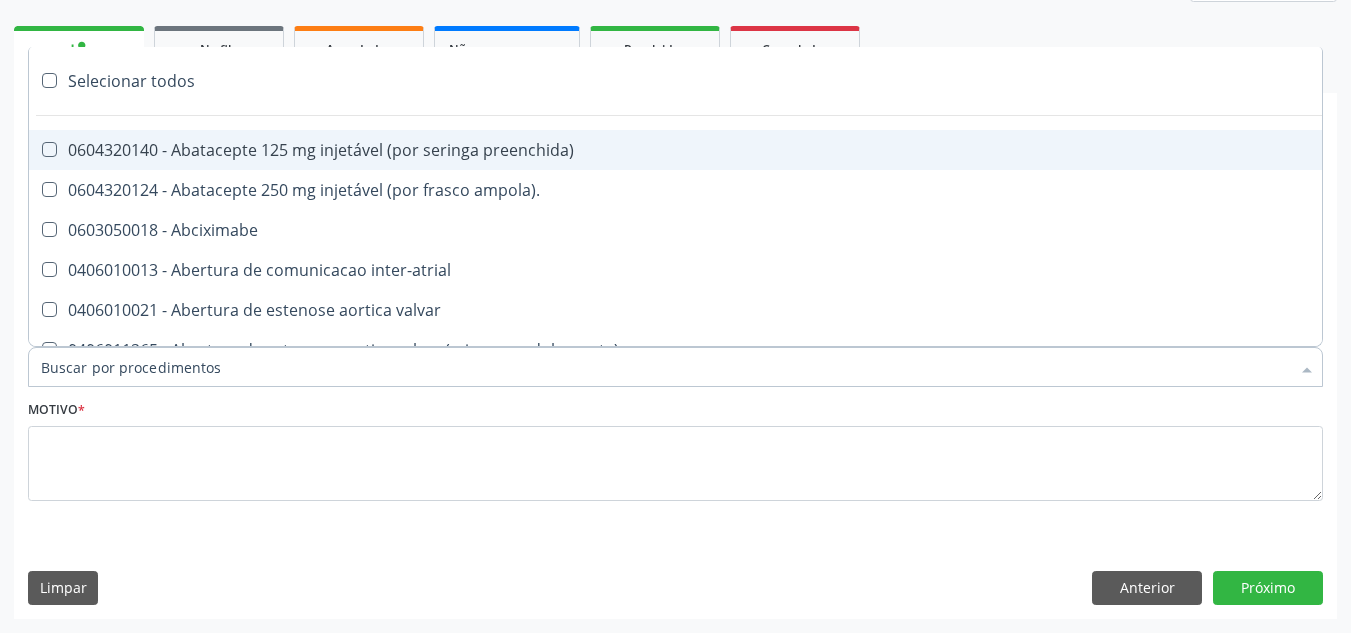 paste on "oftalmologista" 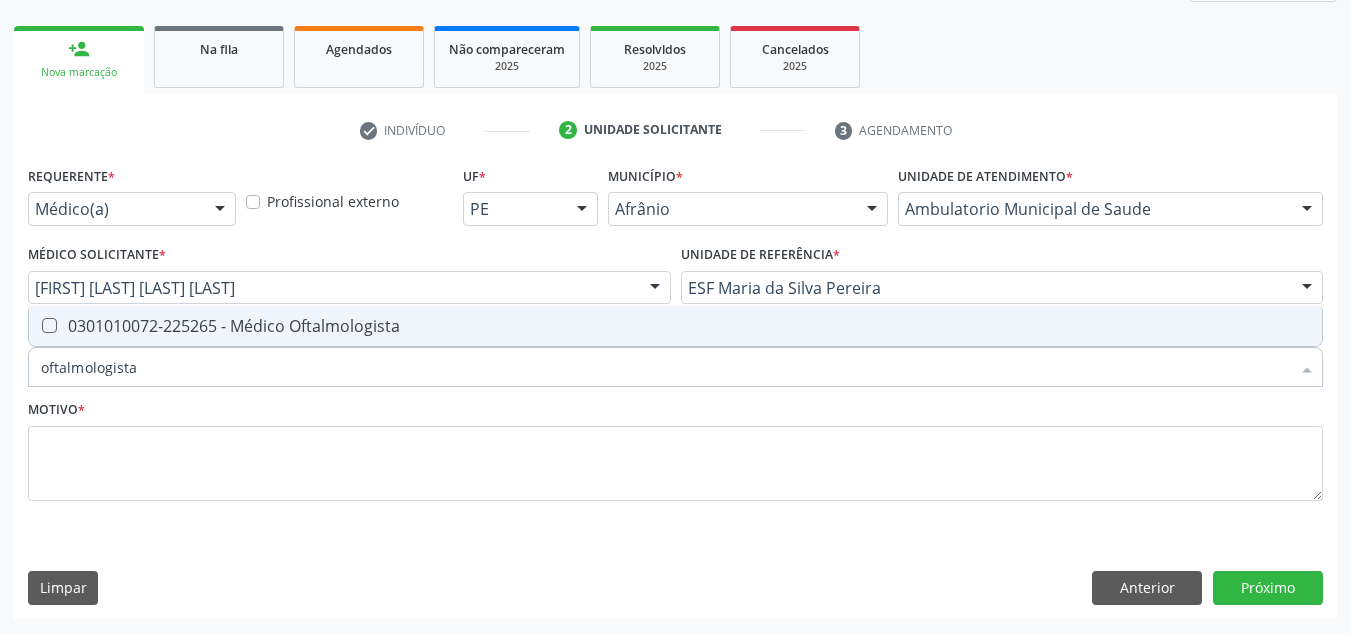 click on "0301010072-225265 - Médico Oftalmologista" at bounding box center [675, 326] 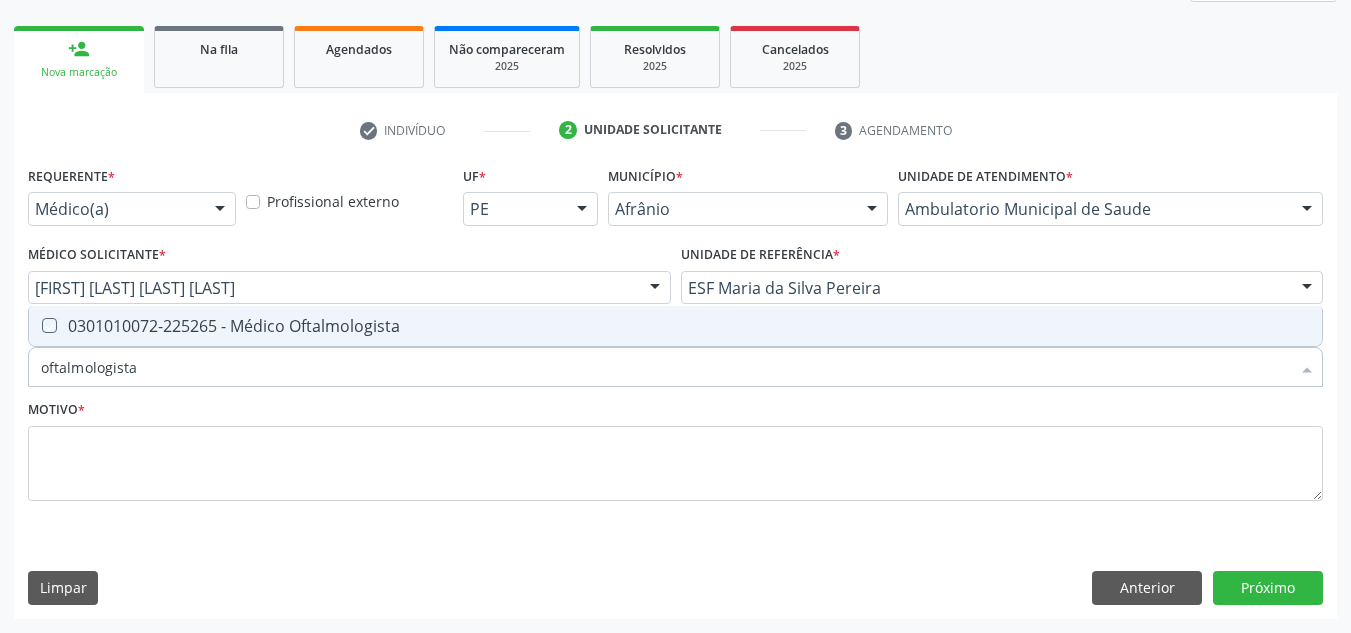 checkbox on "true" 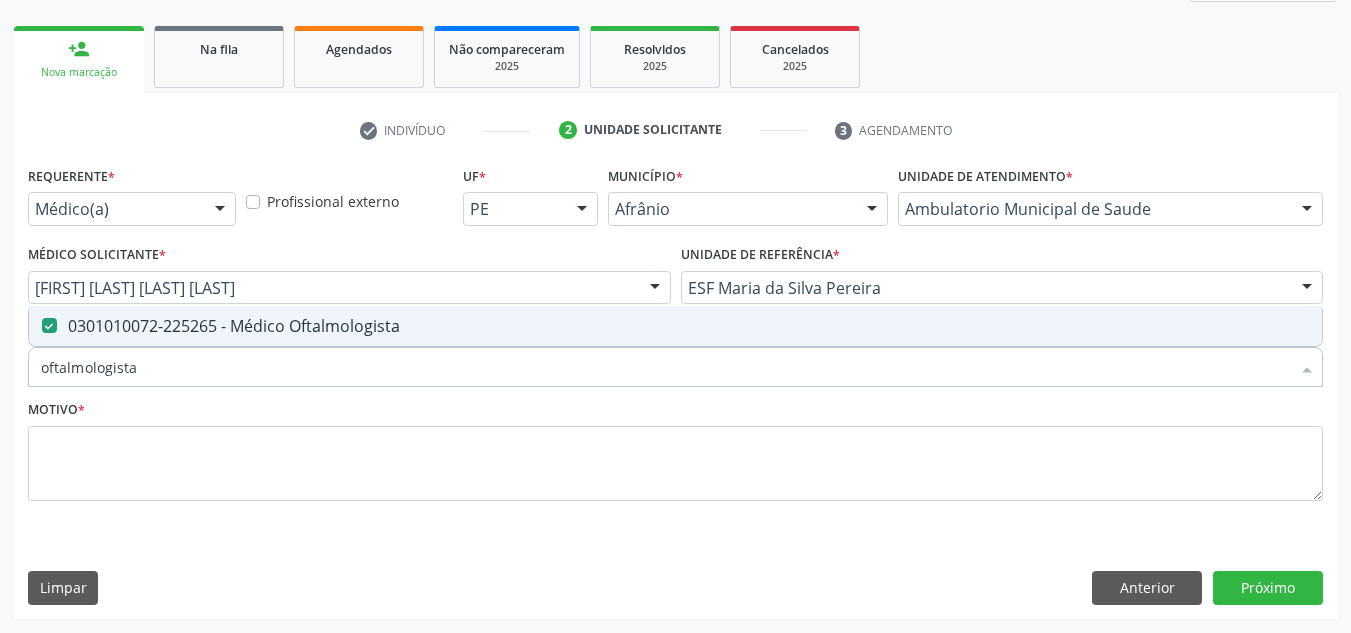 click on "Motivo
*" at bounding box center [675, 448] 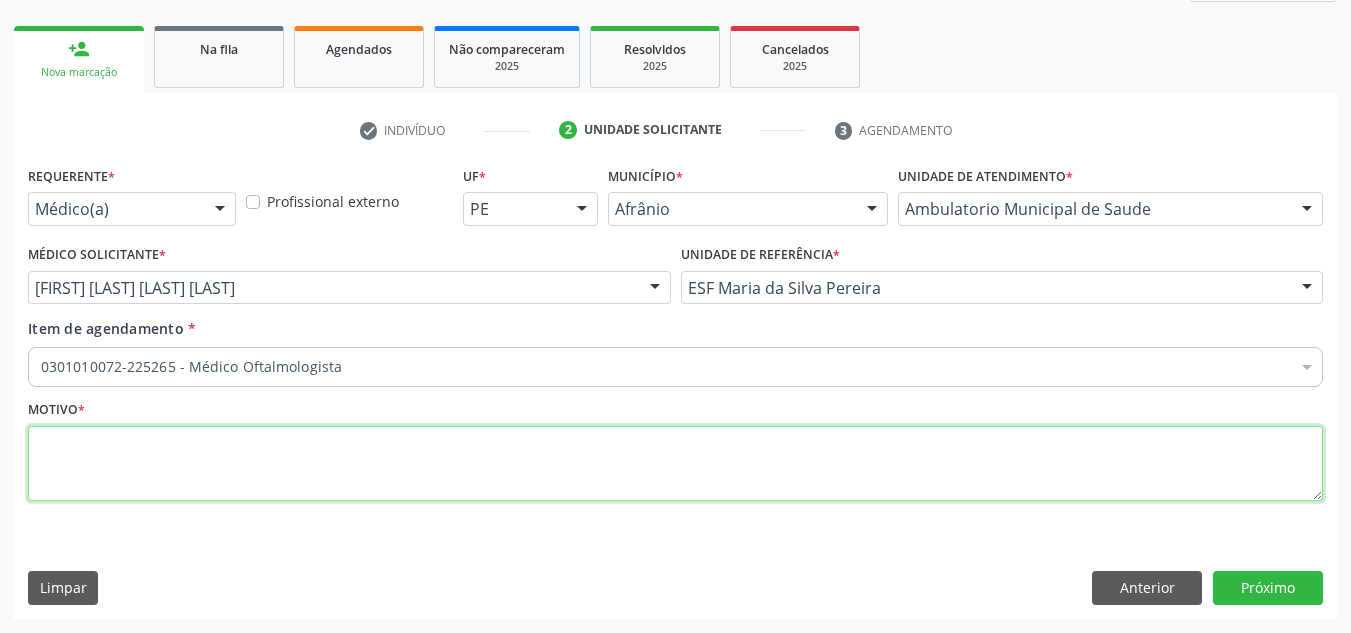 click at bounding box center (675, 464) 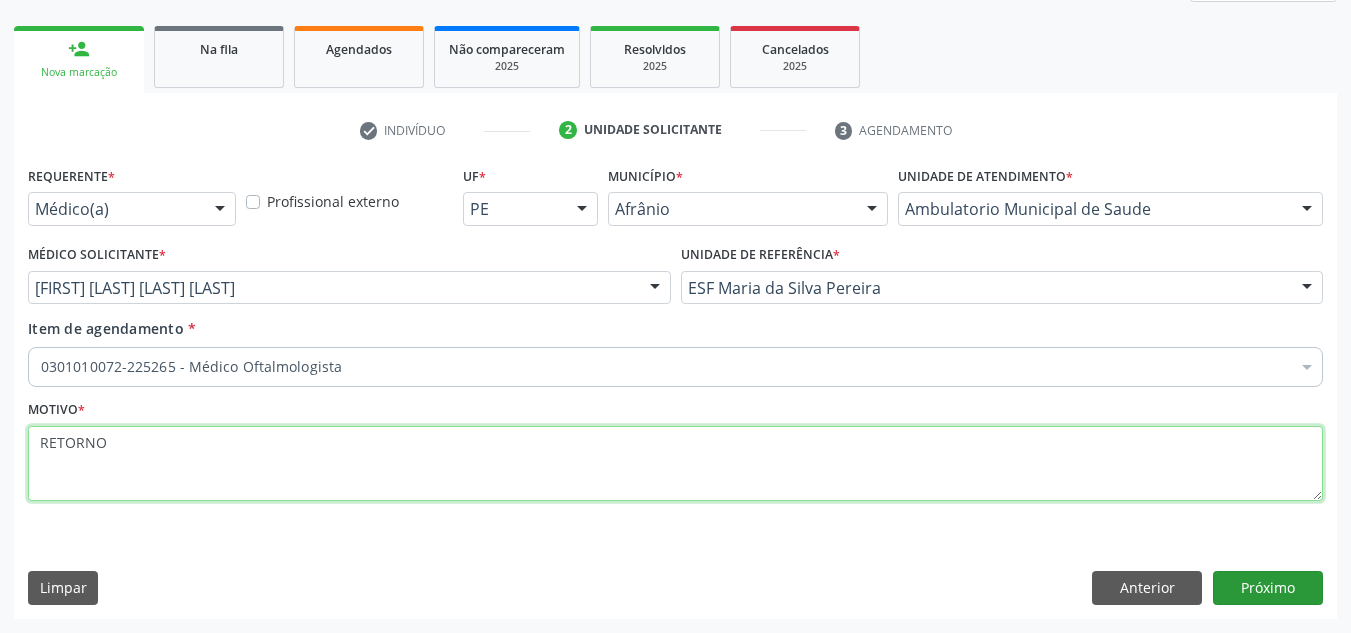 type on "RETORNO" 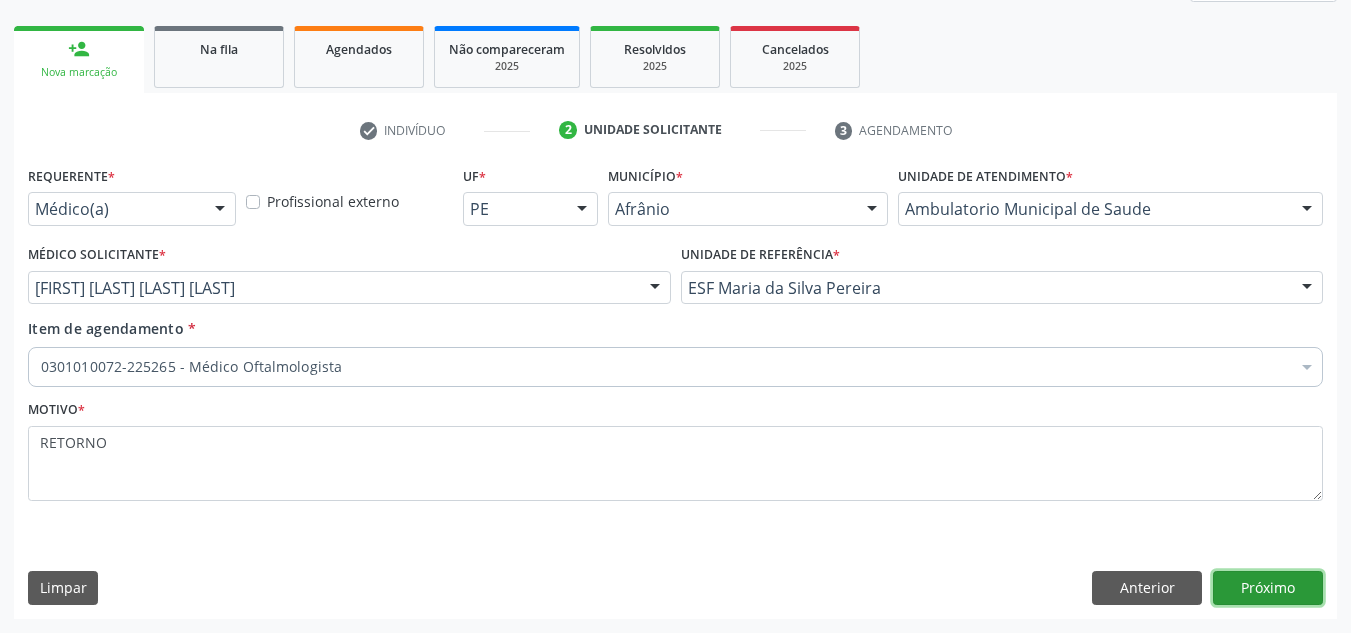 click on "Próximo" at bounding box center [1268, 588] 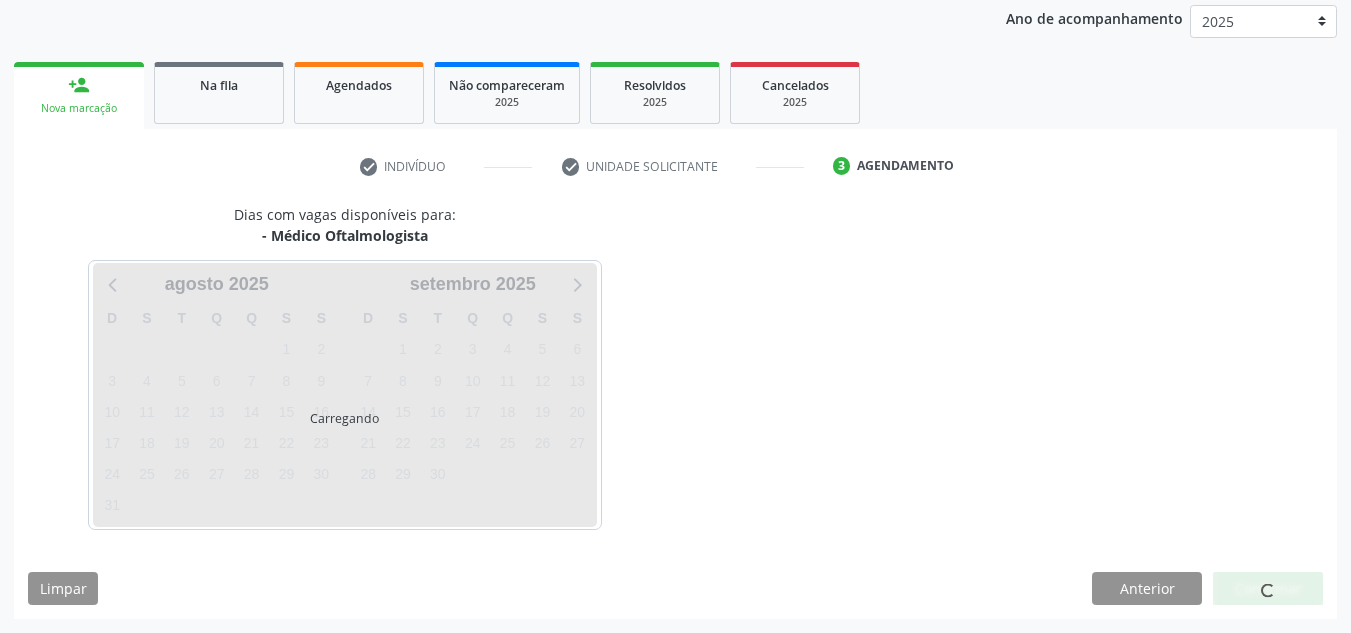 scroll, scrollTop: 237, scrollLeft: 0, axis: vertical 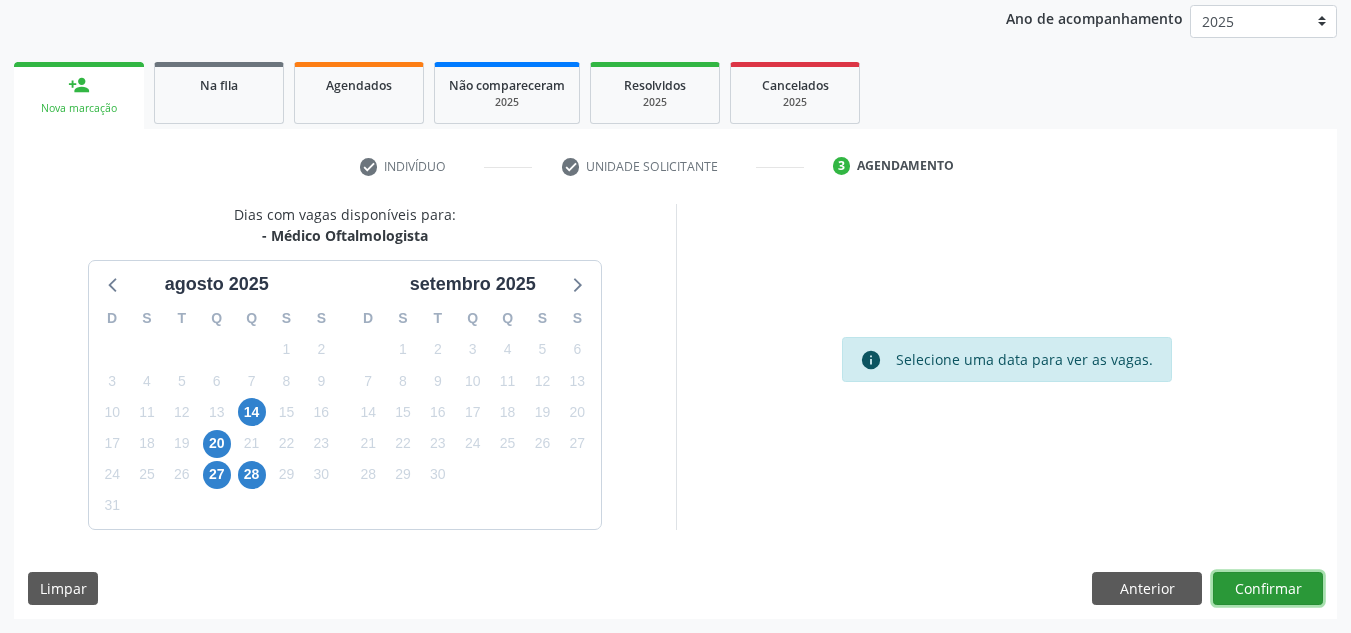 click on "Confirmar" at bounding box center (1268, 589) 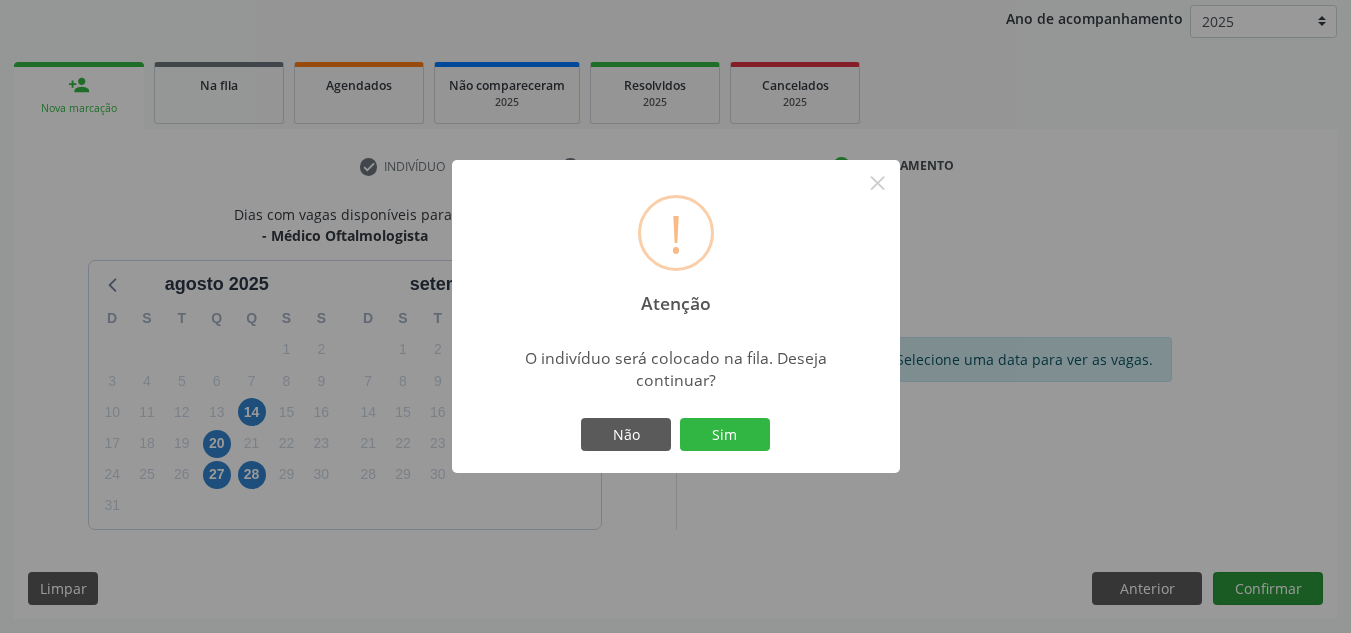 type 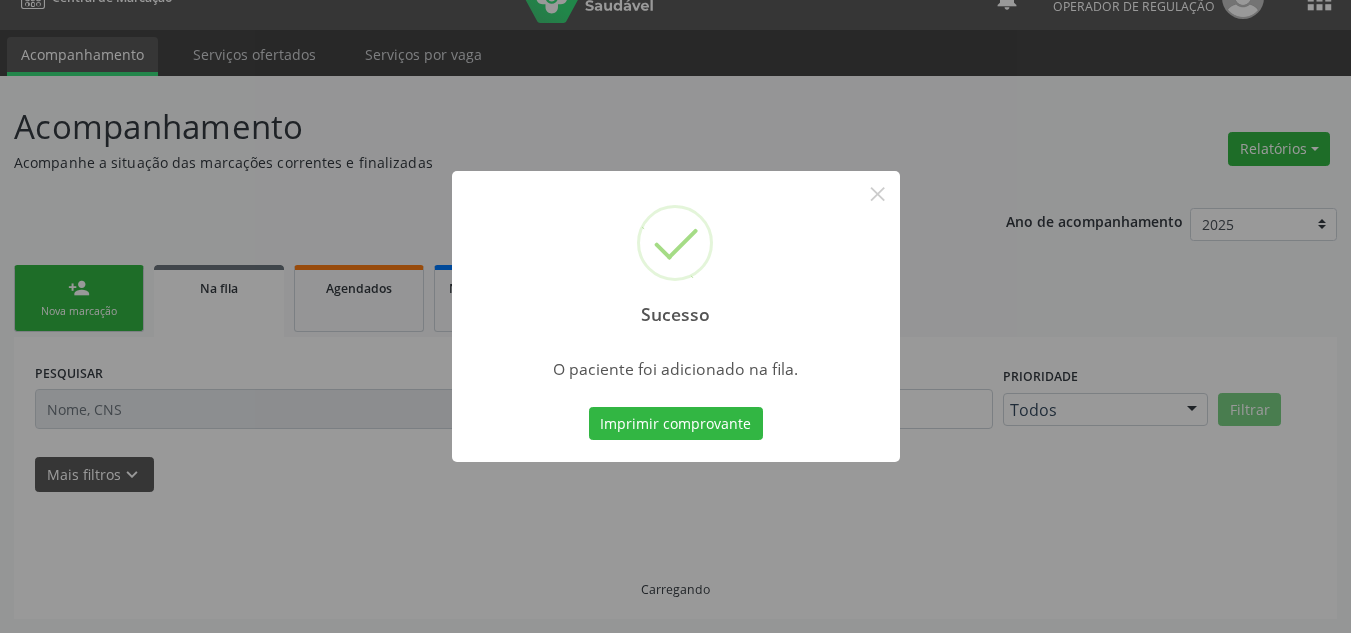 scroll, scrollTop: 34, scrollLeft: 0, axis: vertical 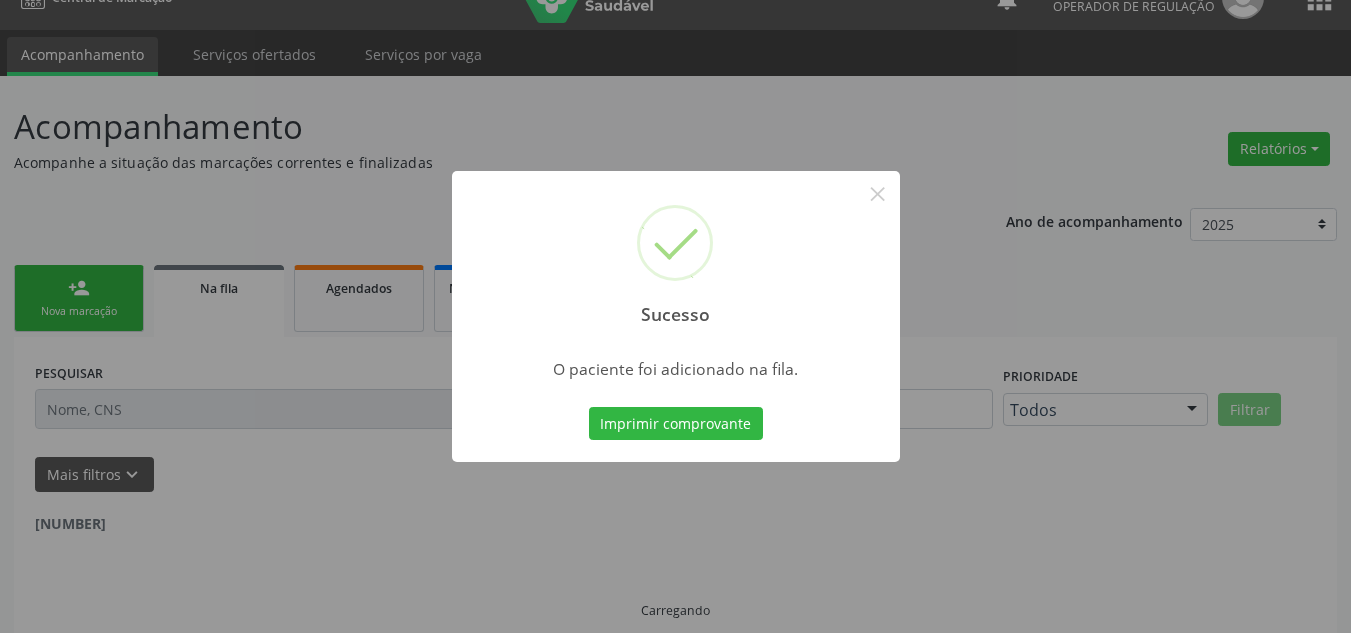 type 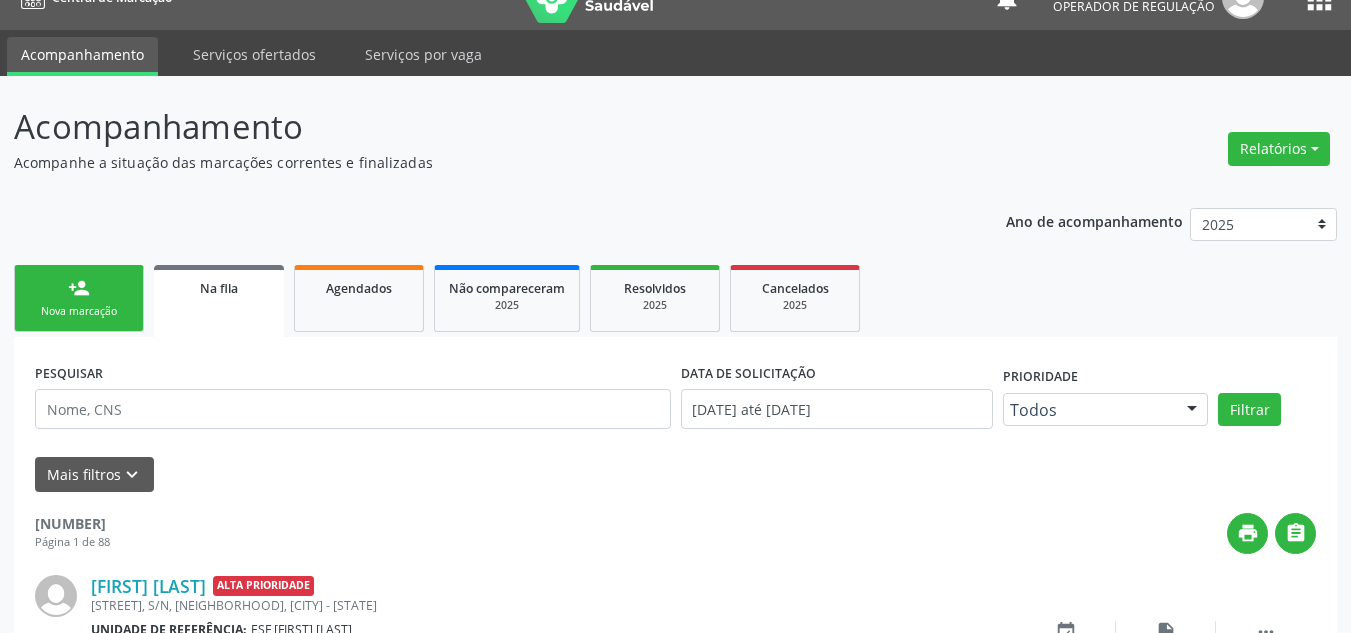 drag, startPoint x: 86, startPoint y: 217, endPoint x: 74, endPoint y: 236, distance: 22.472204 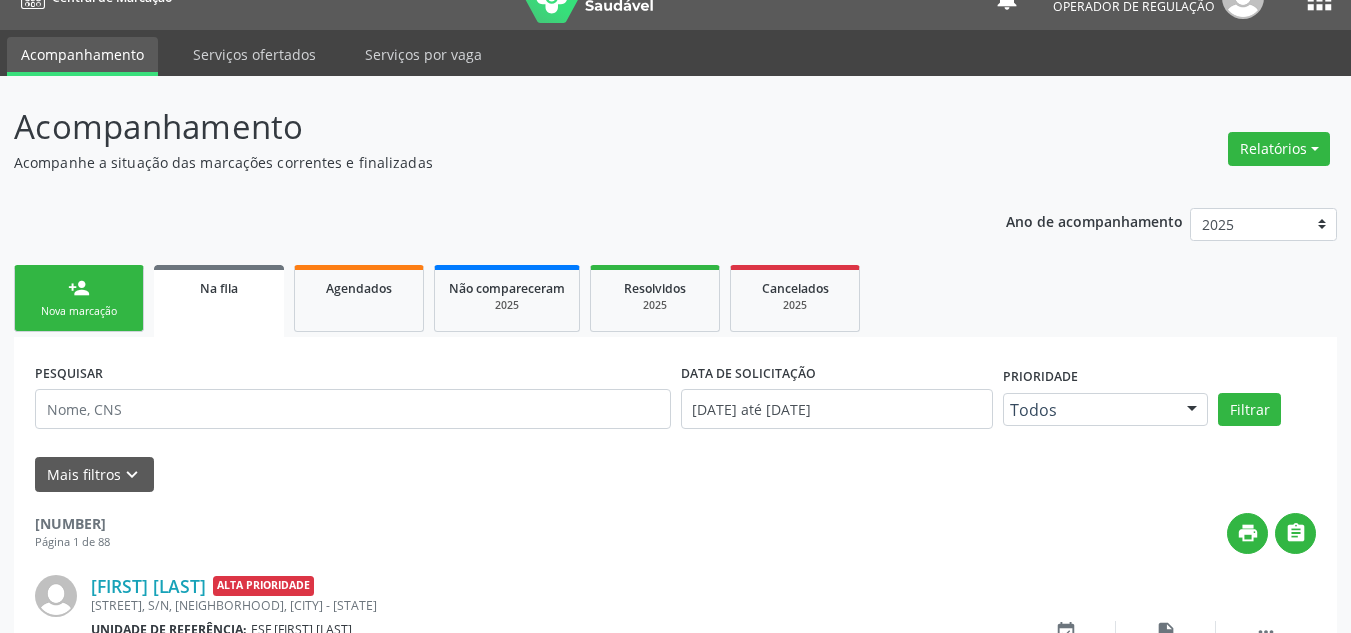 click on "person_add" at bounding box center [79, 288] 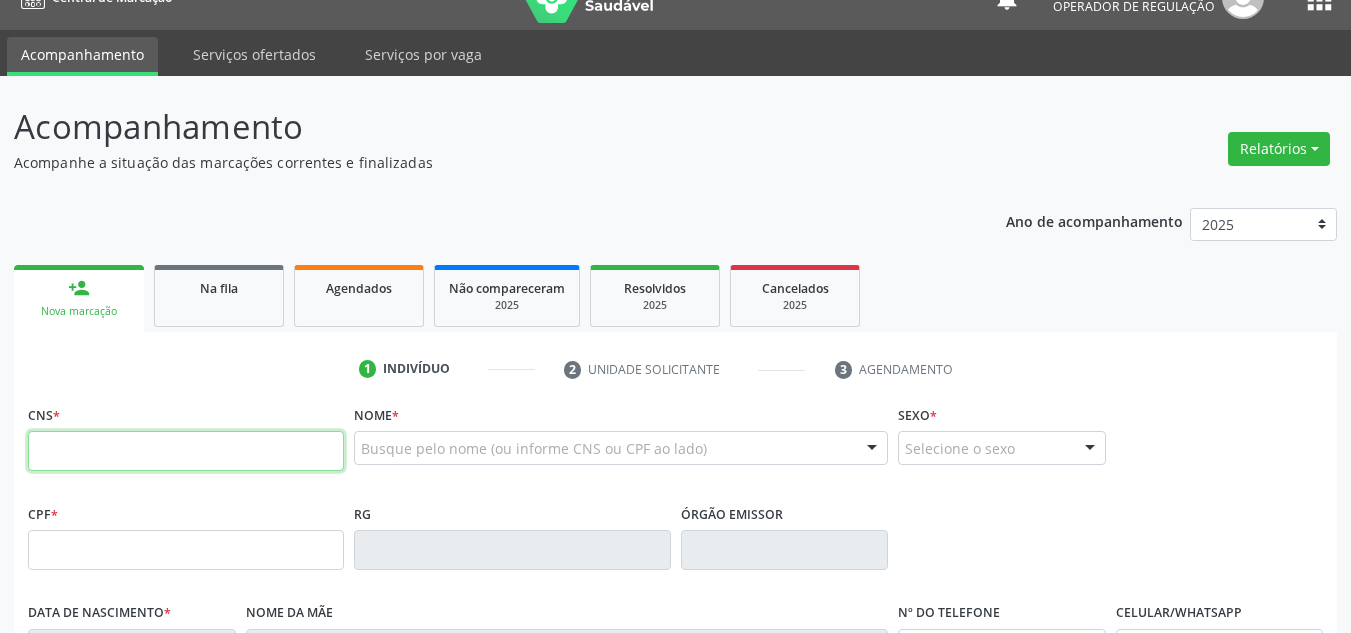 click at bounding box center (186, 451) 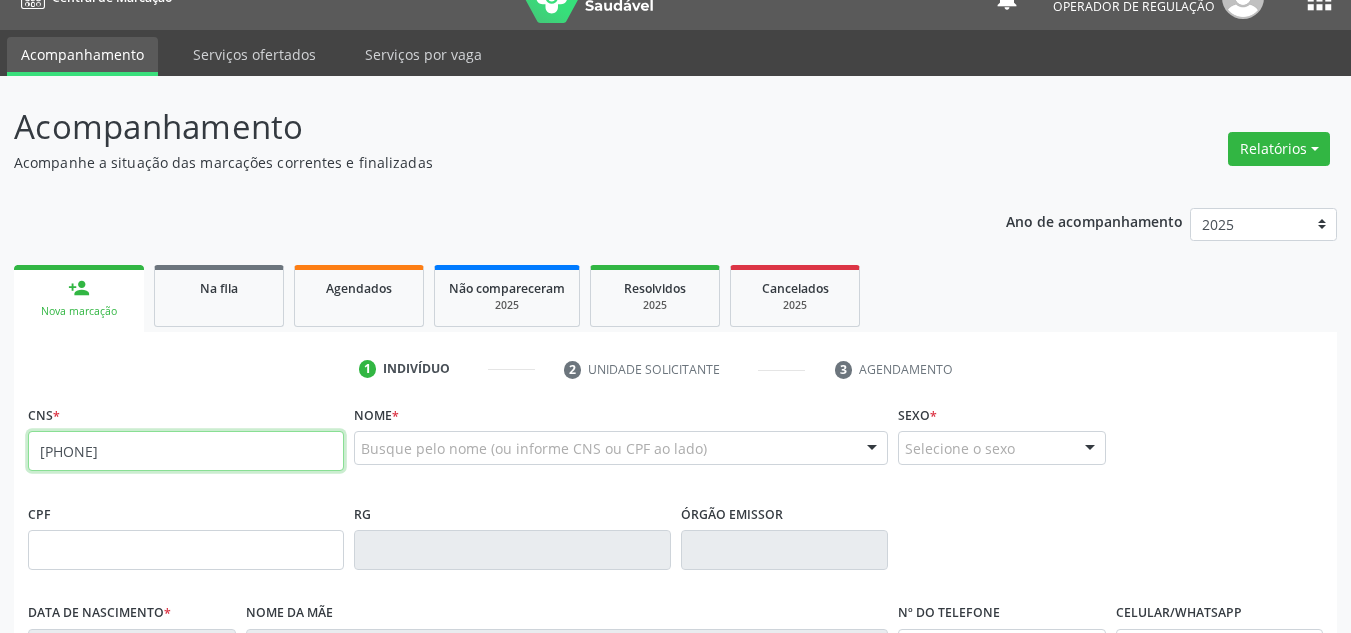 type on "[PHONE]" 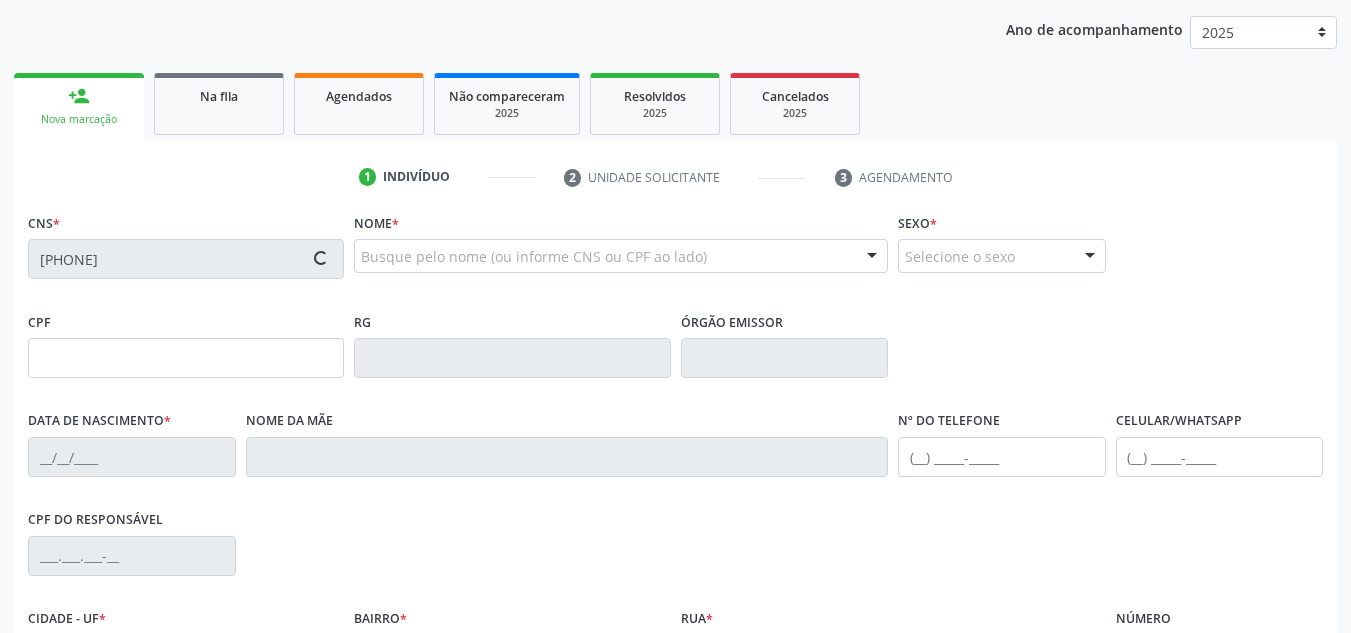 type on "[DATE]" 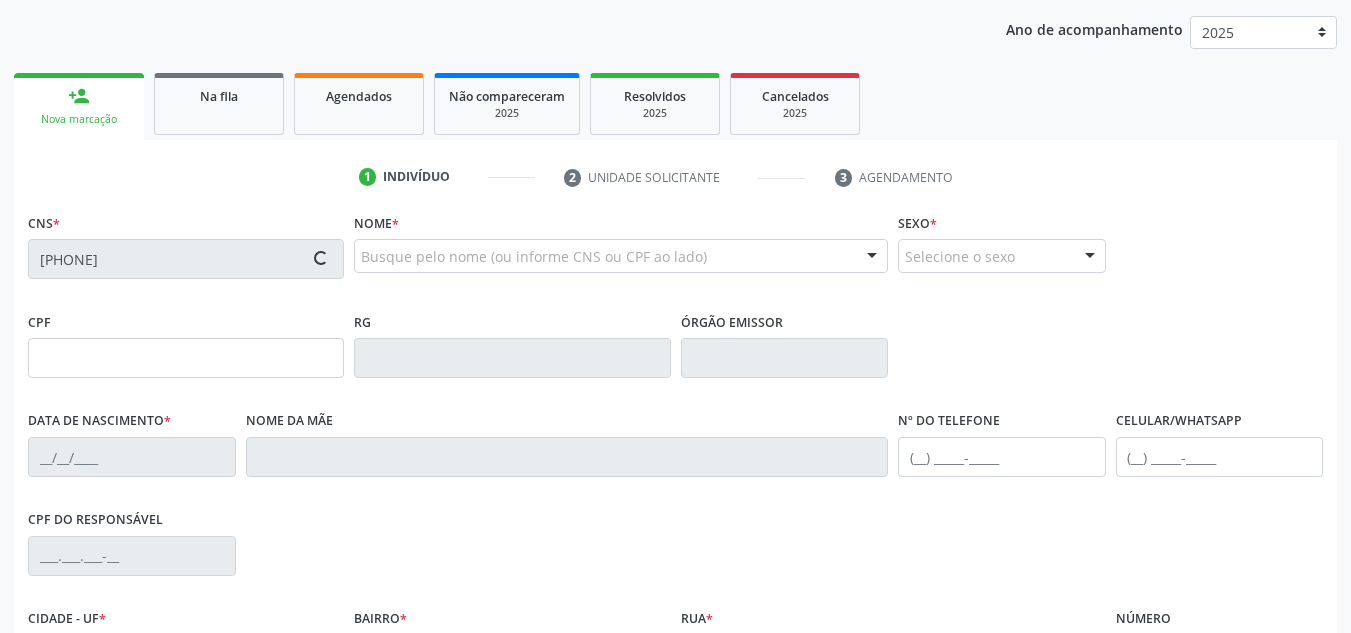 type on "[FIRST] [LAST] da [LAST]" 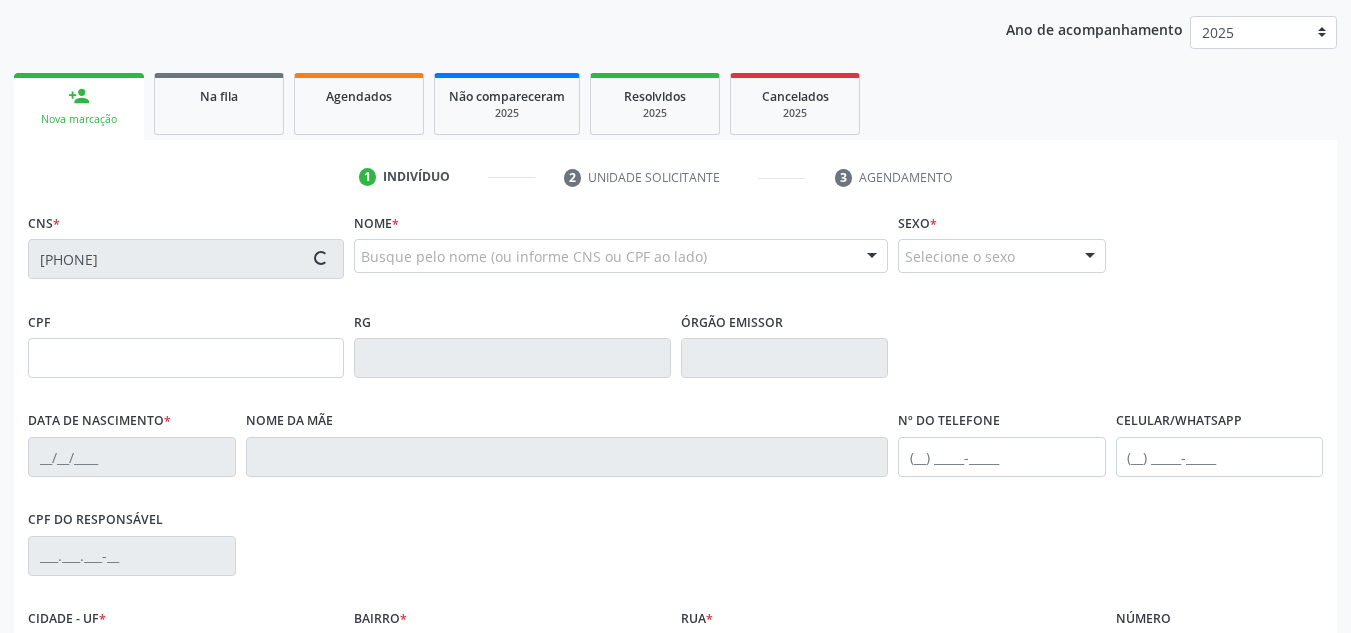 type on "([PHONE])" 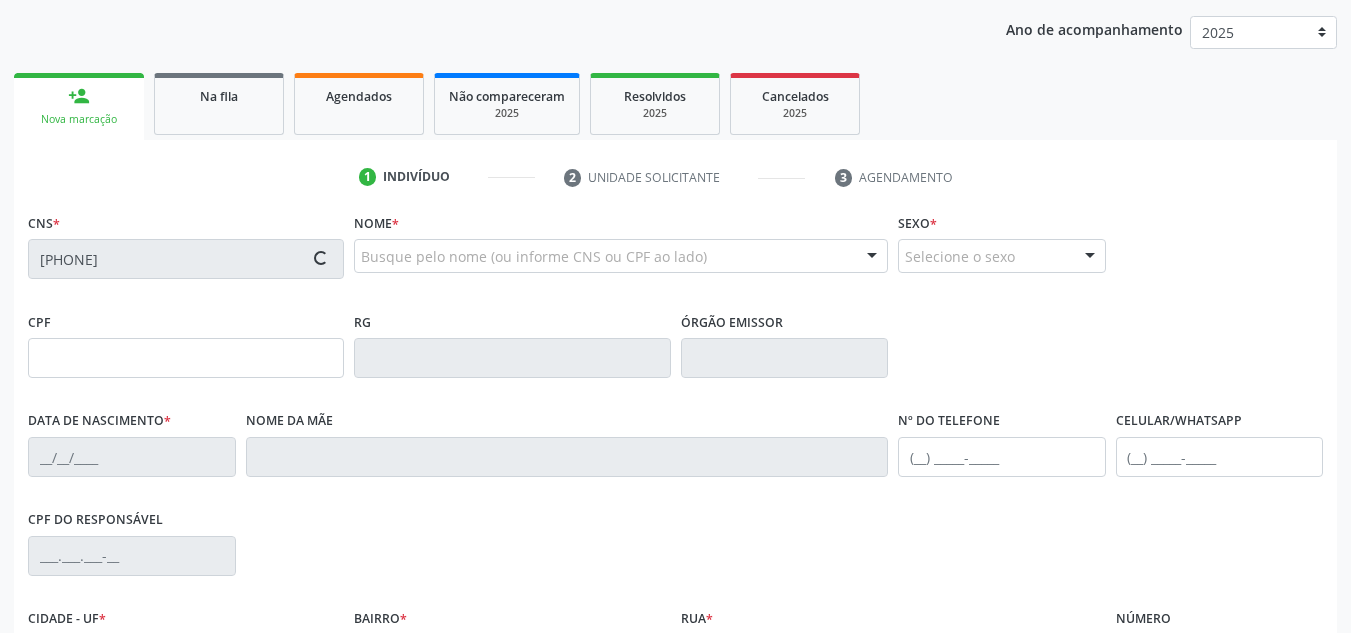 type on "S/N" 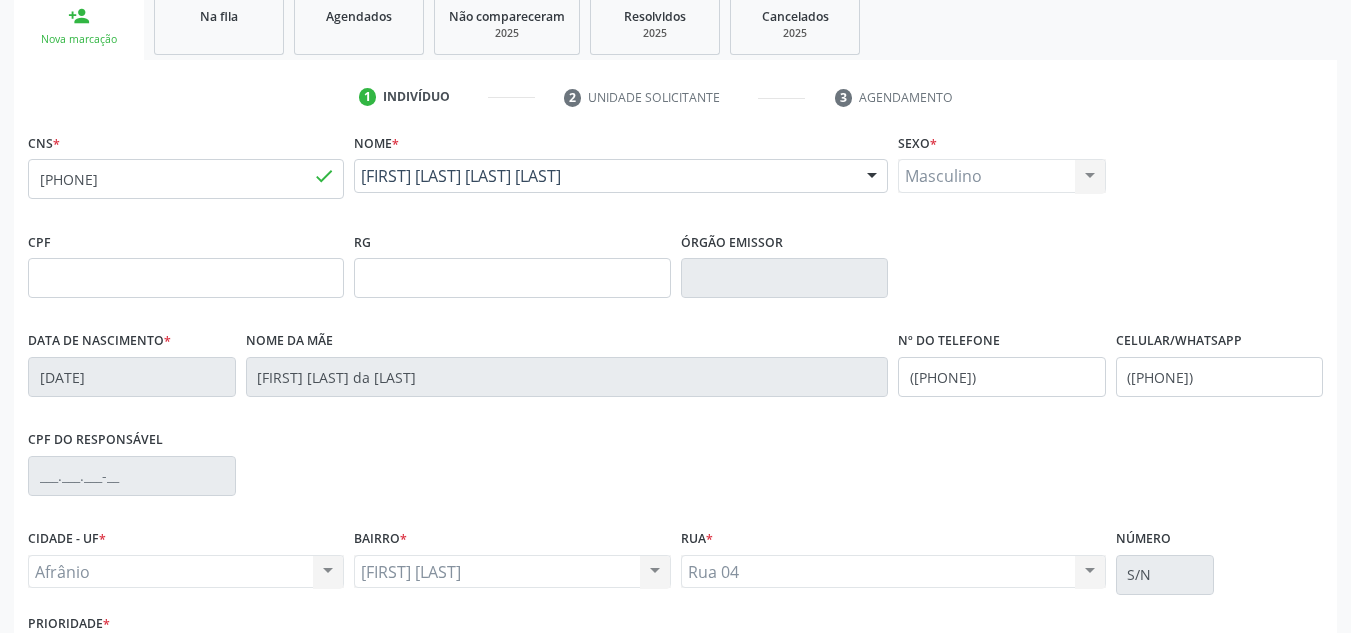 scroll, scrollTop: 451, scrollLeft: 0, axis: vertical 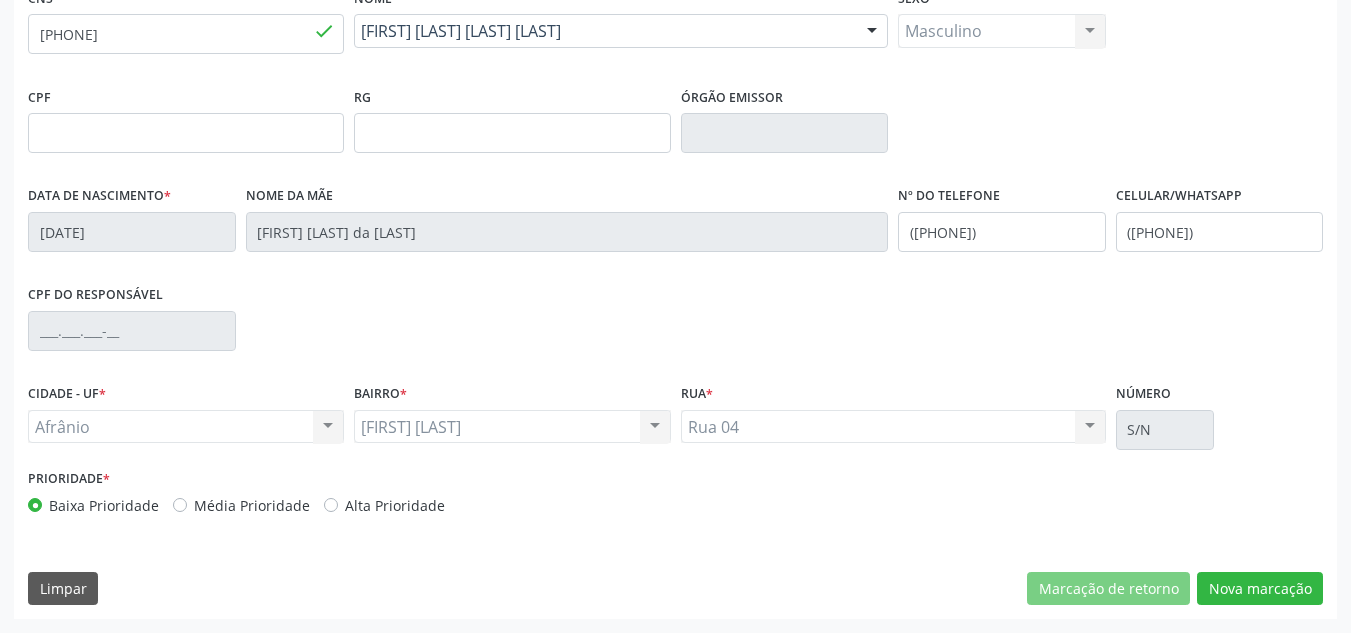 click on "Média Prioridade" at bounding box center (252, 505) 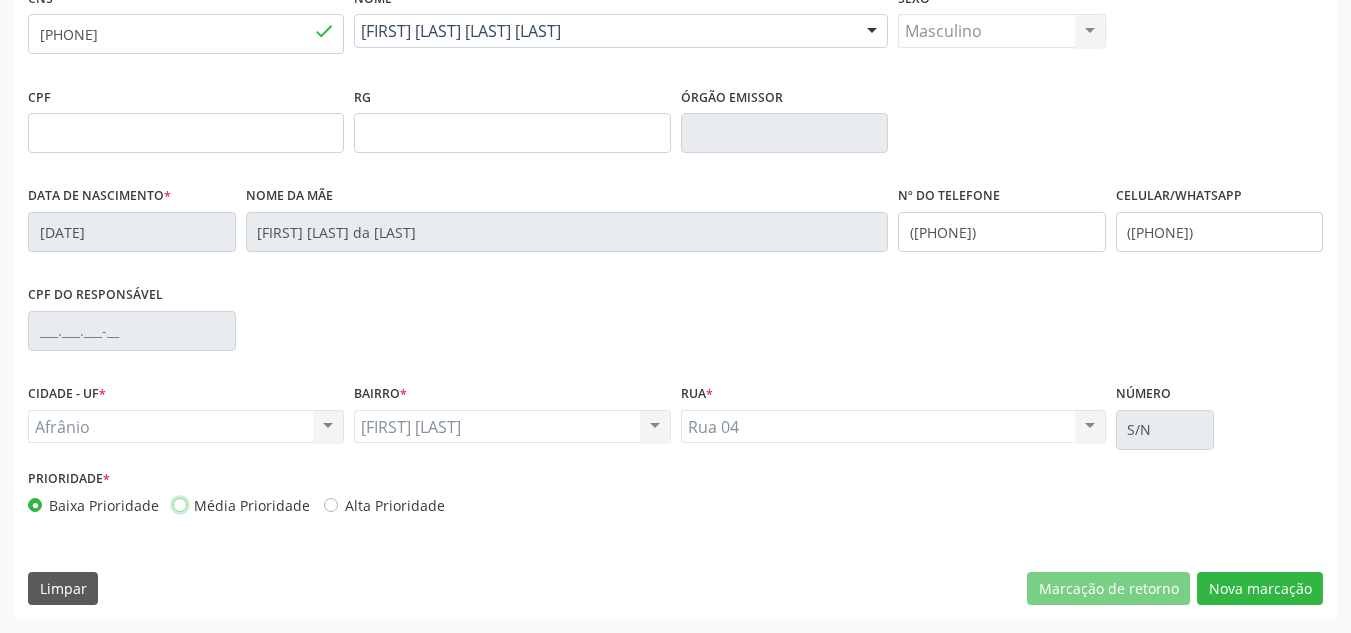 click on "Média Prioridade" at bounding box center (180, 504) 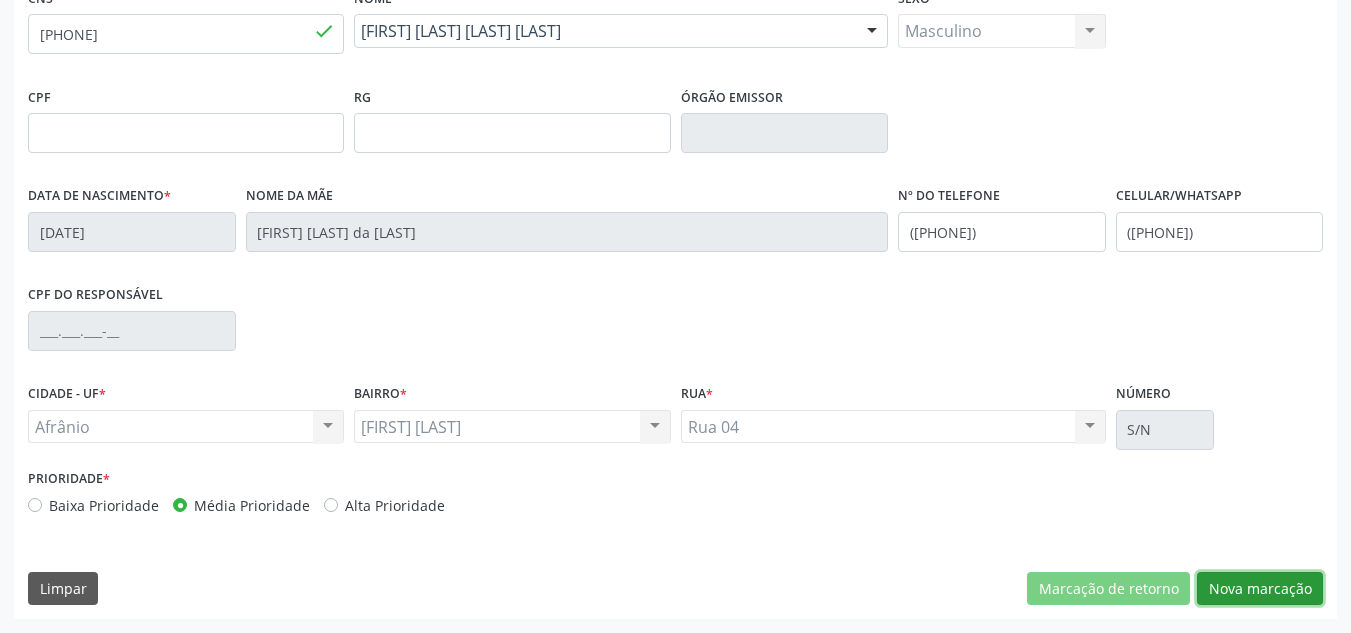 click on "Nova marcação" at bounding box center [1260, 589] 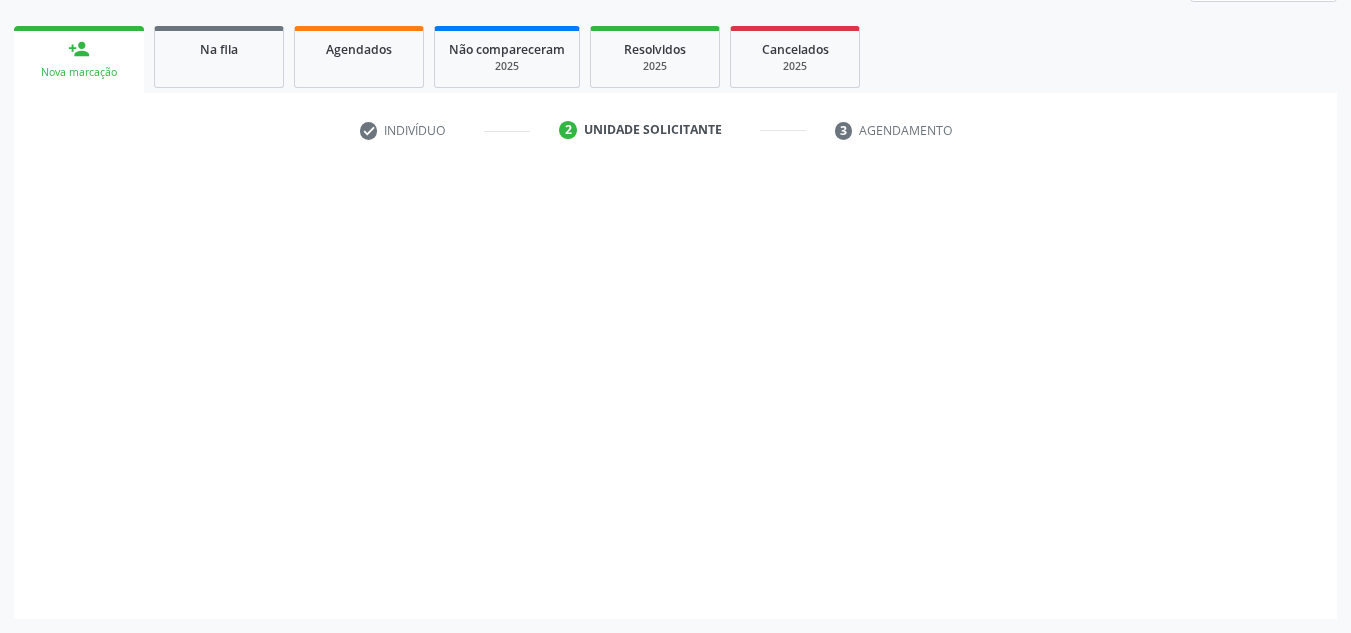 scroll, scrollTop: 273, scrollLeft: 0, axis: vertical 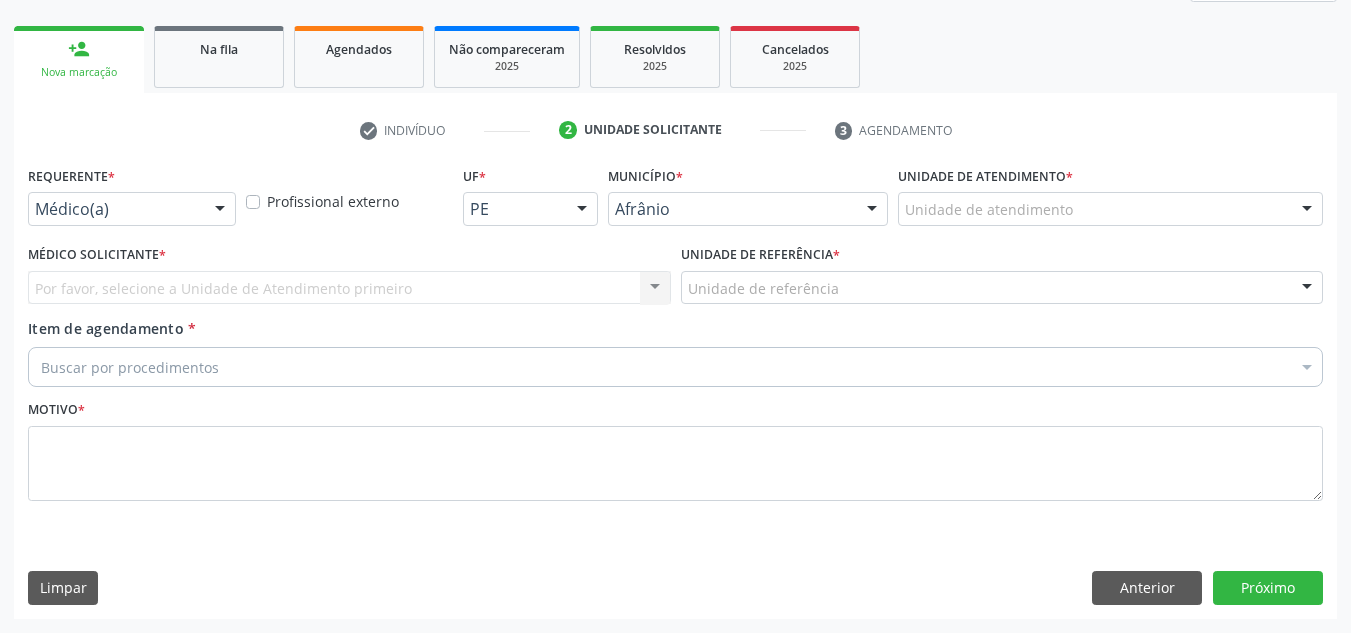 click on "Unidade de atendimento
*
Unidade de atendimento
Academia da Saude de Afranio   Academia da Saude do Bairro Roberto Luis   Academia da Saude do Distrito de Cachoeira do Roberto   Academia da Saude do Distrito de Extrema   Academia da Saude do Jose Ramos   Alves Landim   Ambulatorio Municipal de Saude   Caf Central de Abastecimento Farmaceutico   Centro de Atencao Psicossocial de Afranio Pe   Centro de Especialidades   Cime   Cuidar   Equipe de Atencao Basica Prisional Tipo I com Saude Mental   Esf Ana Coelho Nonato   Esf Custodia Maria da Conceicao   Esf Isabel Gomes   Esf Jose Ramos   Esf Jose e Maria Rodrigues de Macedo   Esf Maria Dilurdes da Silva   Esf Maria da Silva Pereira   Esf Rosalia Cavalcanti Gomes   Esf de Barra das Melancias   Esf de Extrema   Farmacia Basica do Municipio de Afranio   Hospital Municipal Maria Coelho Cavalcanti Rodrigues   Hospital de Campanha Covid 19 Ambulatorio Municipal   Laboratorio de Protese Dentario" at bounding box center (1110, 193) 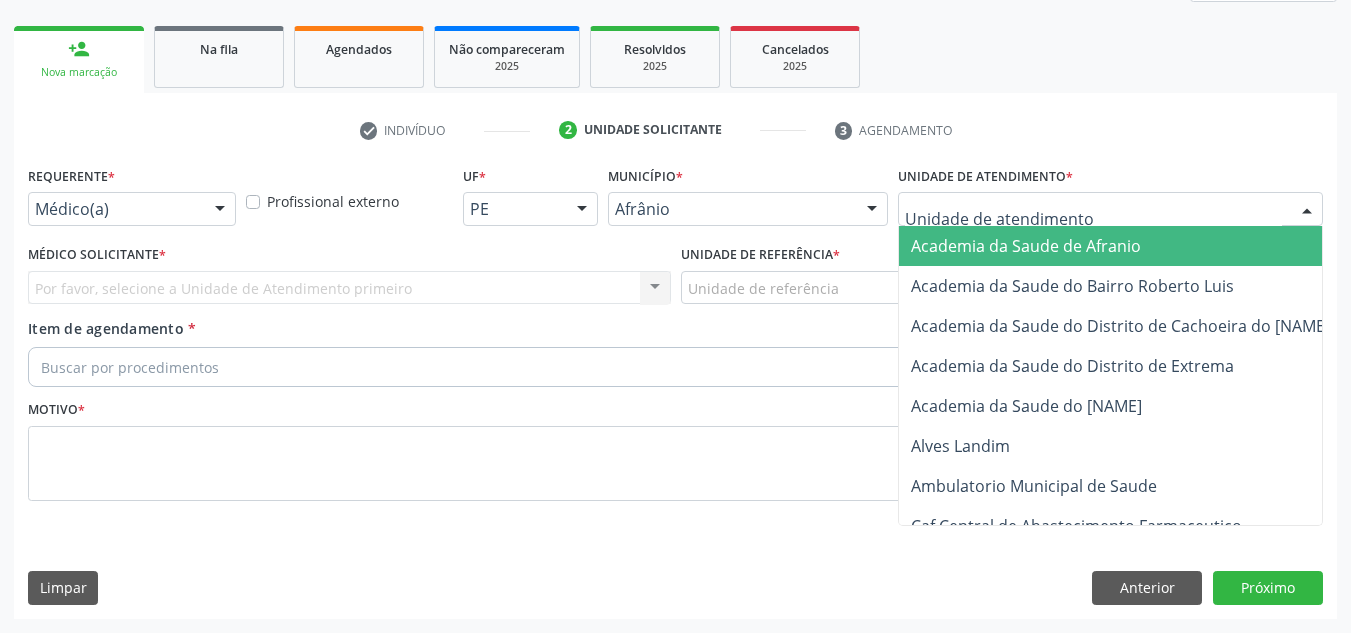 click at bounding box center (1110, 209) 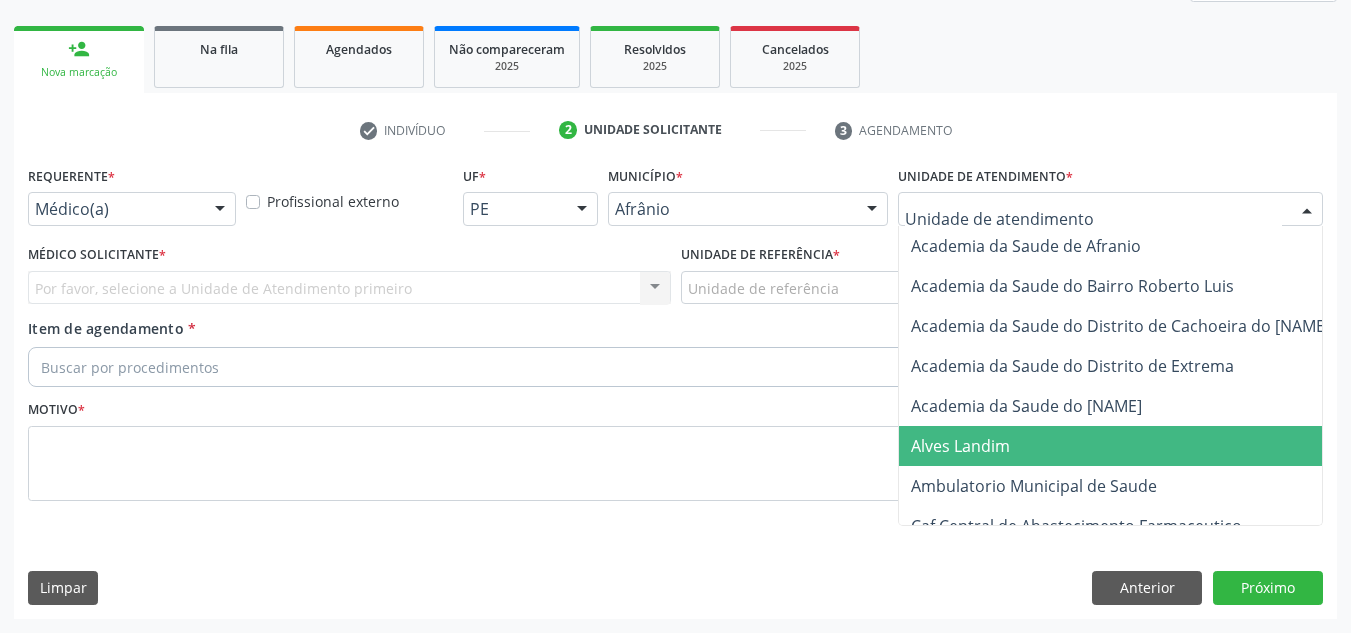 click on "Alves Landim" at bounding box center (1137, 446) 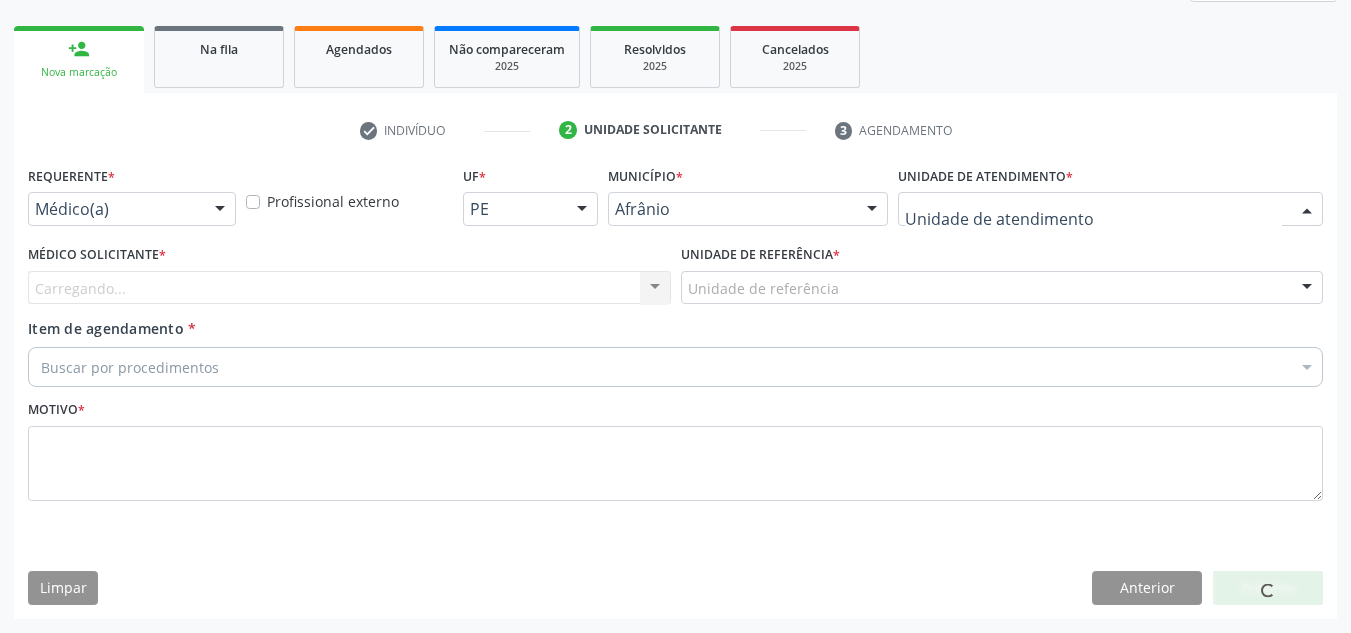 click at bounding box center (1110, 209) 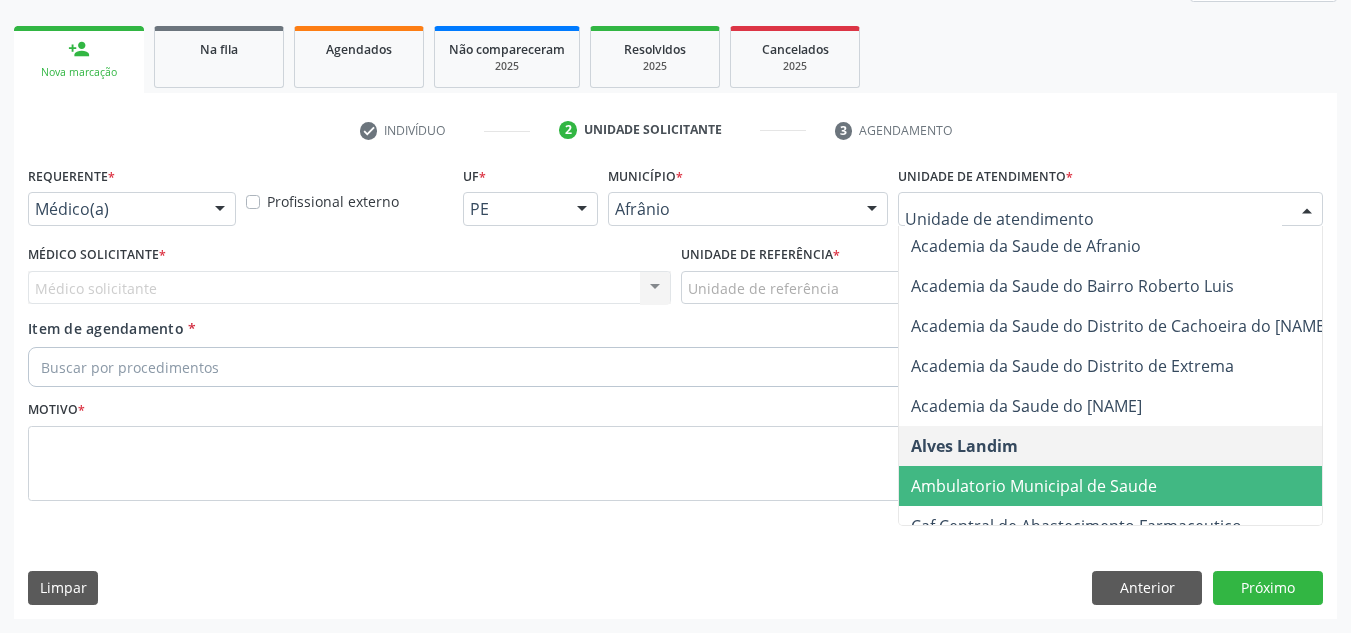 click on "Ambulatorio Municipal de Saude" at bounding box center [1034, 486] 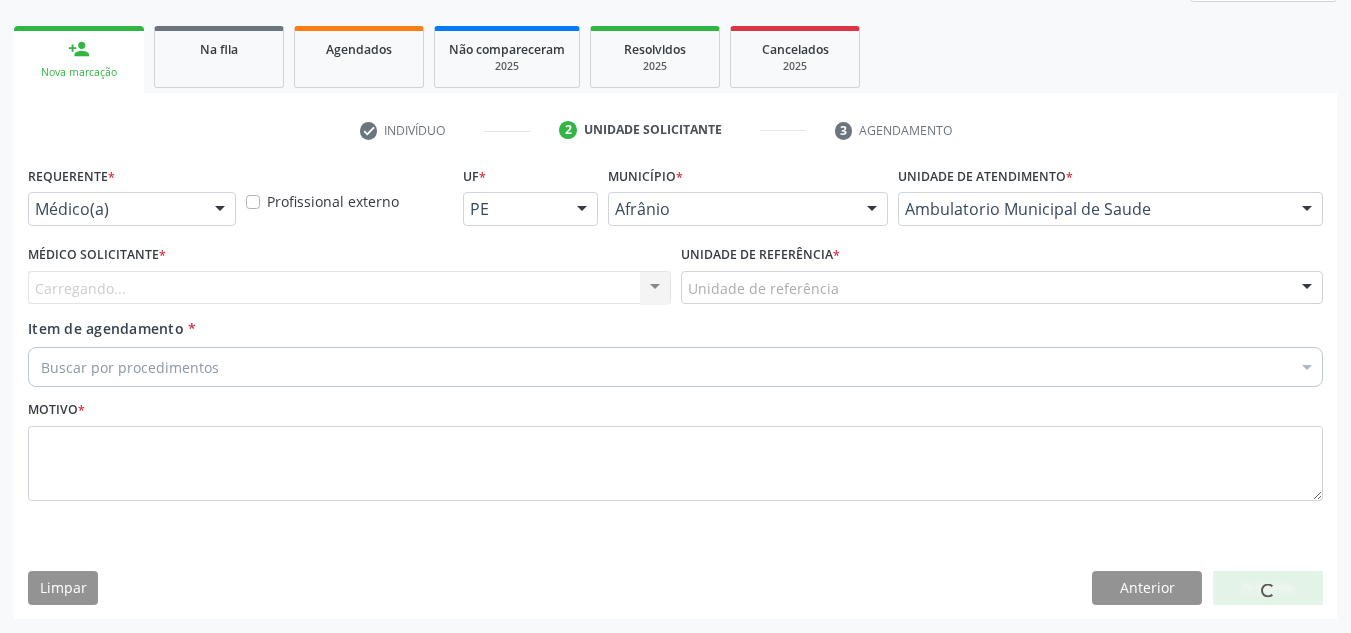 click on "Carregando..." at bounding box center [349, 288] 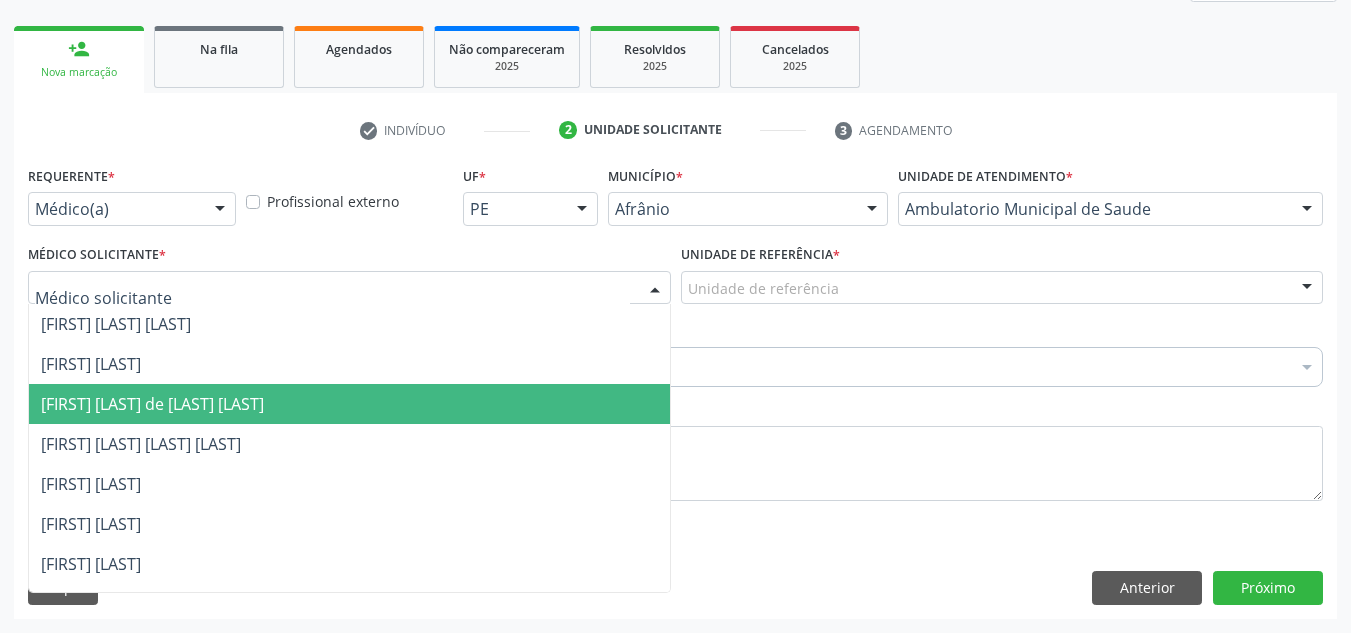 click on "[FIRST] [LAST] de [LAST] [LAST]" at bounding box center (349, 404) 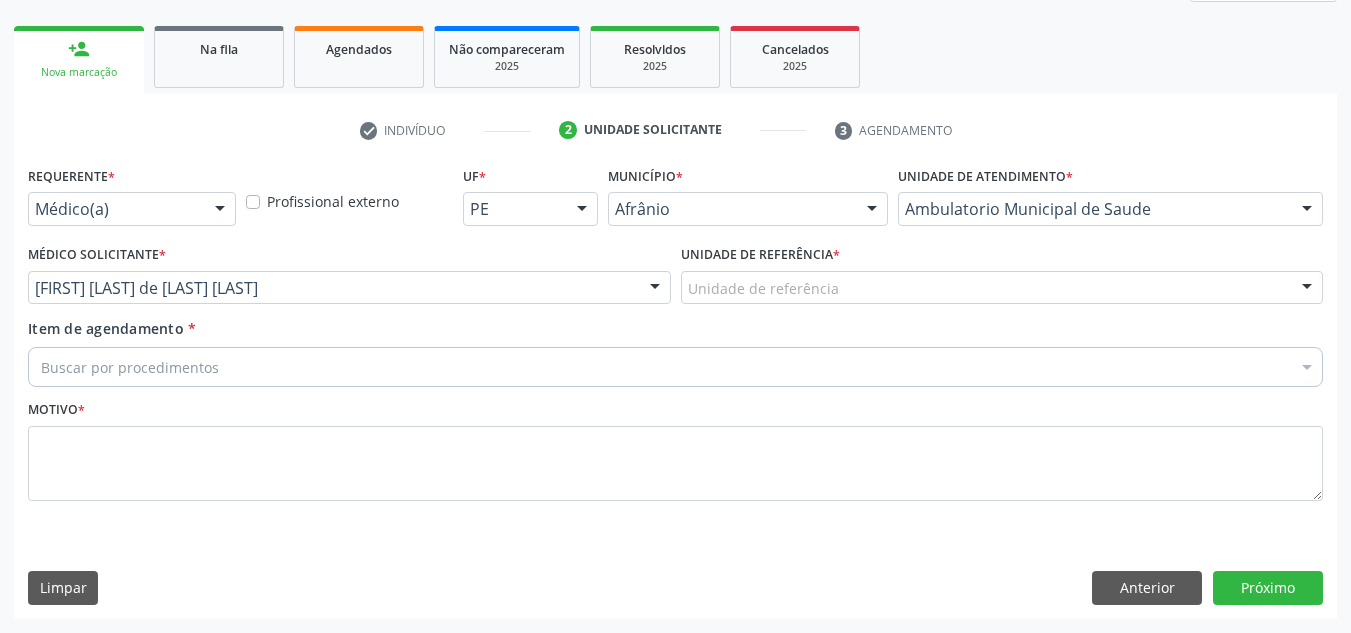 drag, startPoint x: 763, startPoint y: 294, endPoint x: 795, endPoint y: 411, distance: 121.29716 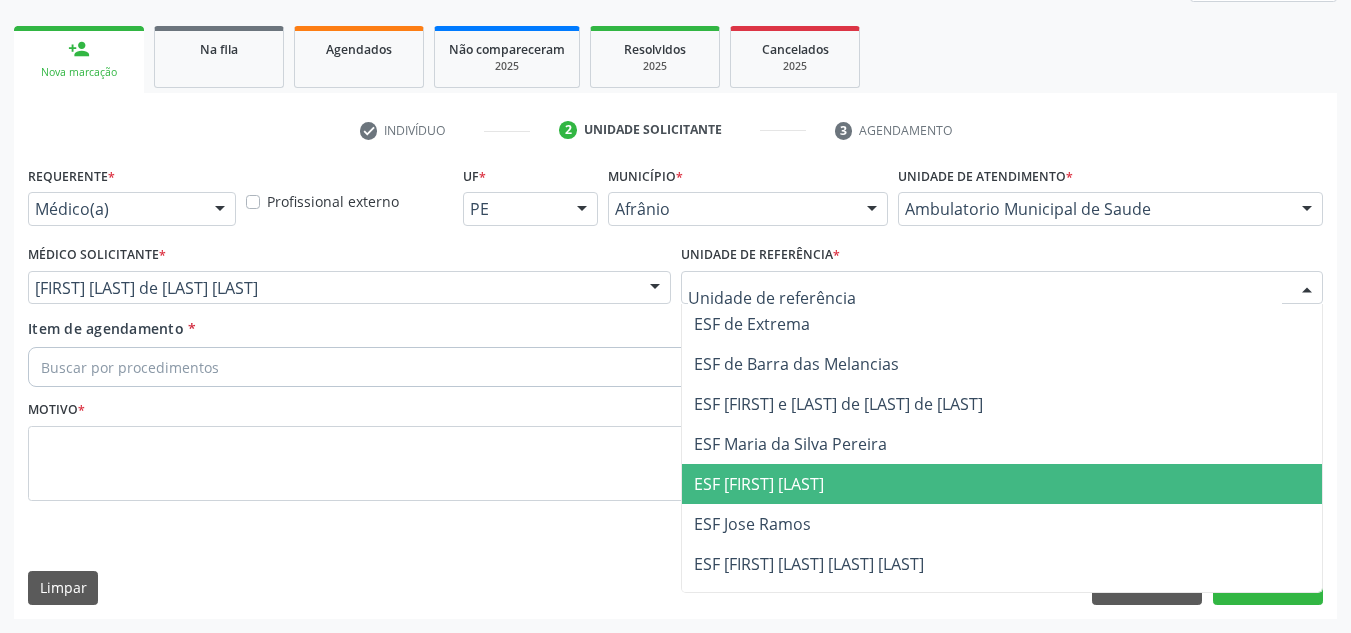 click on "ESF [FIRST] [LAST]" at bounding box center [1002, 484] 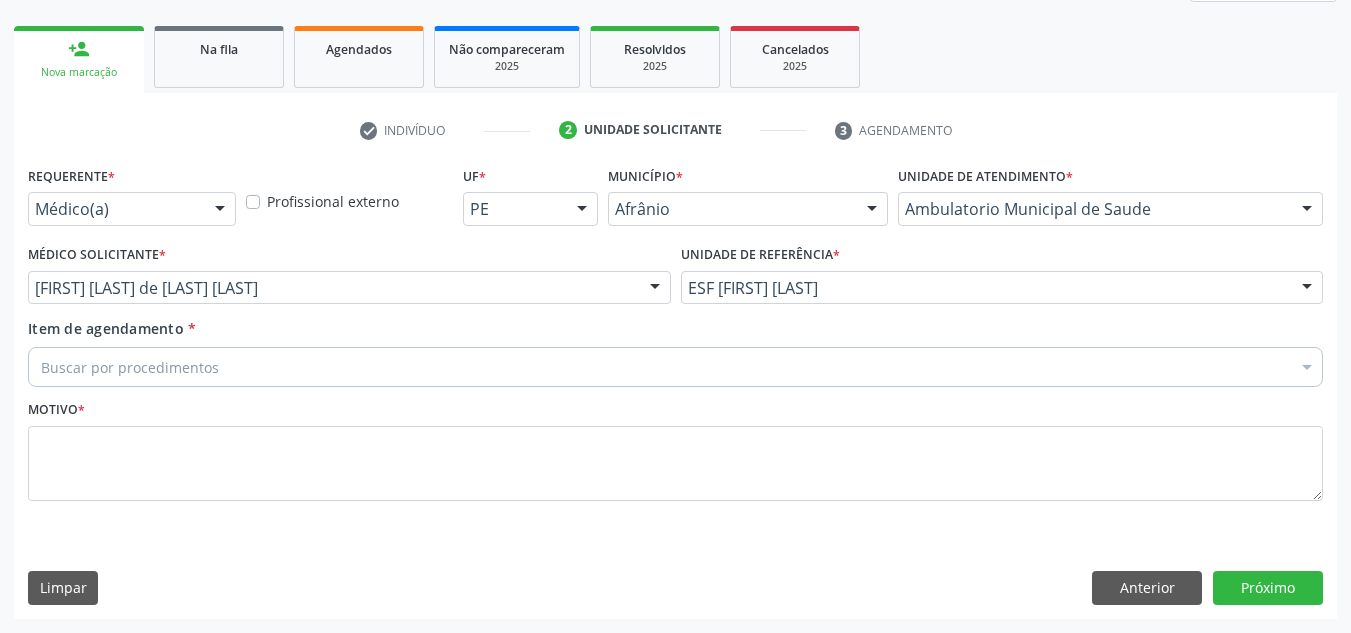 drag, startPoint x: 255, startPoint y: 355, endPoint x: 242, endPoint y: 369, distance: 19.104973 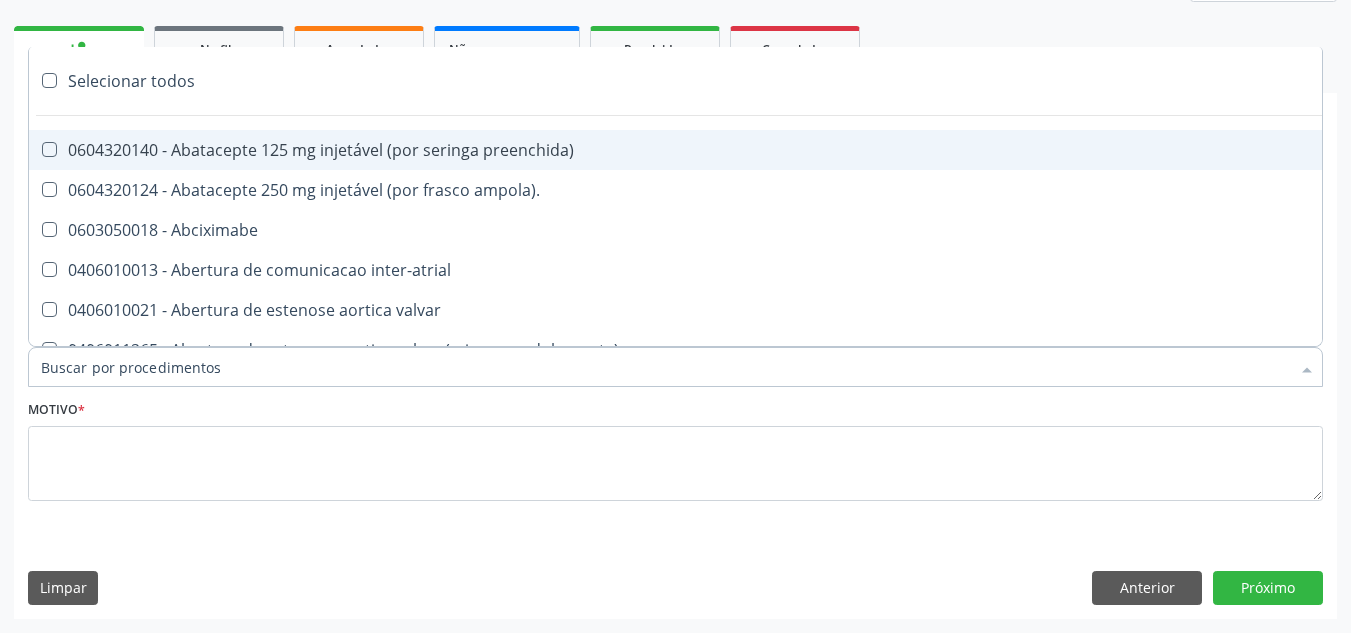 click on "Item de agendamento
*" at bounding box center [665, 367] 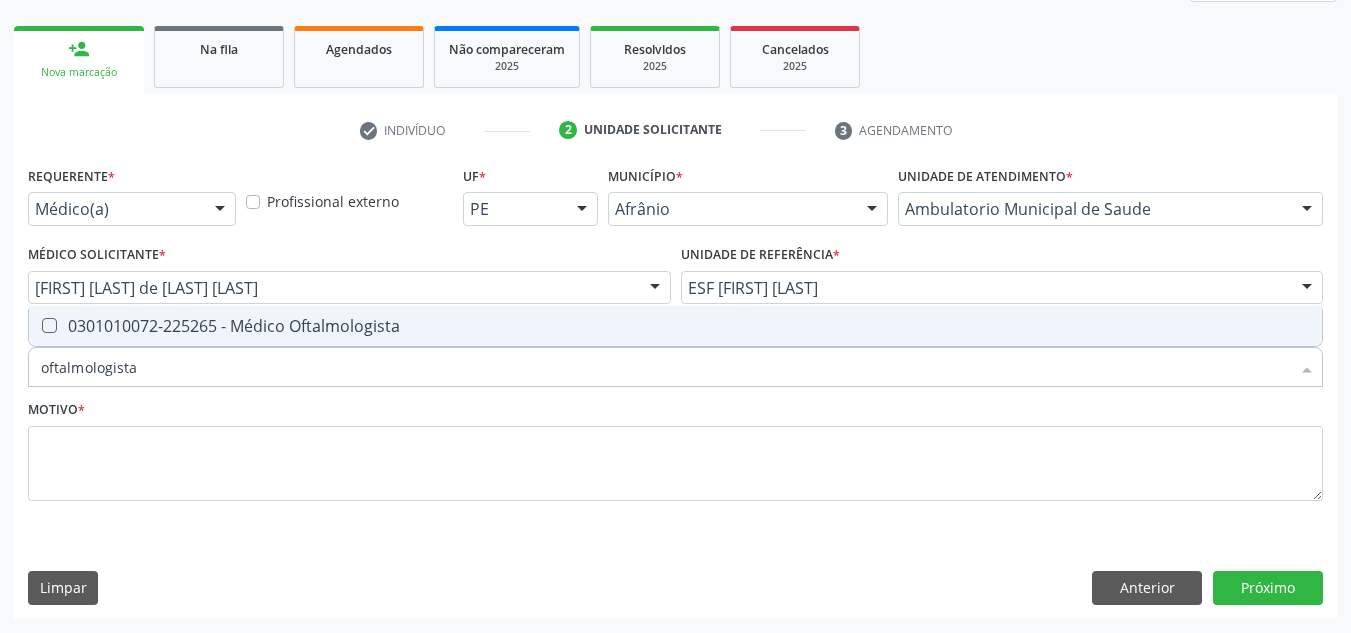 click on "0301010072-225265 - Médico Oftalmologista" at bounding box center [675, 326] 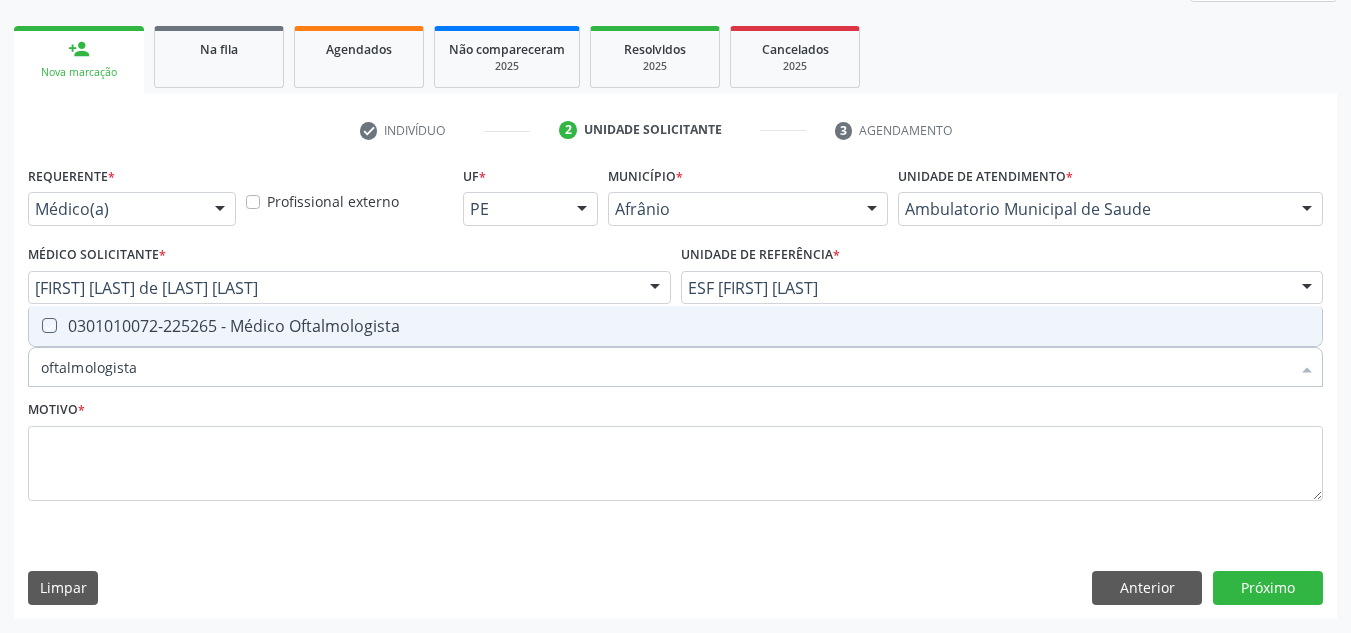 checkbox on "true" 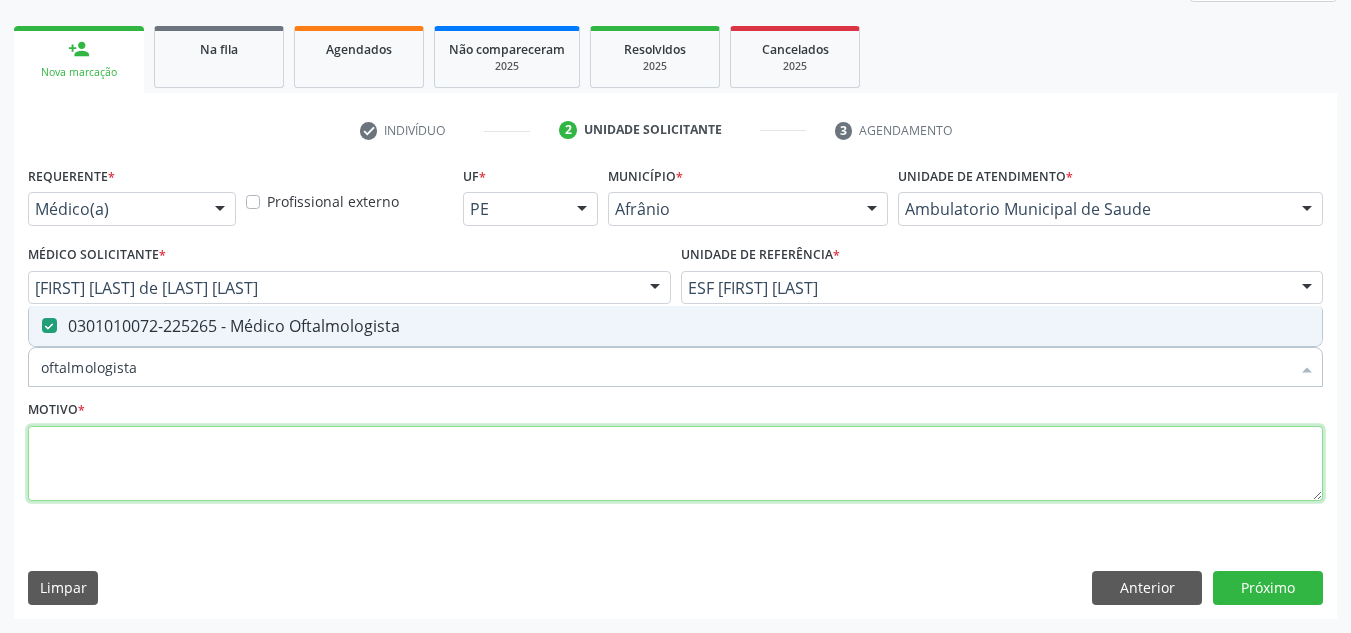 click at bounding box center (675, 464) 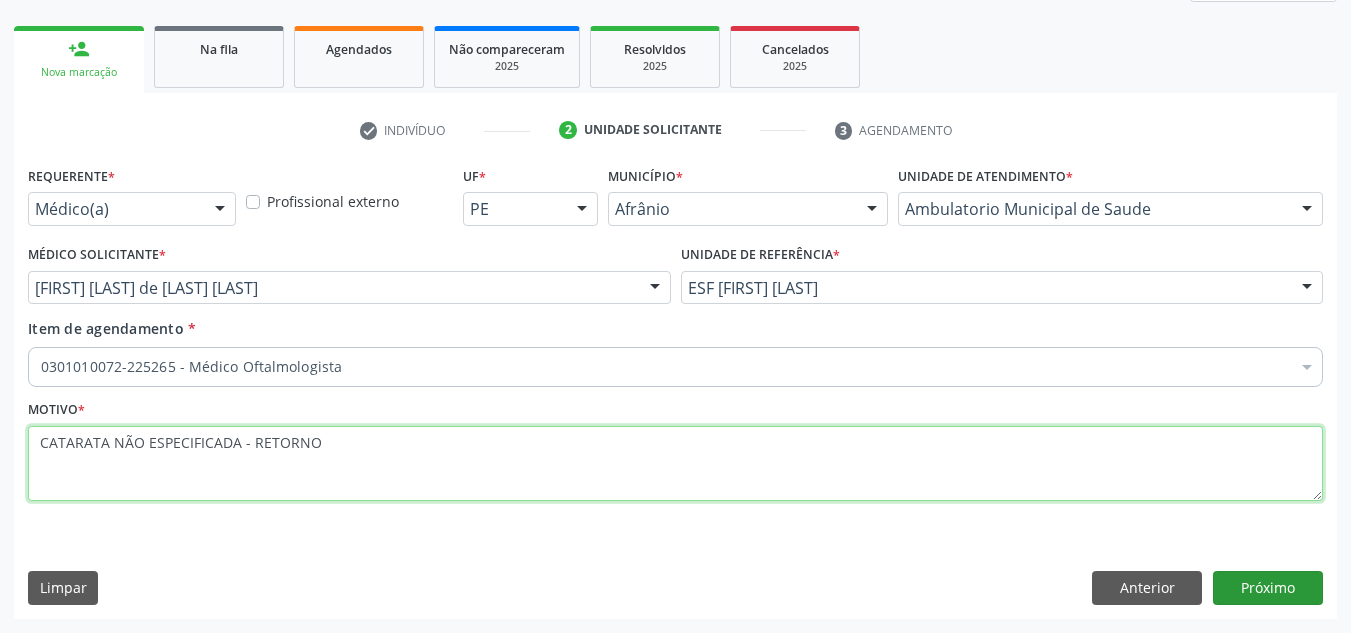 type on "CATARATA NÃO ESPECIFICADA - RETORNO" 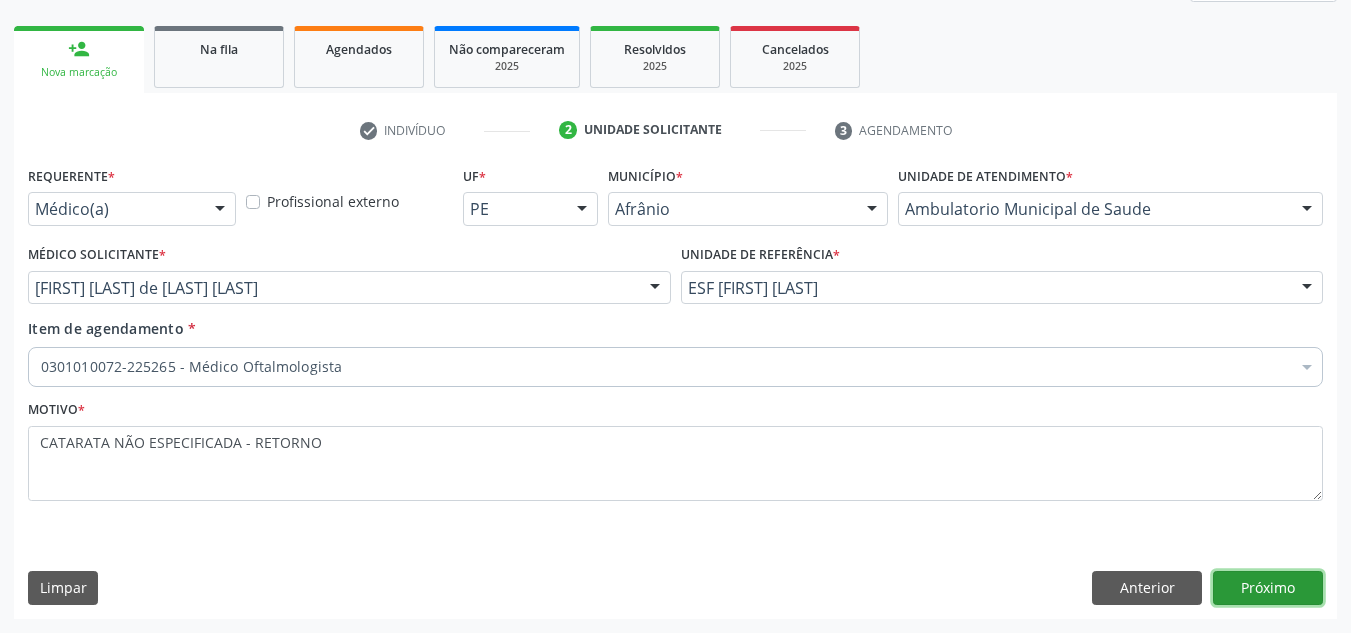 click on "Próximo" at bounding box center [1268, 588] 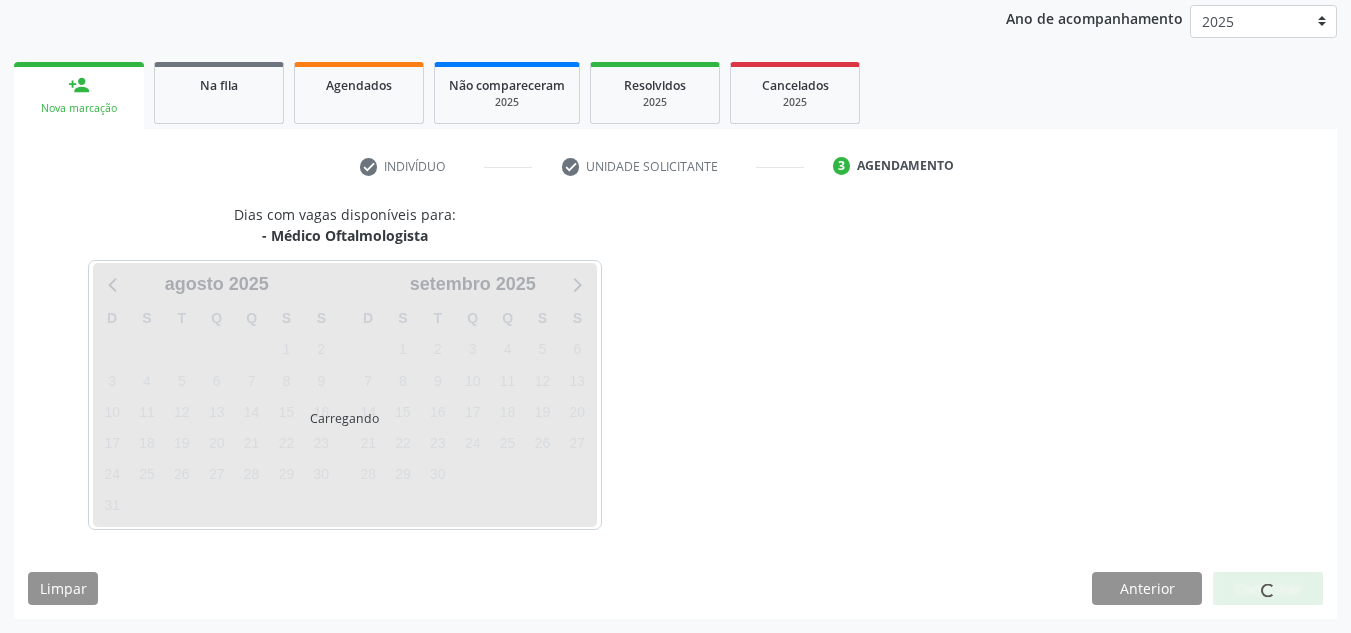 scroll, scrollTop: 237, scrollLeft: 0, axis: vertical 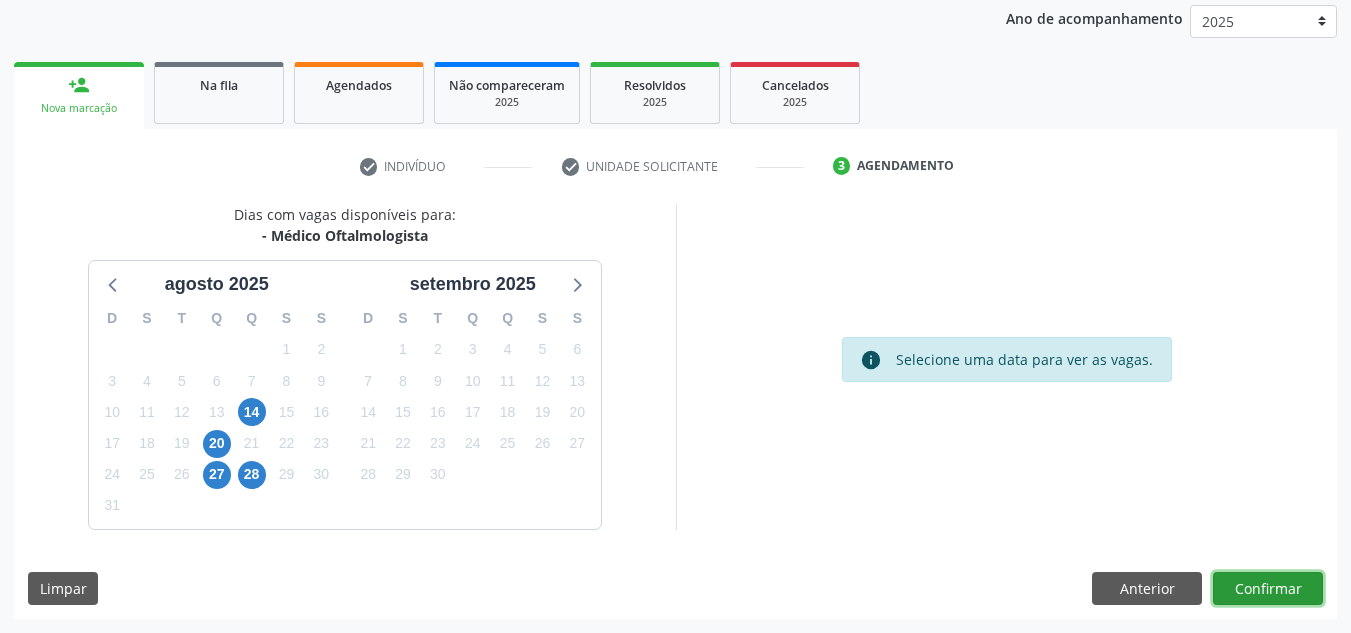 click on "Confirmar" at bounding box center (1268, 589) 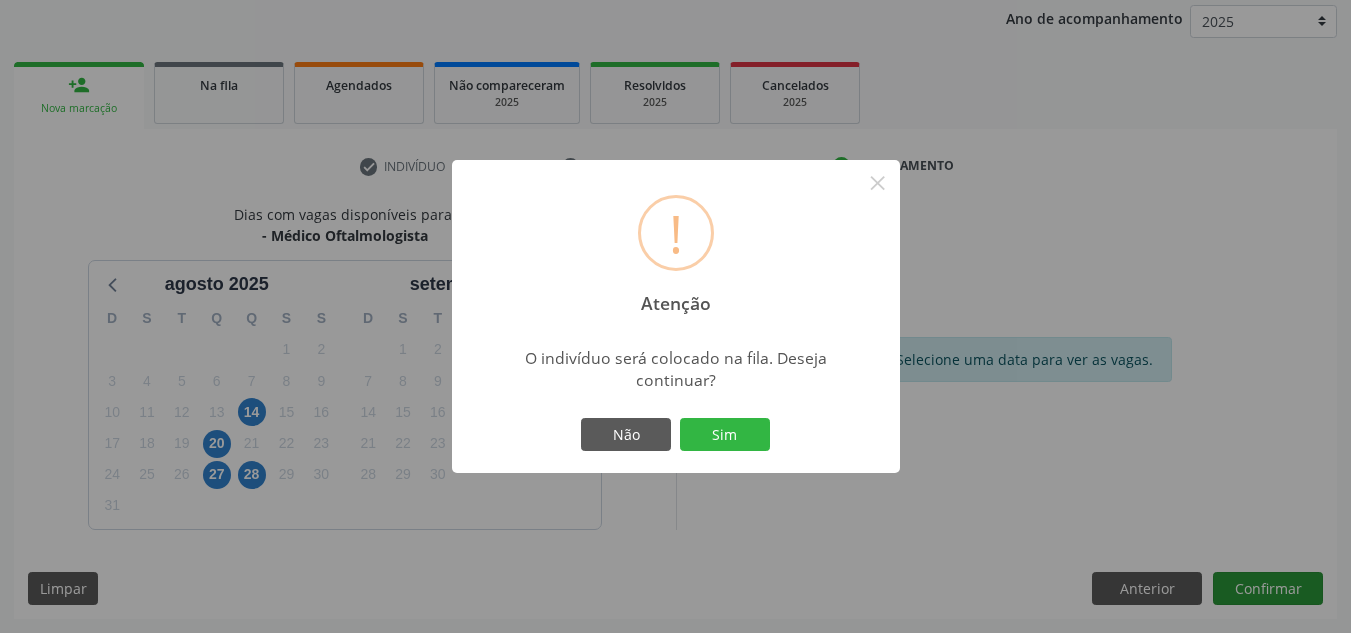 type 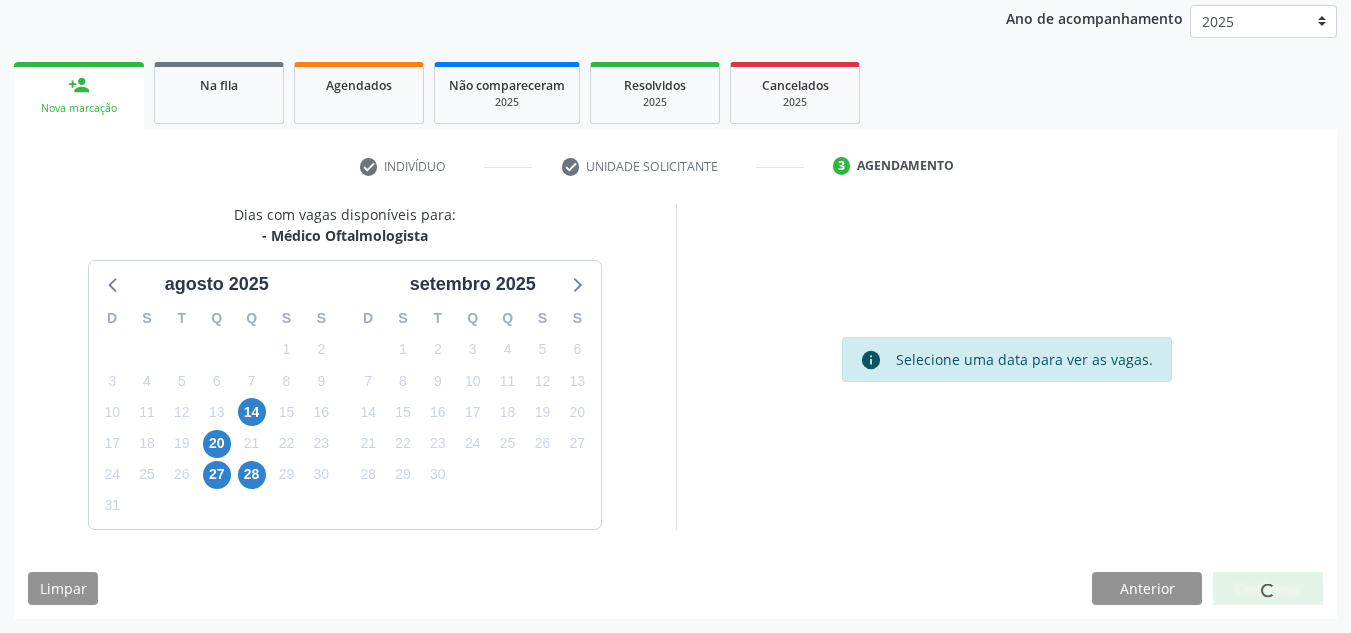 scroll, scrollTop: 34, scrollLeft: 0, axis: vertical 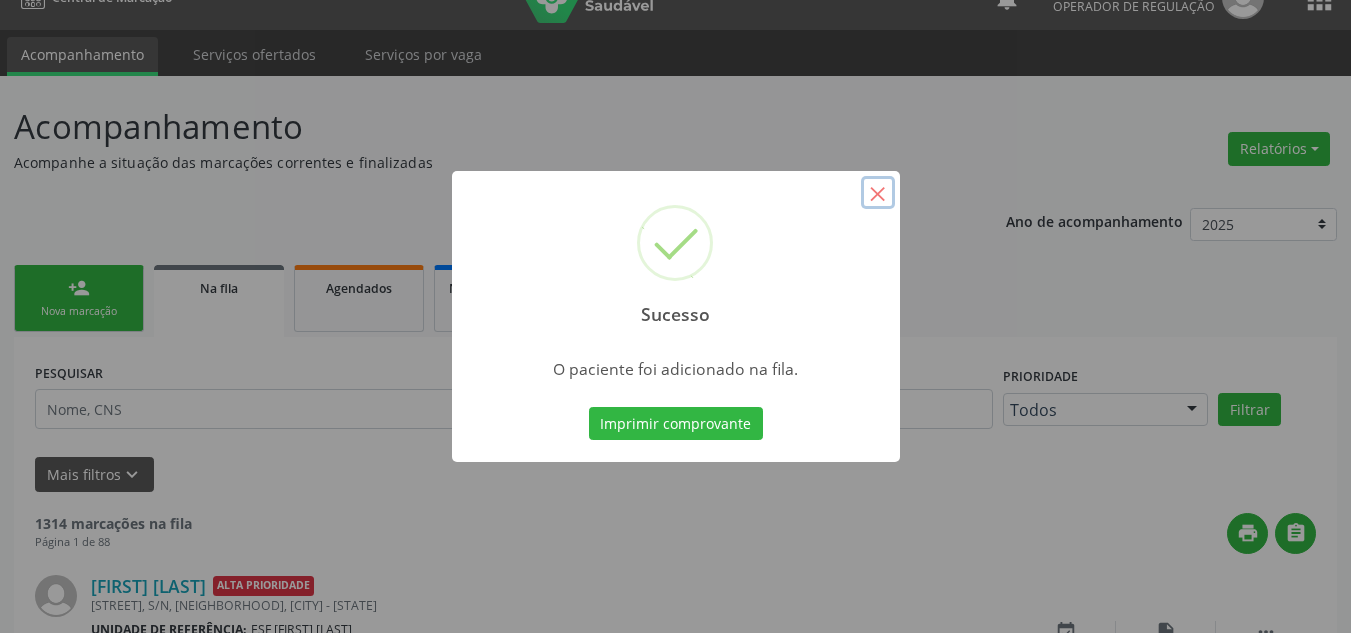 click on "×" at bounding box center (878, 193) 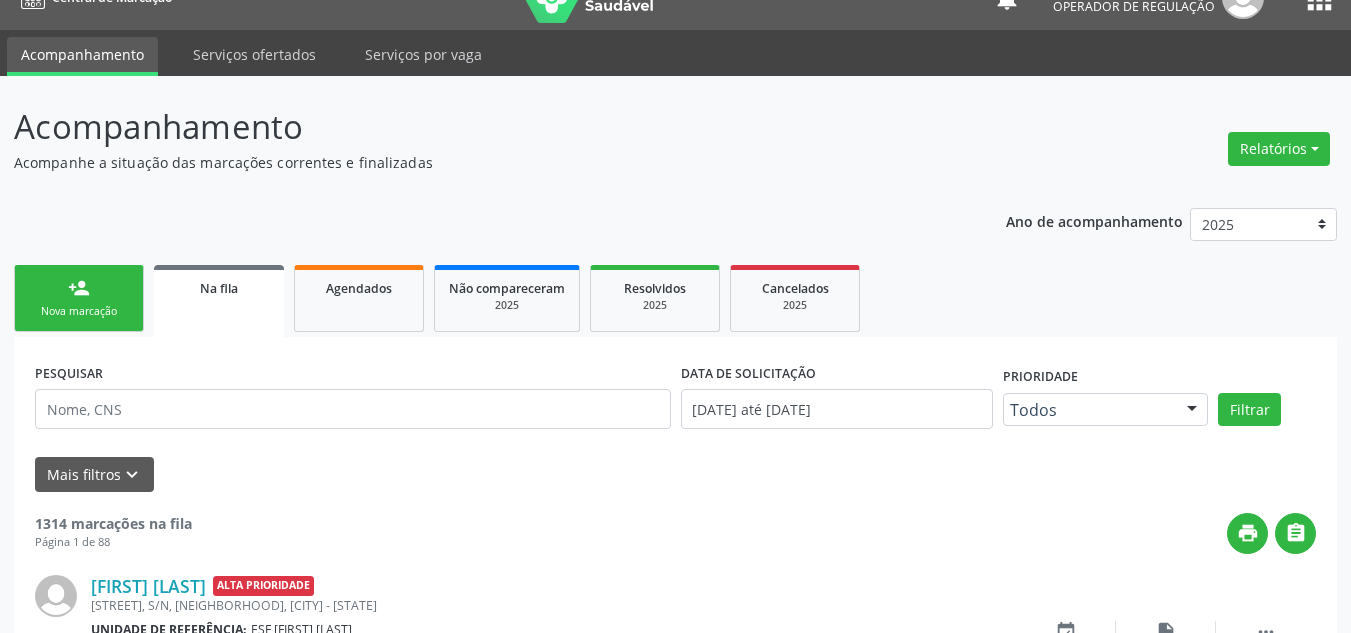 click on "Nova marcação" at bounding box center (79, 311) 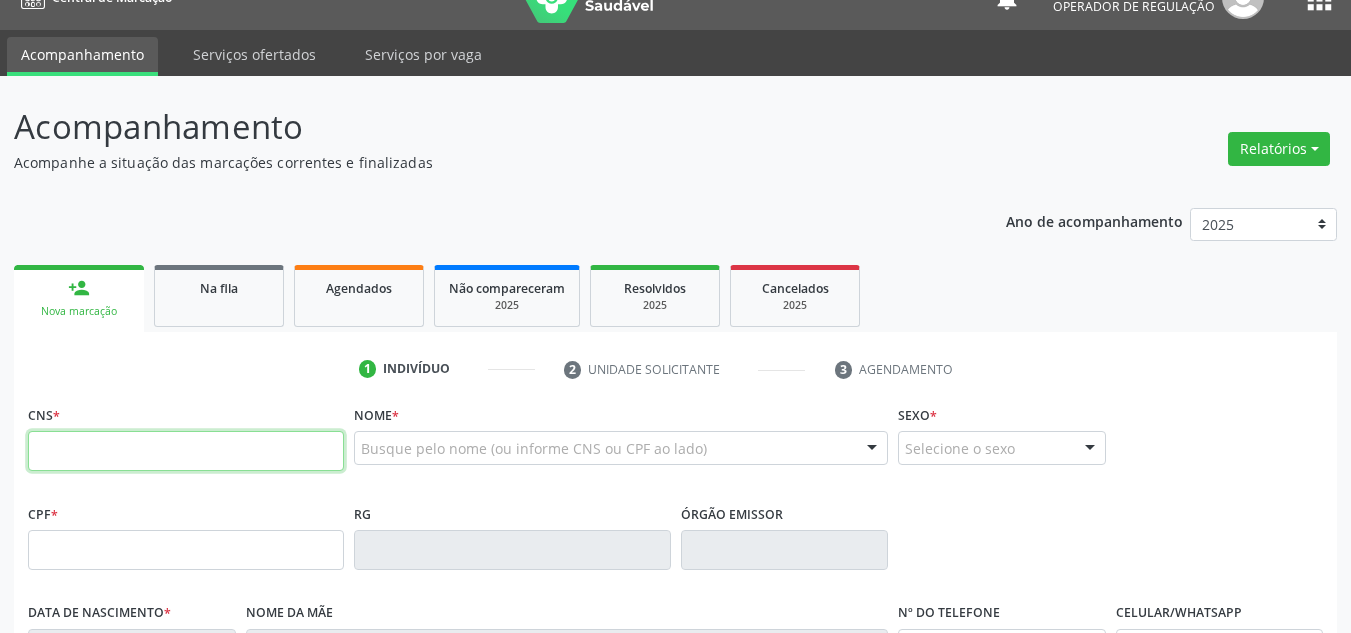 click at bounding box center [186, 451] 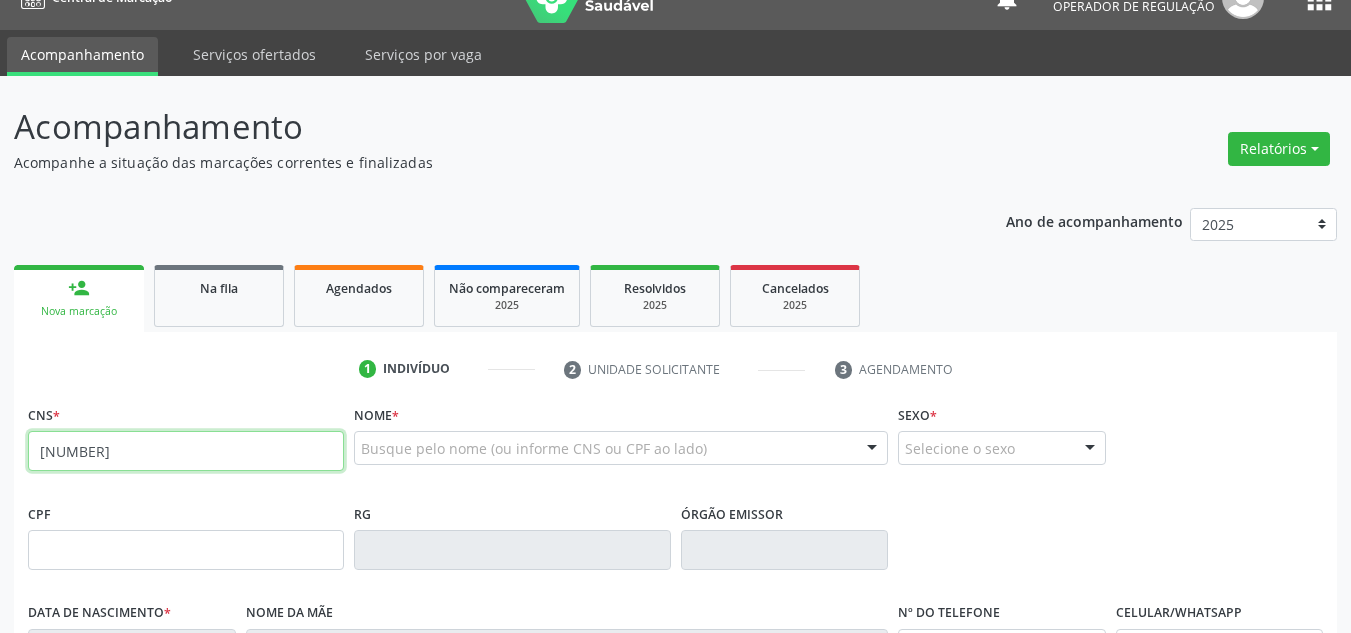 type on "[NUMBER]" 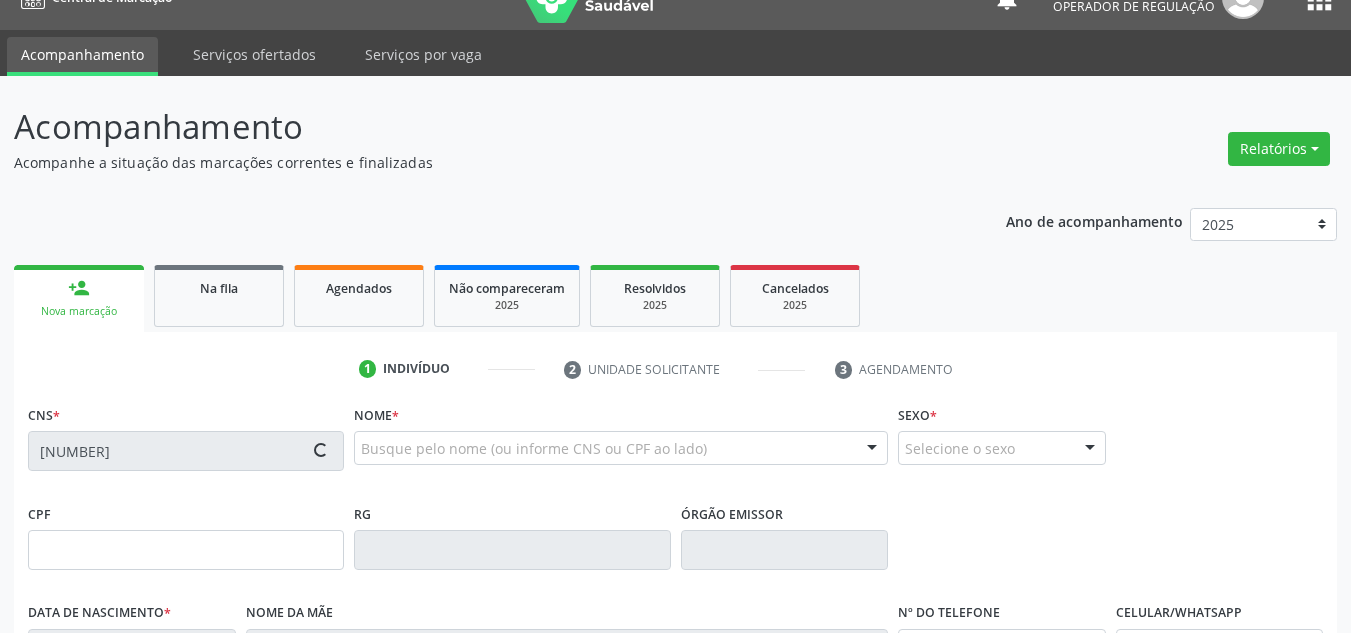 type on "[SSN]" 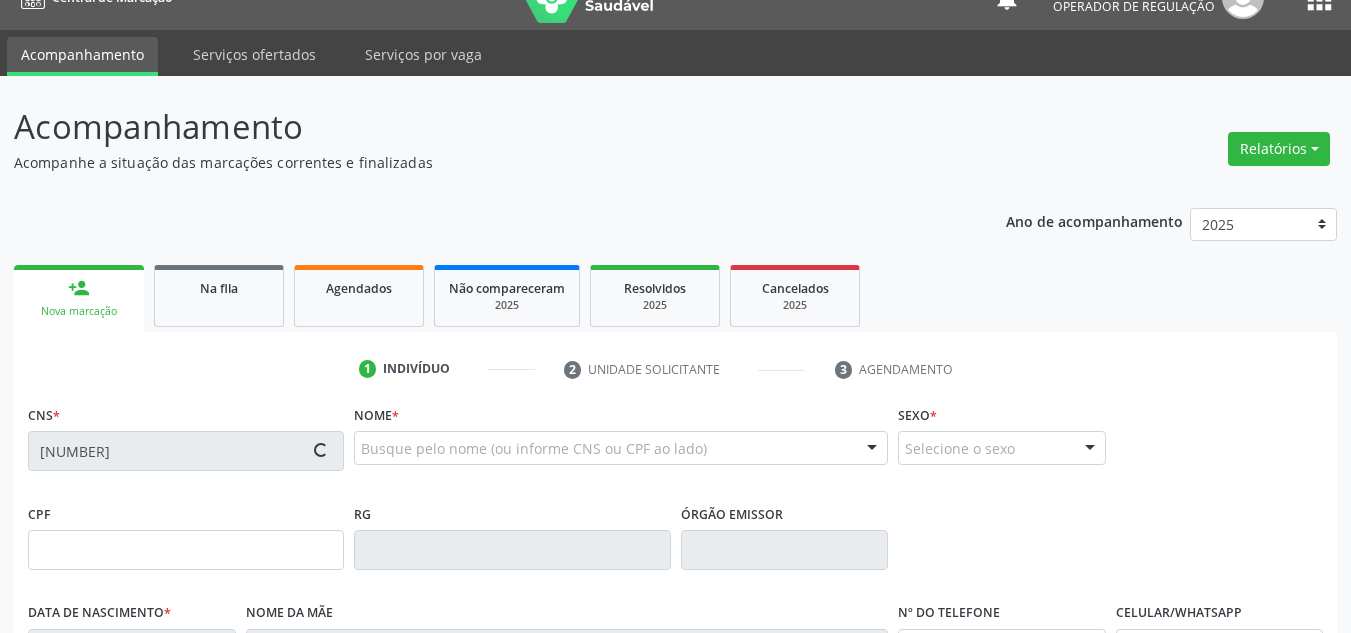 type on "[DATE]" 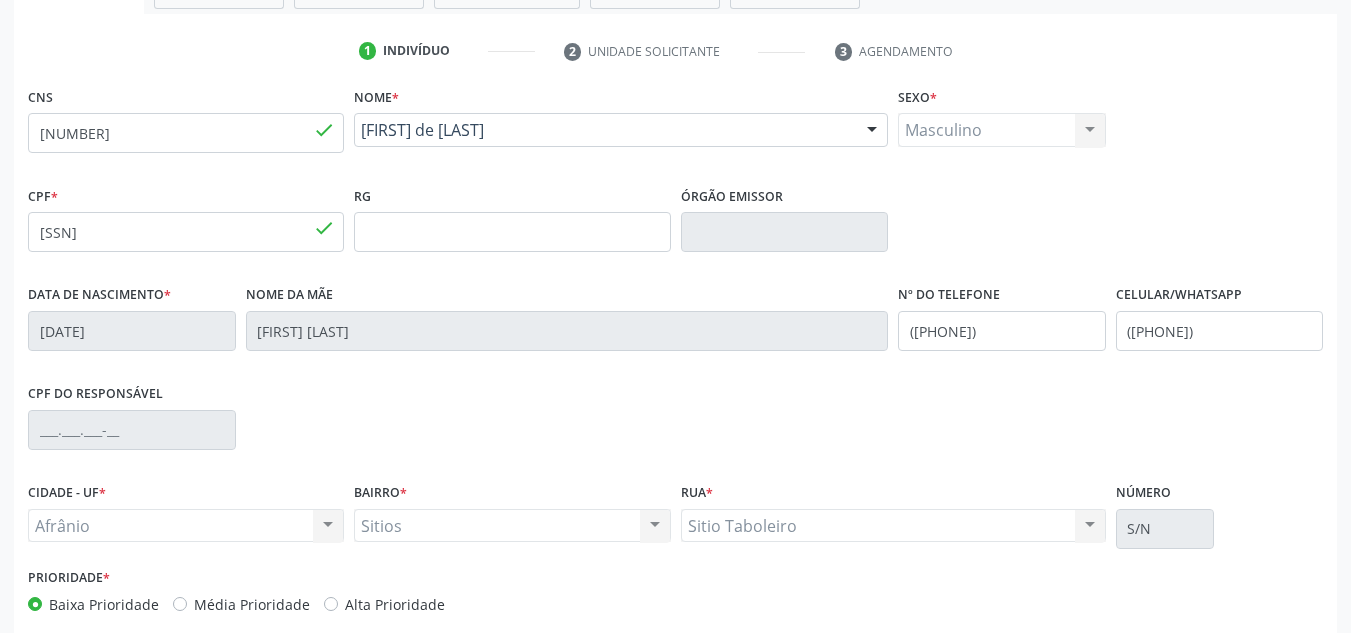 scroll, scrollTop: 451, scrollLeft: 0, axis: vertical 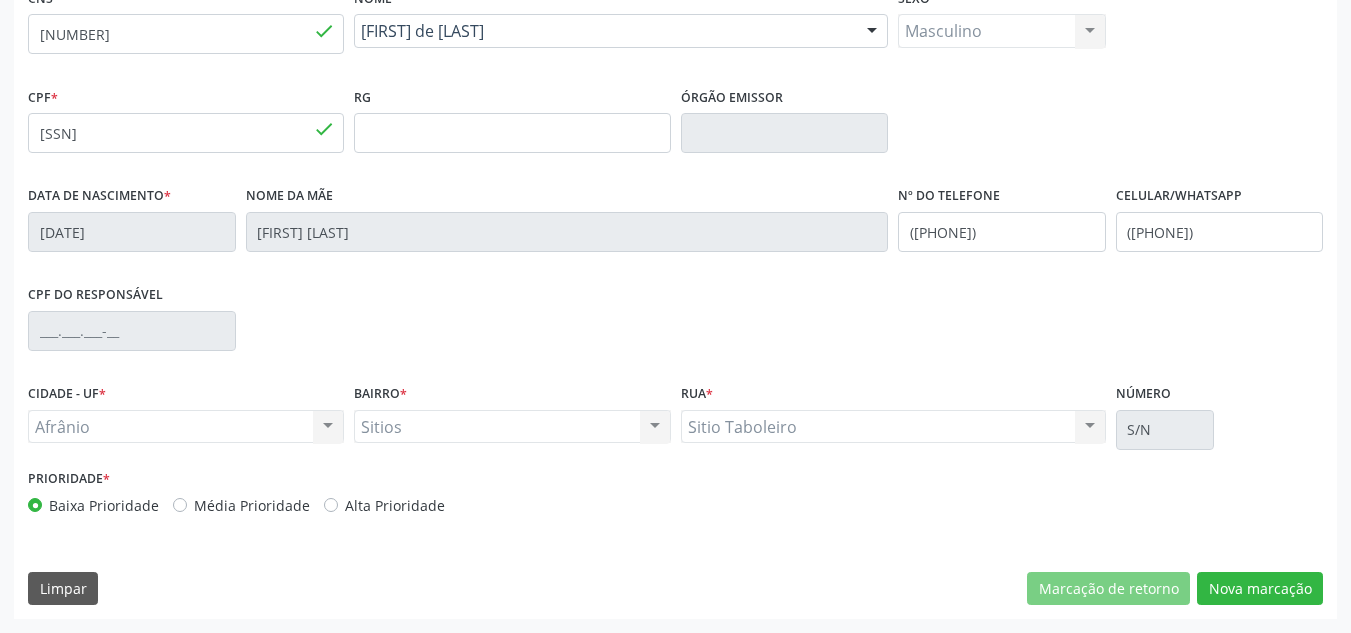 click on "Média Prioridade" at bounding box center (241, 505) 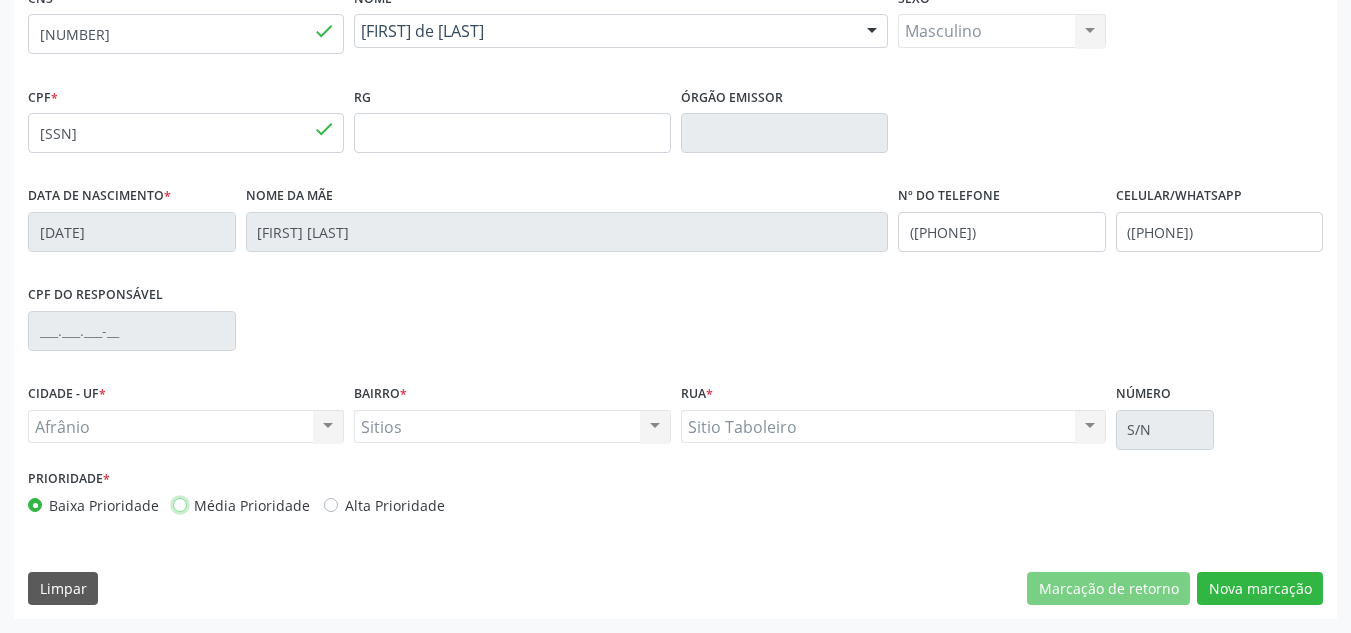 click on "Média Prioridade" at bounding box center [180, 504] 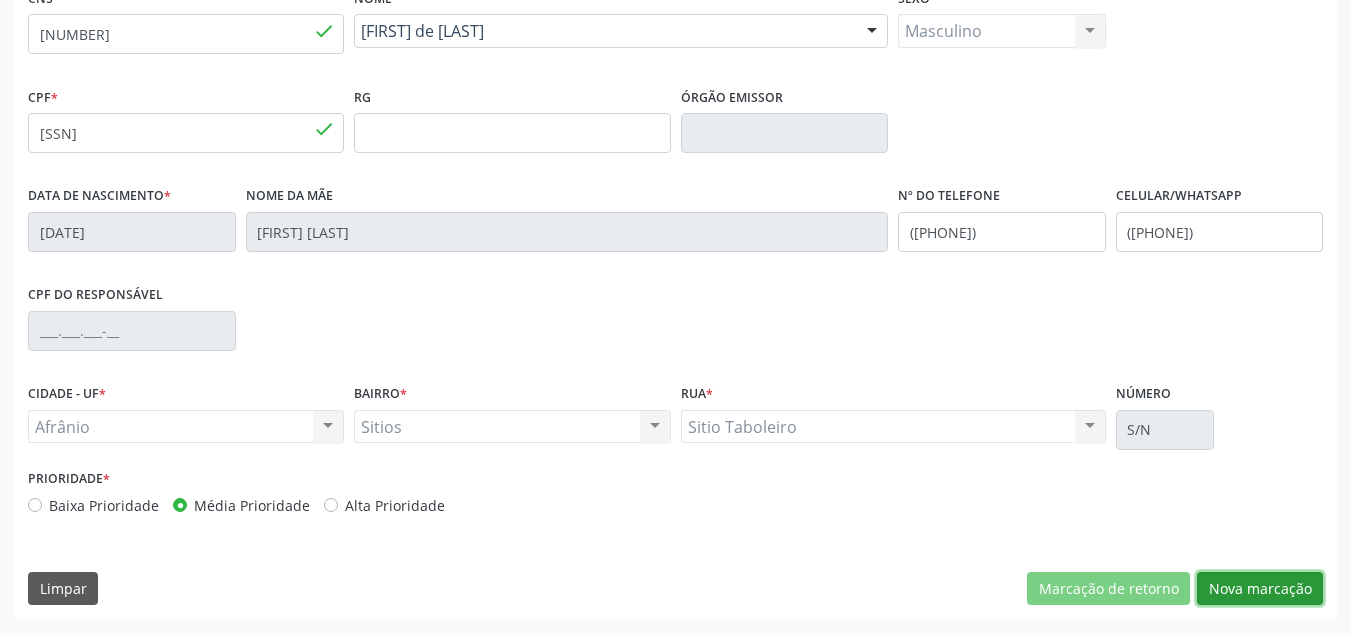 click on "Nova marcação" at bounding box center (1260, 589) 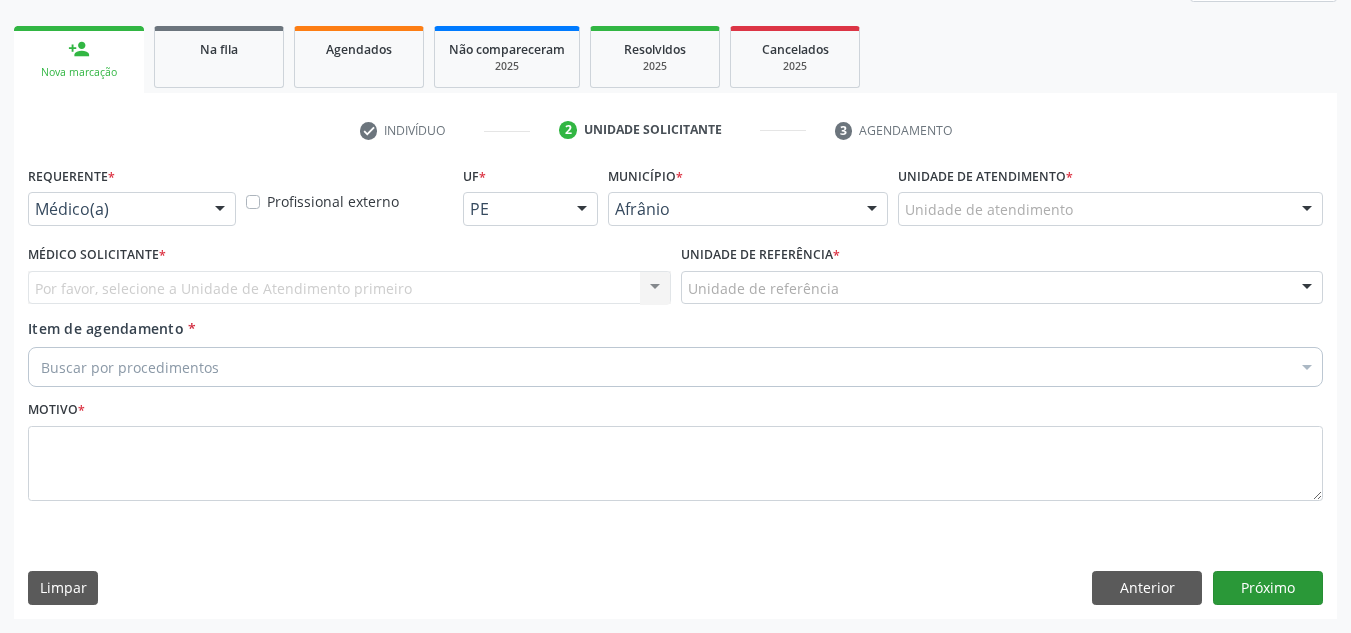scroll, scrollTop: 273, scrollLeft: 0, axis: vertical 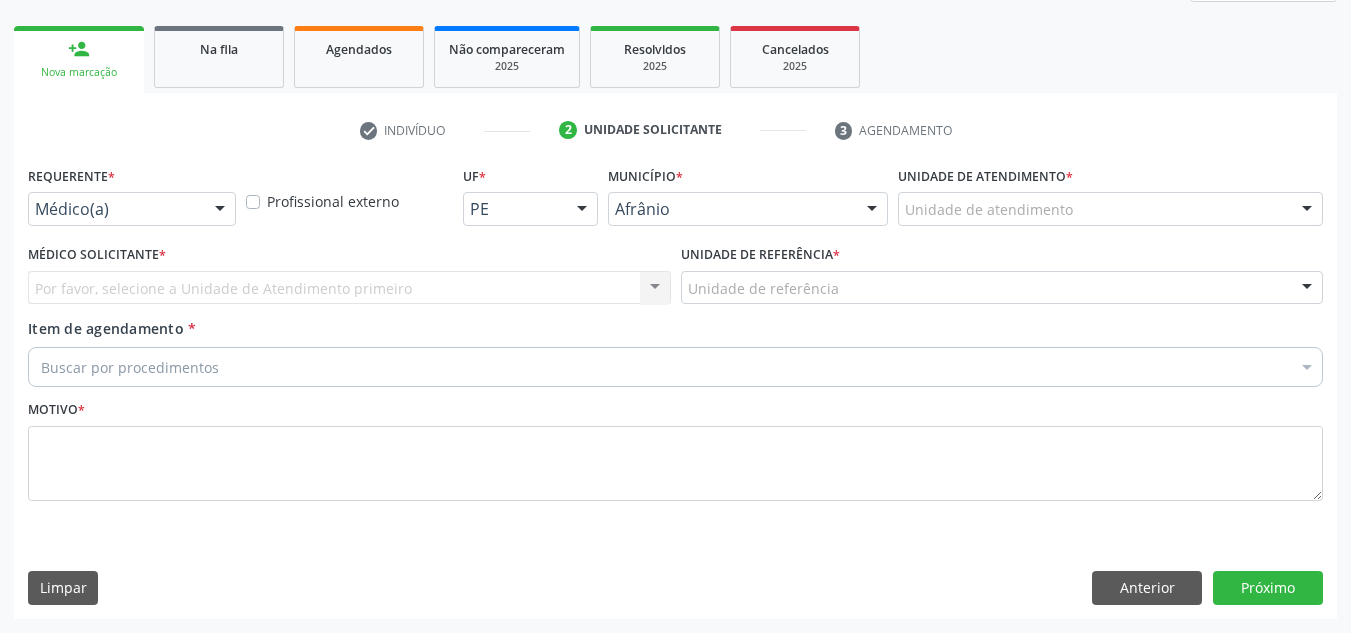 drag, startPoint x: 1139, startPoint y: 222, endPoint x: 1134, endPoint y: 243, distance: 21.587032 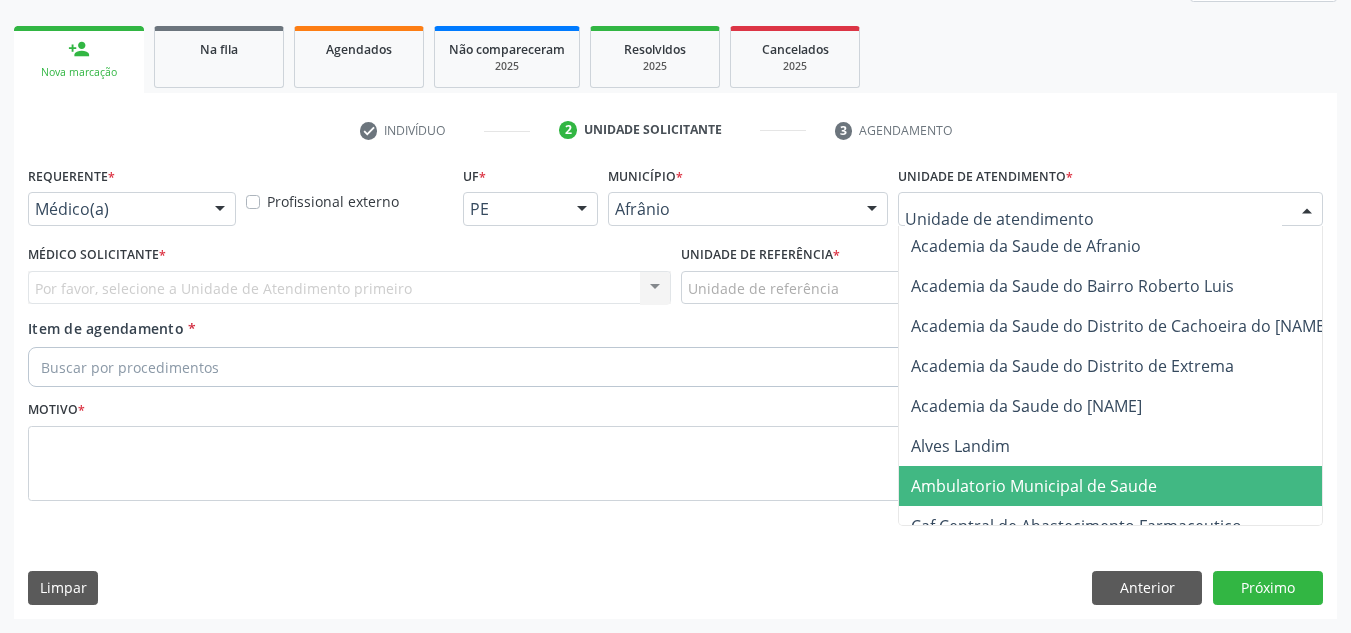 click on "Ambulatorio Municipal de Saude" at bounding box center (1034, 486) 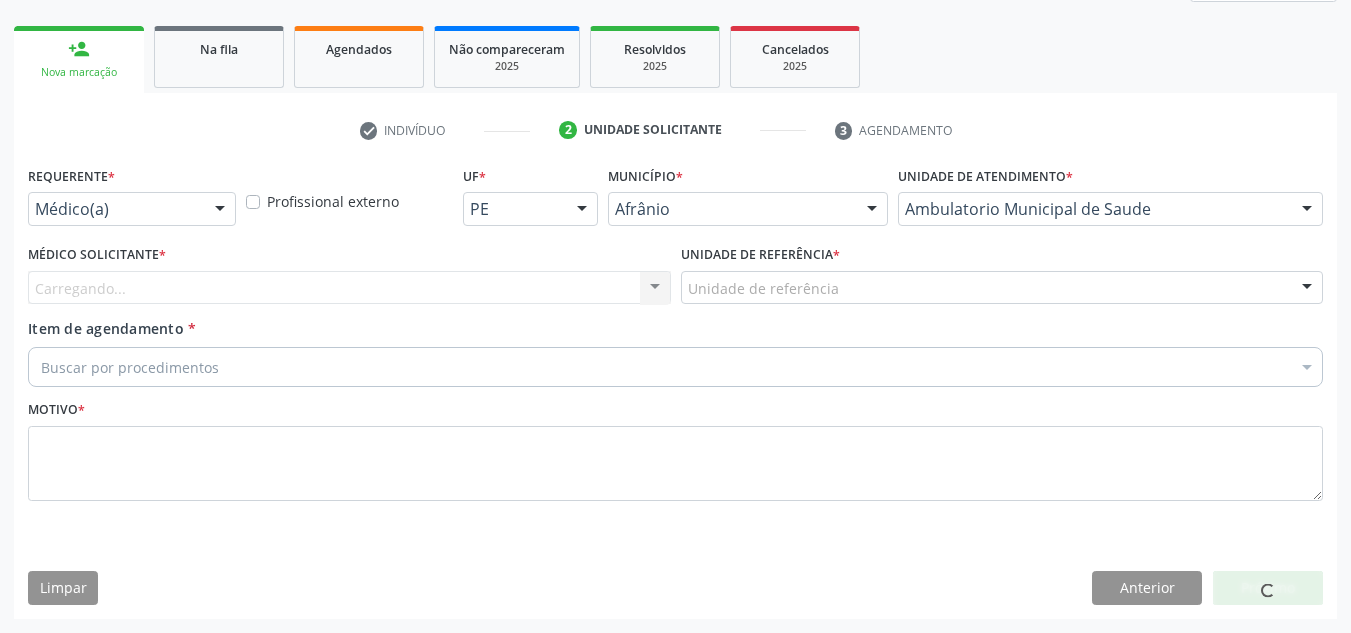 click on "Carregando...
Nenhum resultado encontrado para: "   "
Não há nenhuma opção para ser exibida." at bounding box center (349, 288) 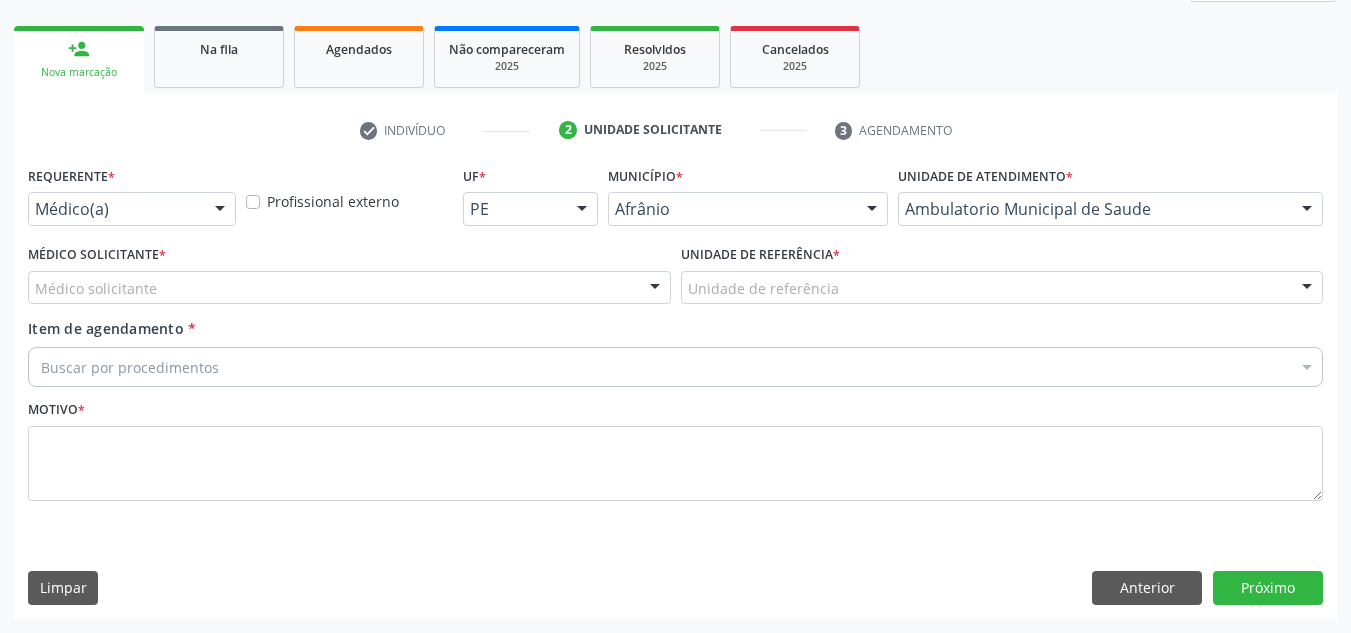click on "Médico solicitante" at bounding box center [349, 288] 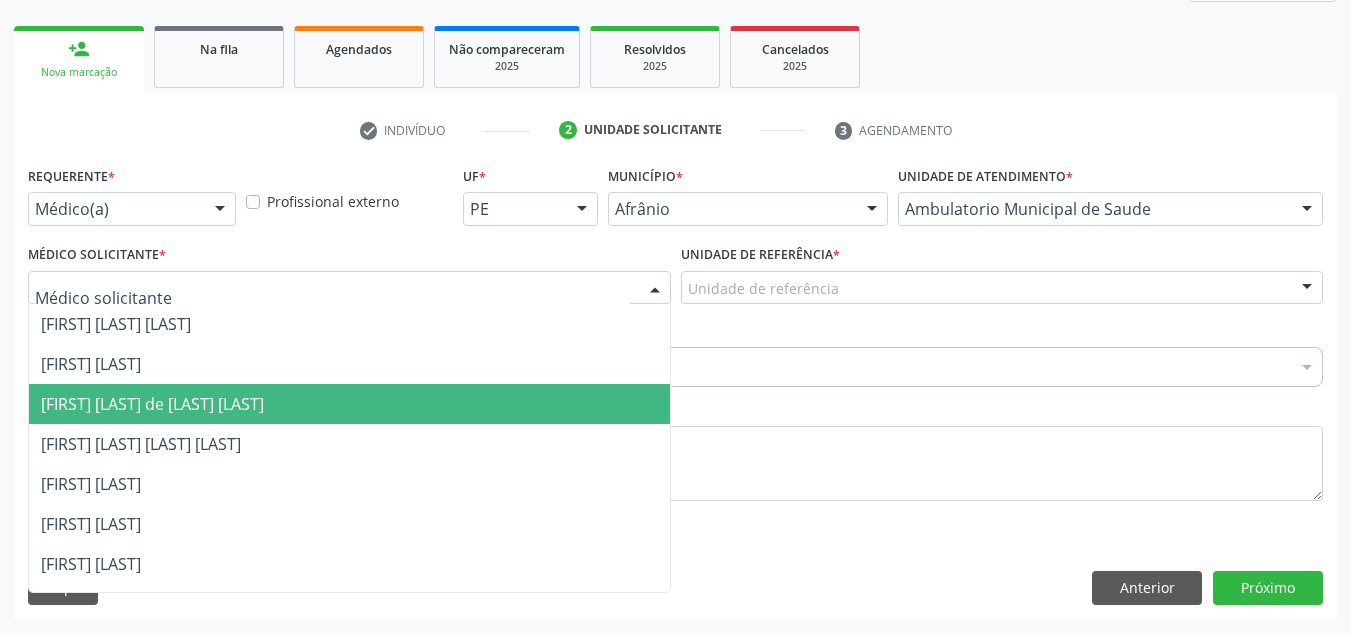 click on "[FIRST] [LAST] de [LAST] [LAST]" at bounding box center (349, 404) 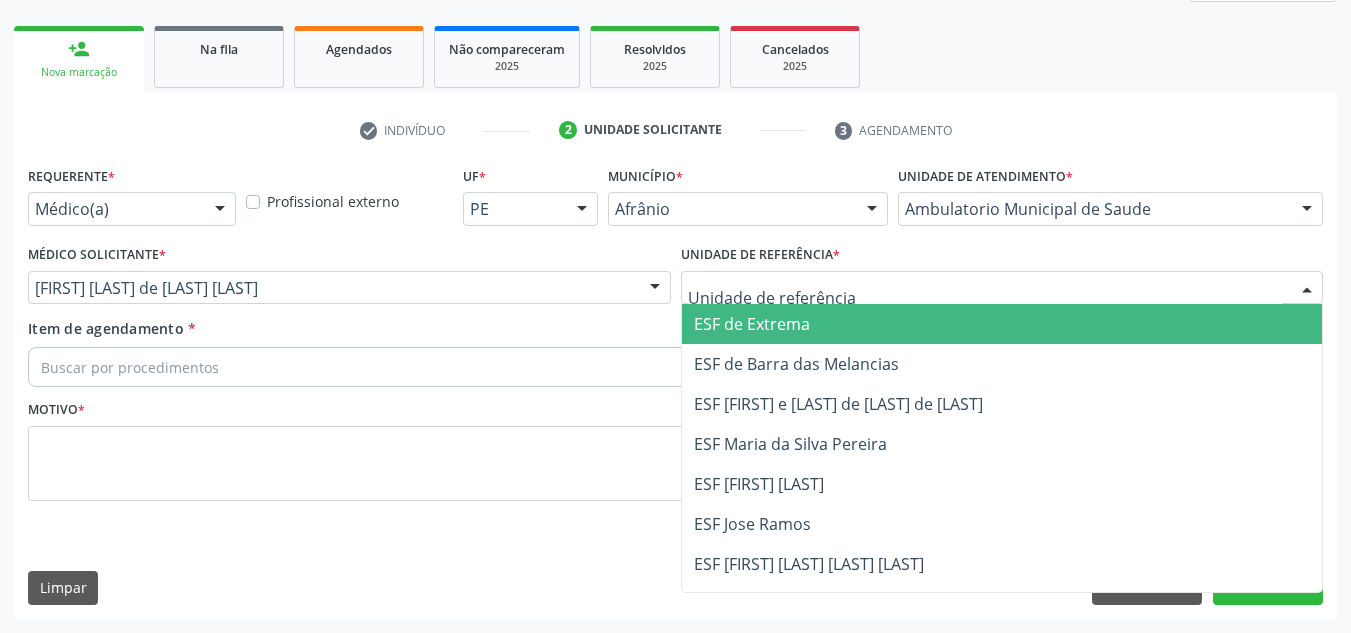 click at bounding box center (1002, 288) 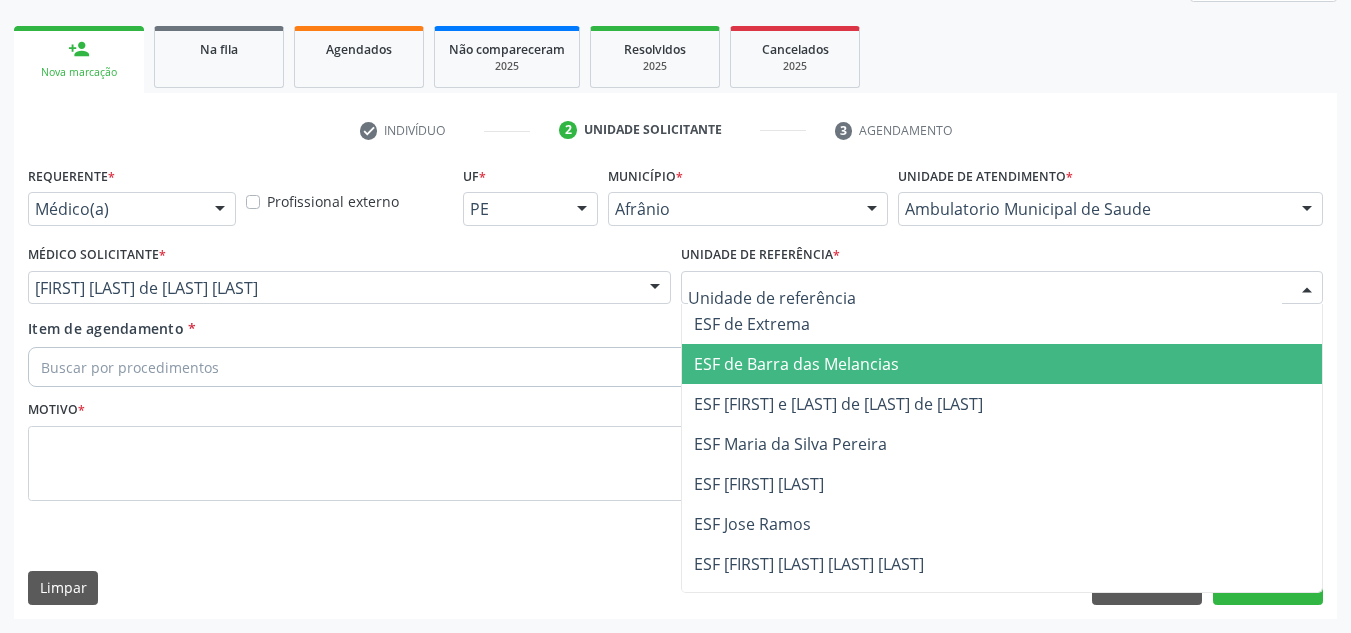 click on "ESF de Barra das Melancias" at bounding box center [1002, 364] 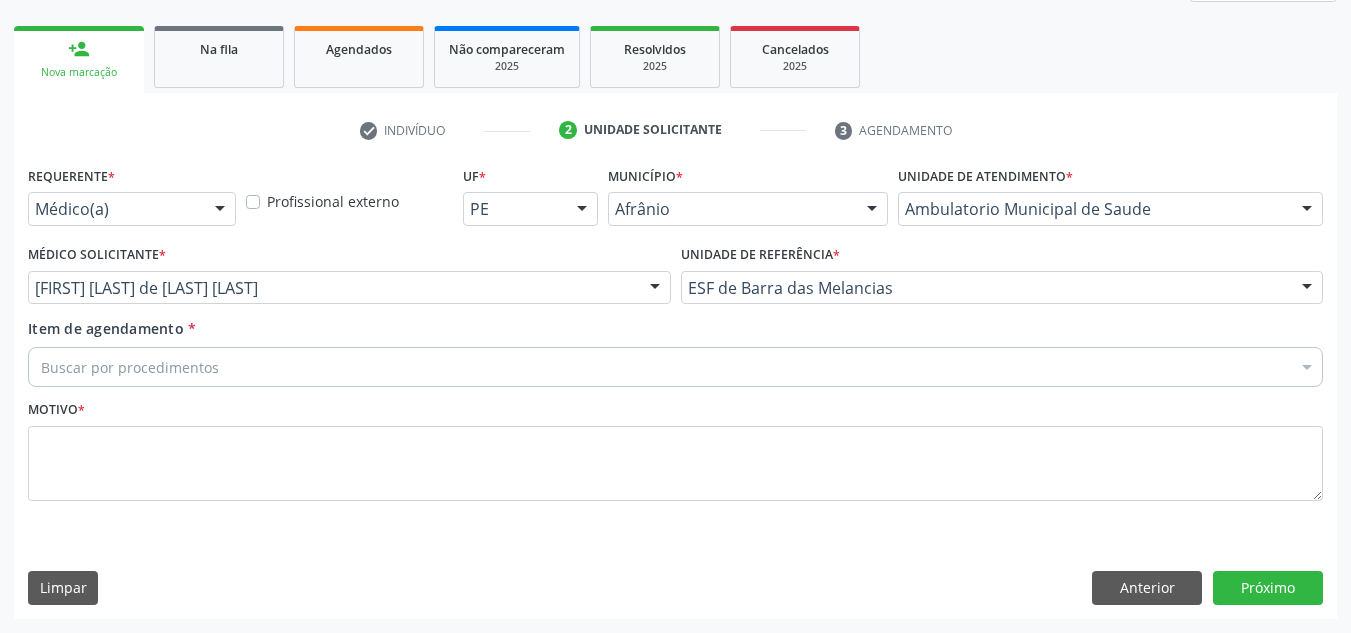 click on "Buscar por procedimentos" at bounding box center [675, 367] 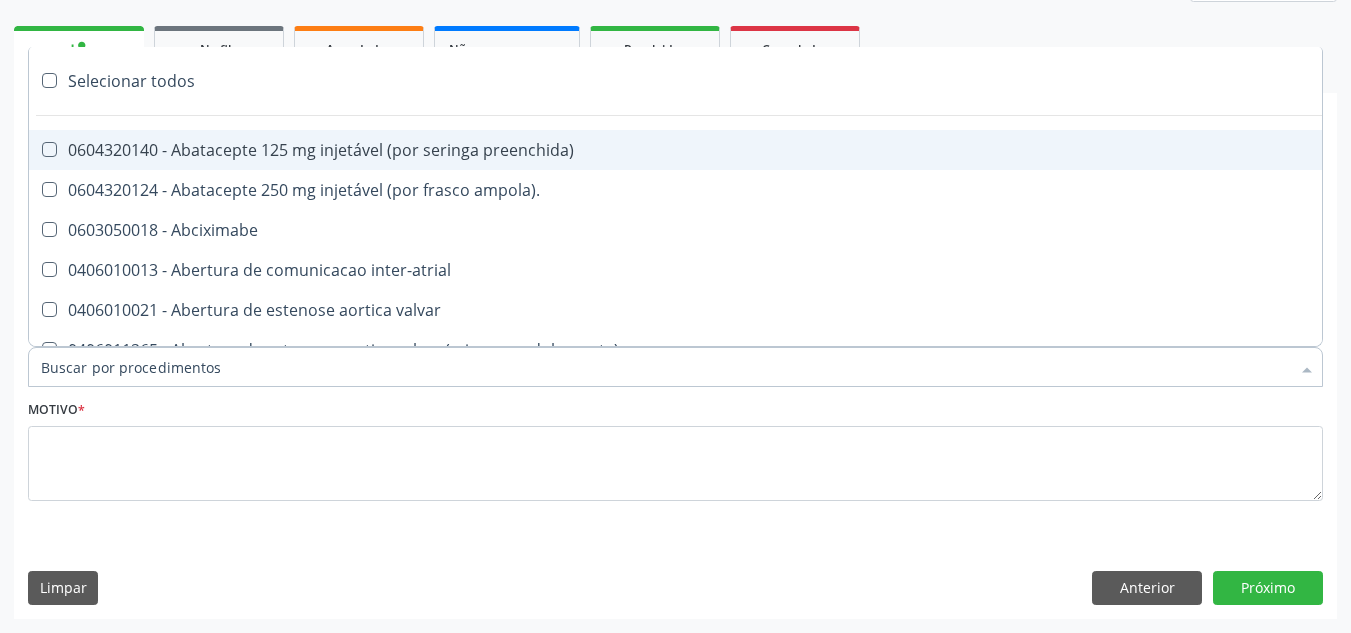 click on "Item de agendamento
*" at bounding box center [665, 367] 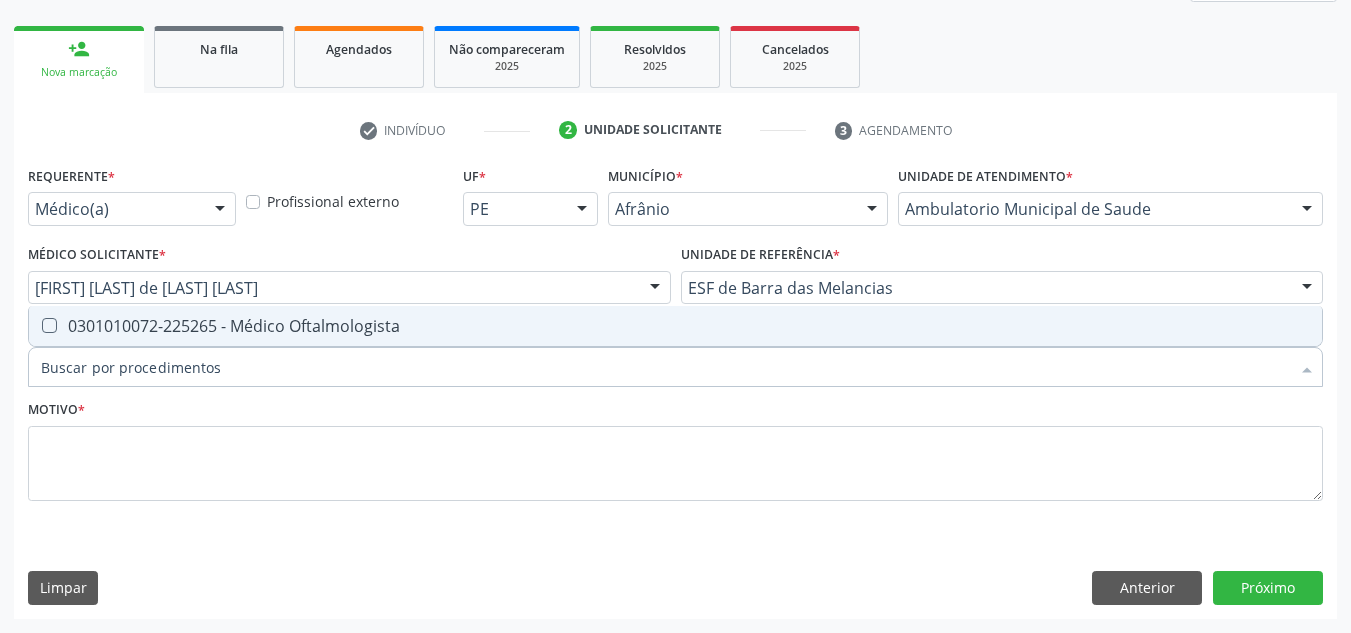 type on "oftalmologista" 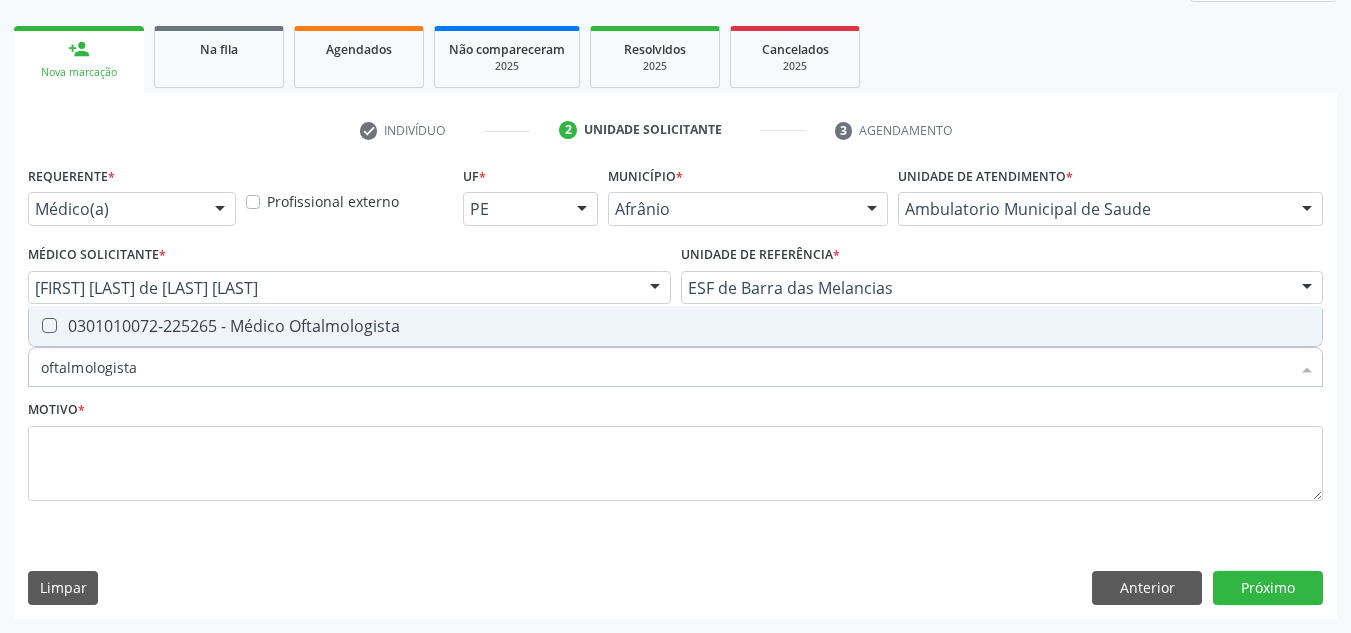 click on "0301010072-225265 - Médico Oftalmologista" at bounding box center [675, 326] 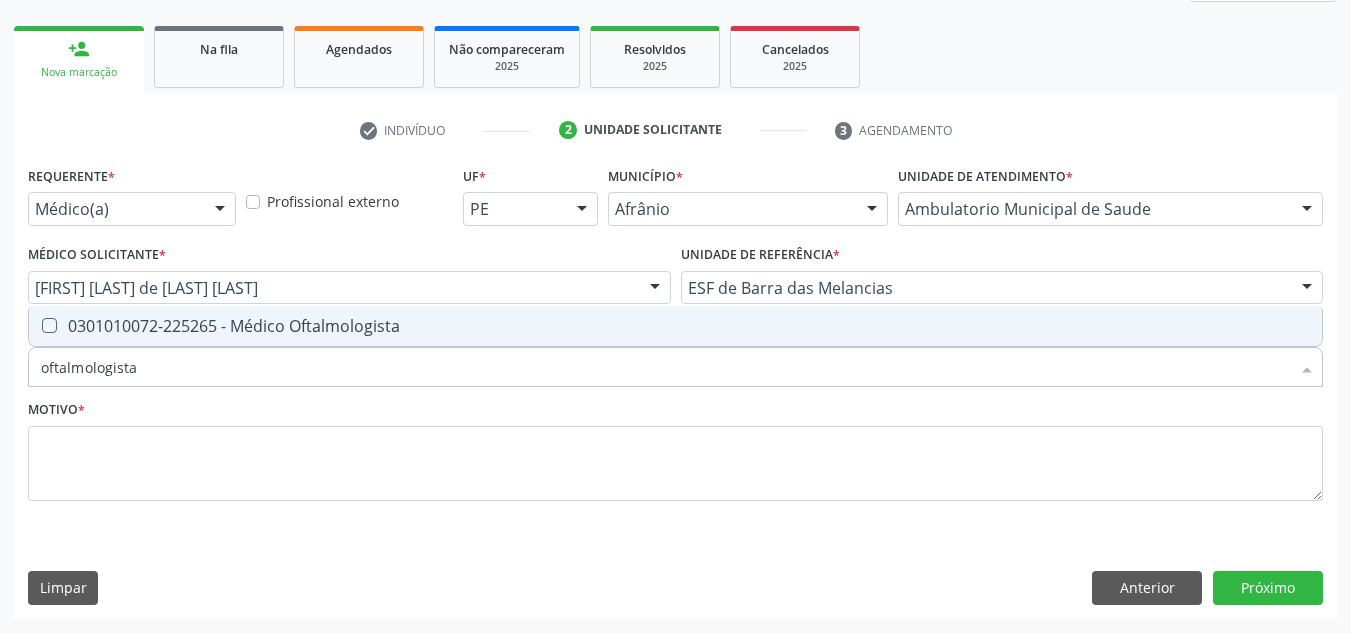 checkbox on "true" 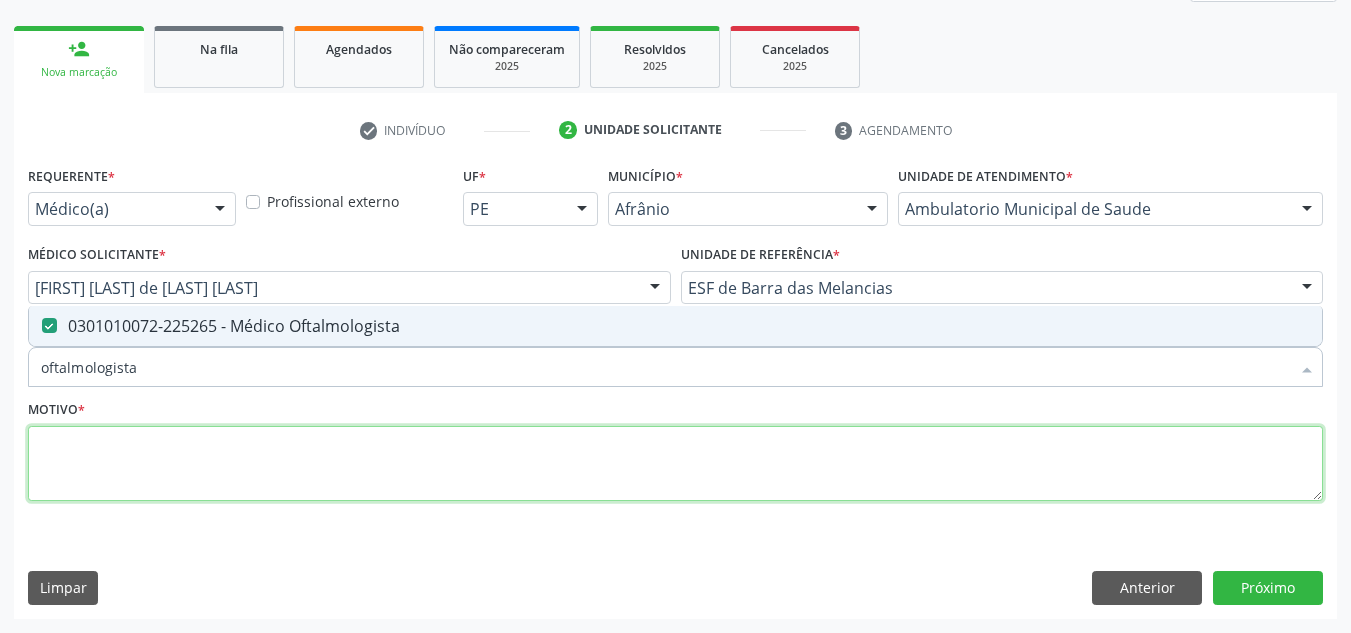 click at bounding box center [675, 464] 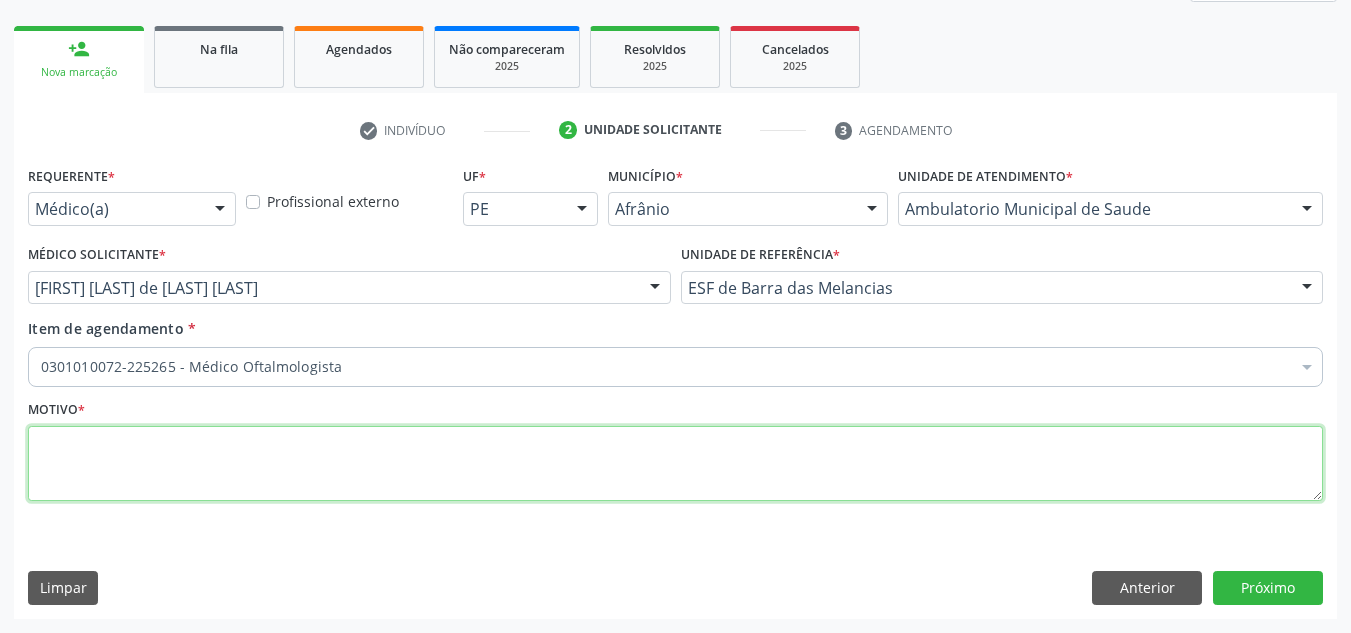 click at bounding box center (675, 464) 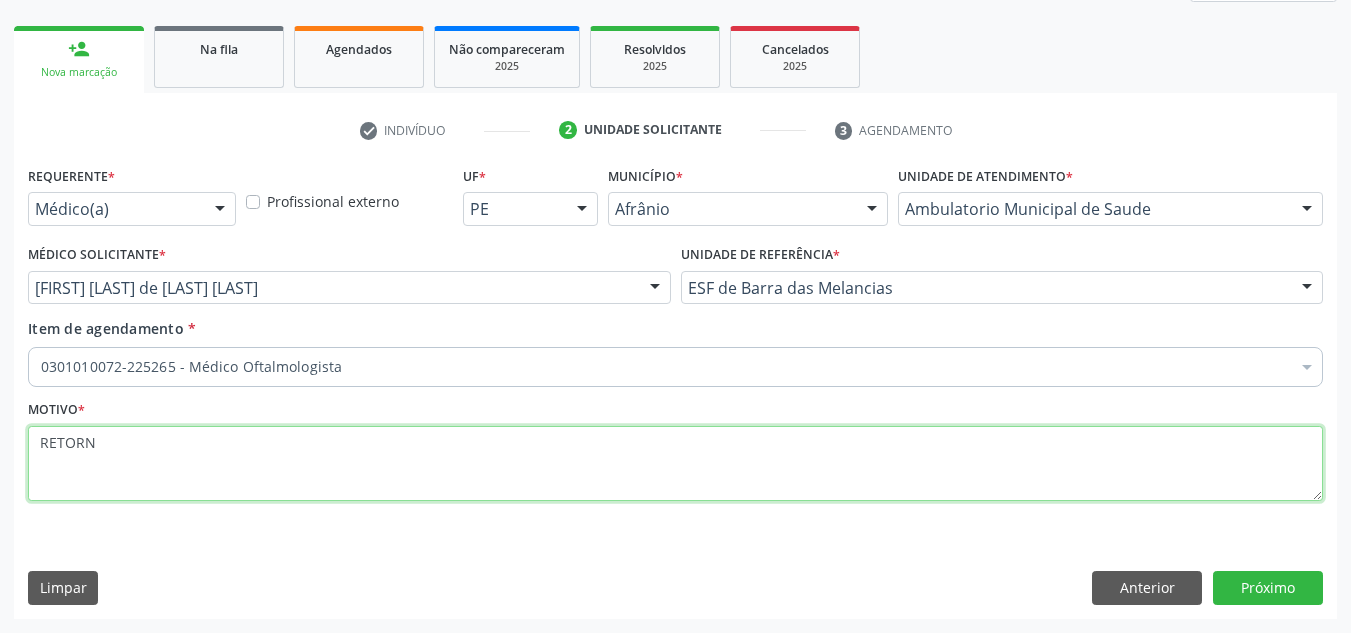 type on "RETORNO" 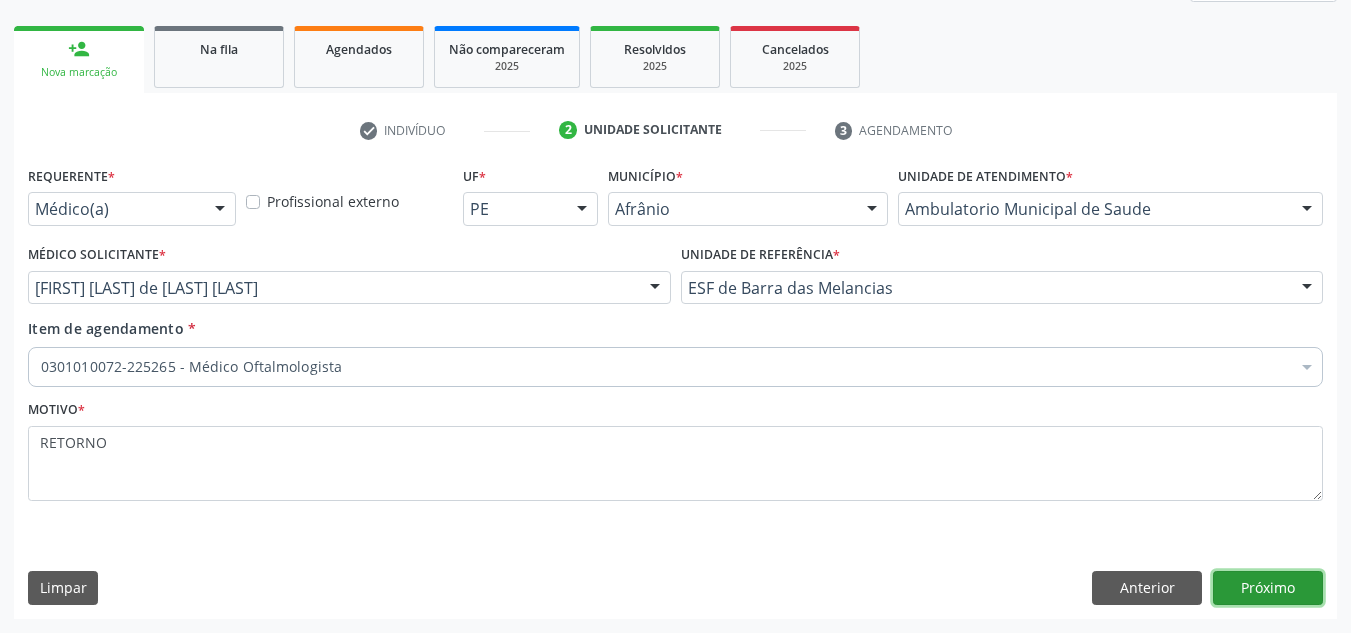 click on "Próximo" at bounding box center [1268, 588] 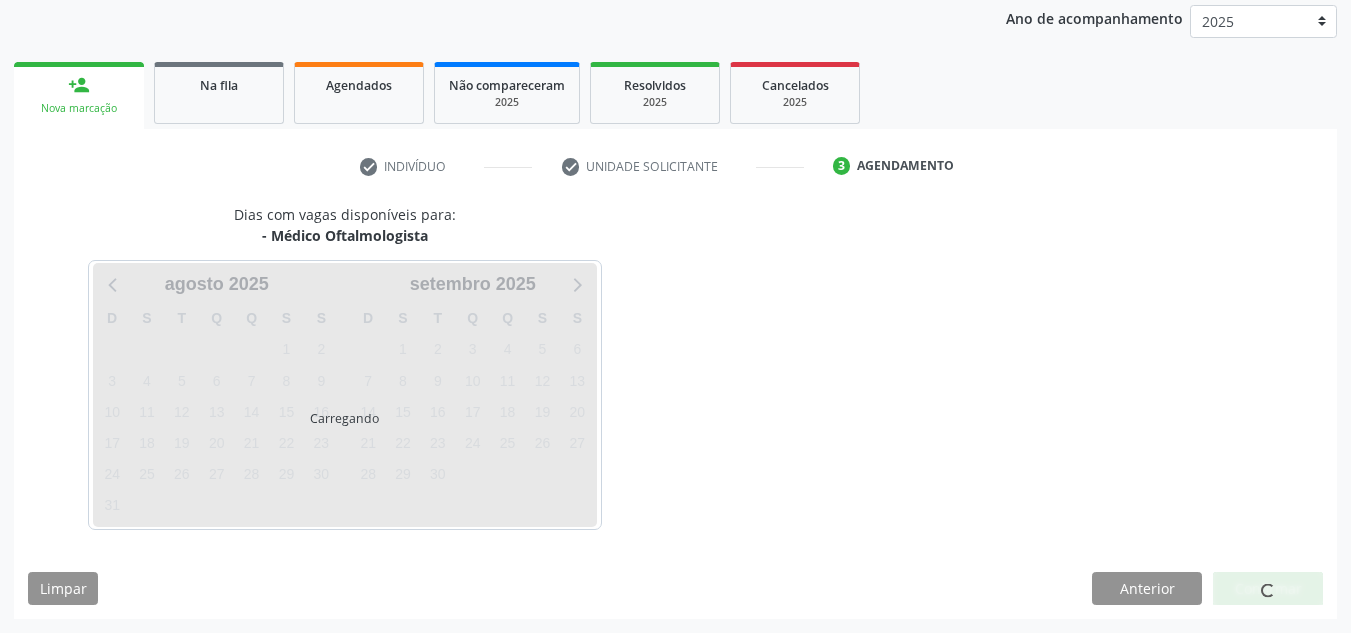 scroll, scrollTop: 237, scrollLeft: 0, axis: vertical 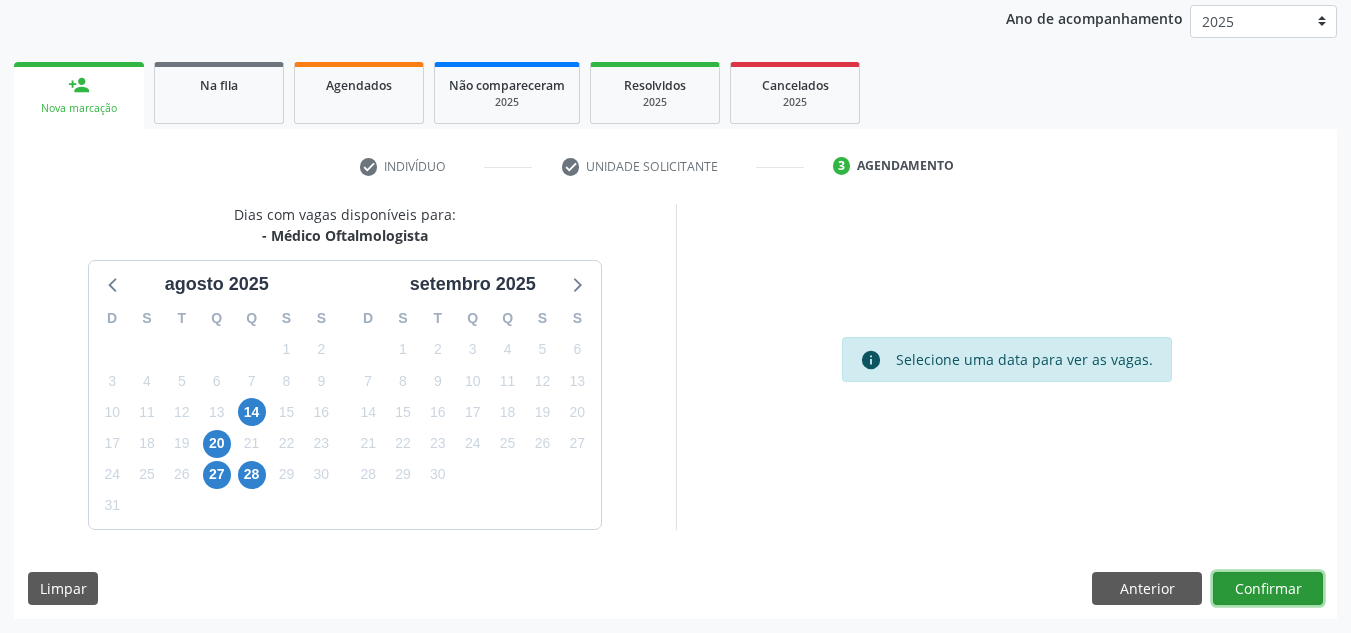 click on "Confirmar" at bounding box center (1268, 589) 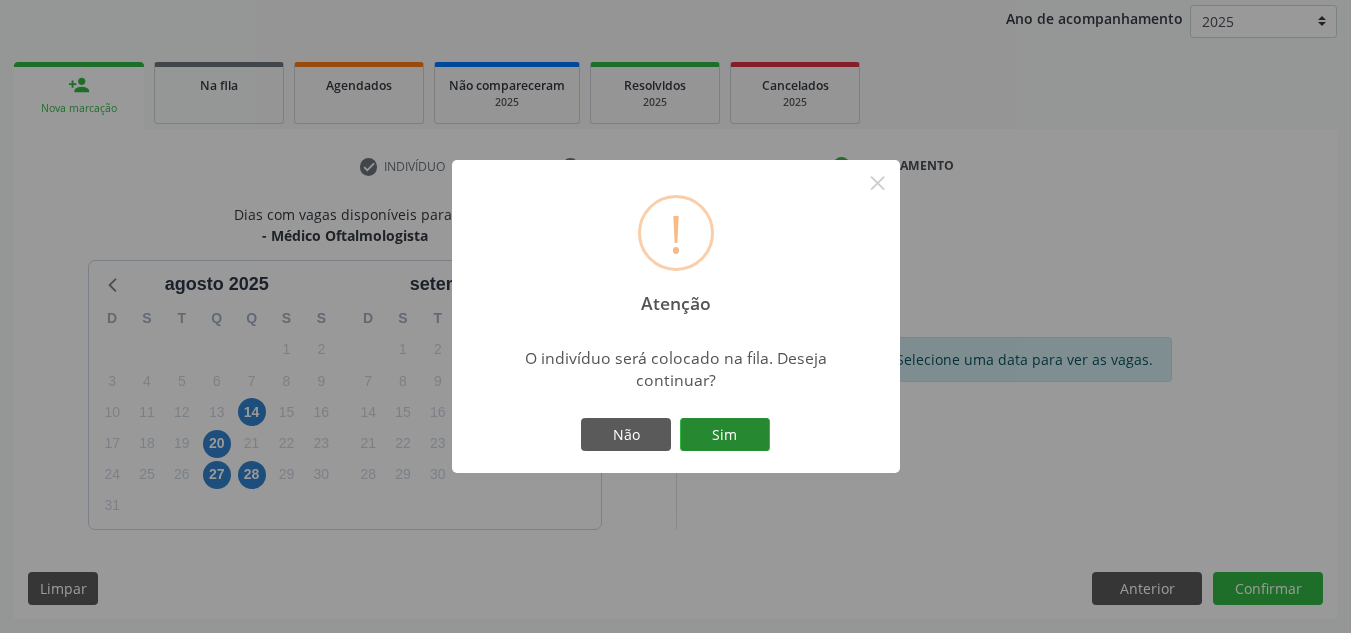 click on "Sim" at bounding box center (725, 435) 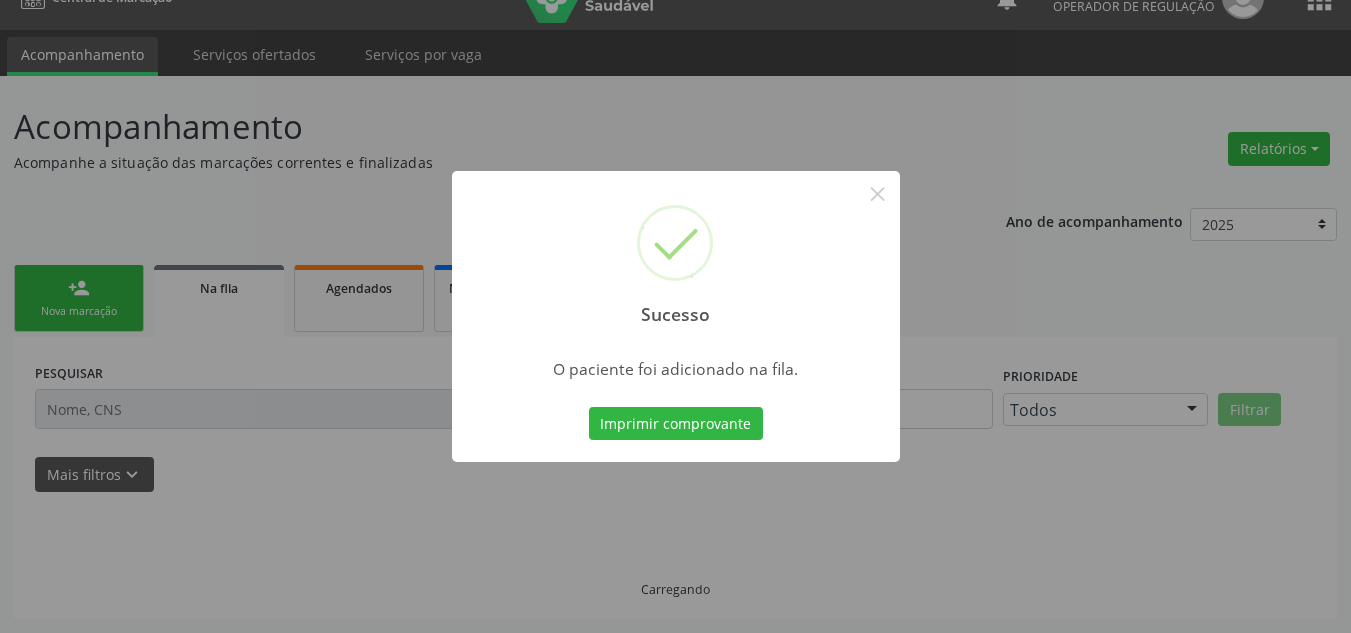 scroll, scrollTop: 34, scrollLeft: 0, axis: vertical 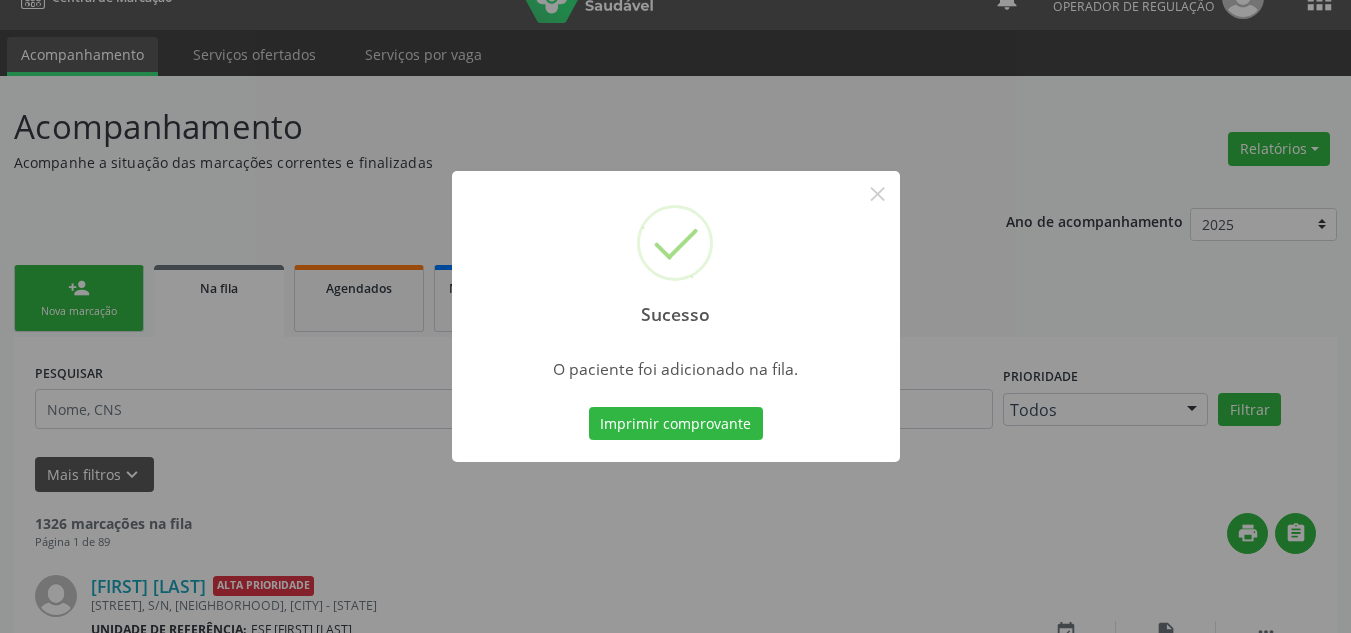click on "Sucesso × O paciente foi adicionado na fila. Imprimir comprovante Cancel" at bounding box center (675, 316) 